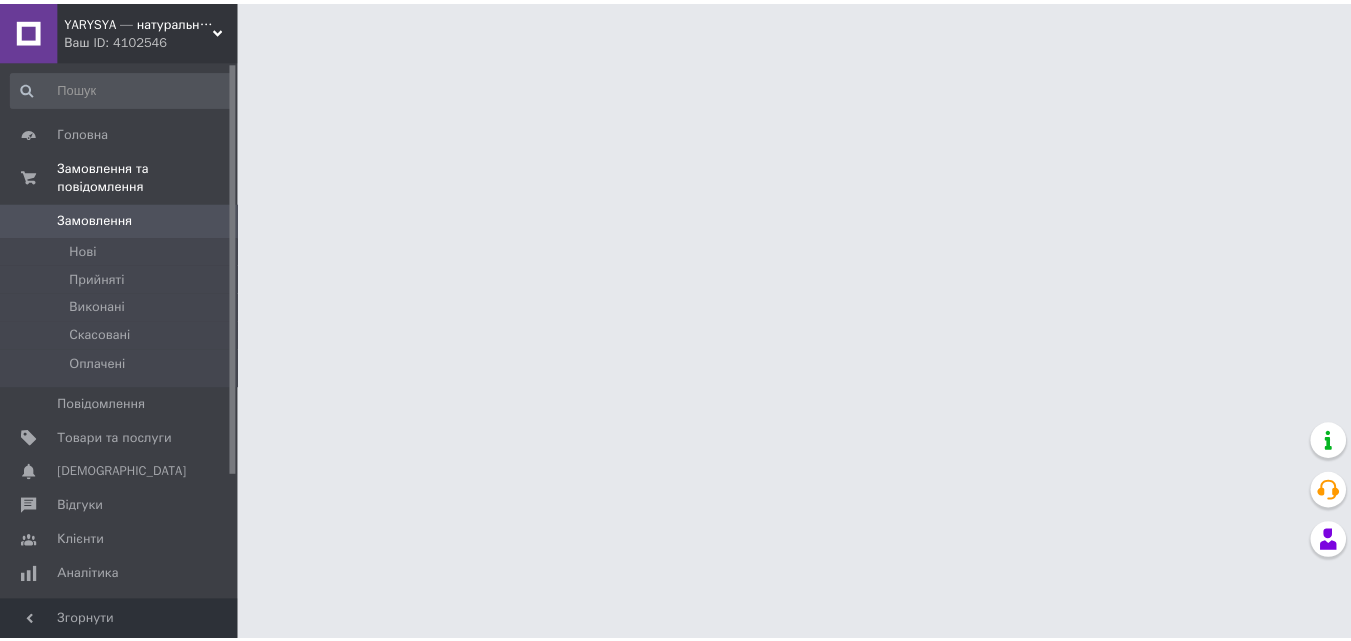 scroll, scrollTop: 0, scrollLeft: 0, axis: both 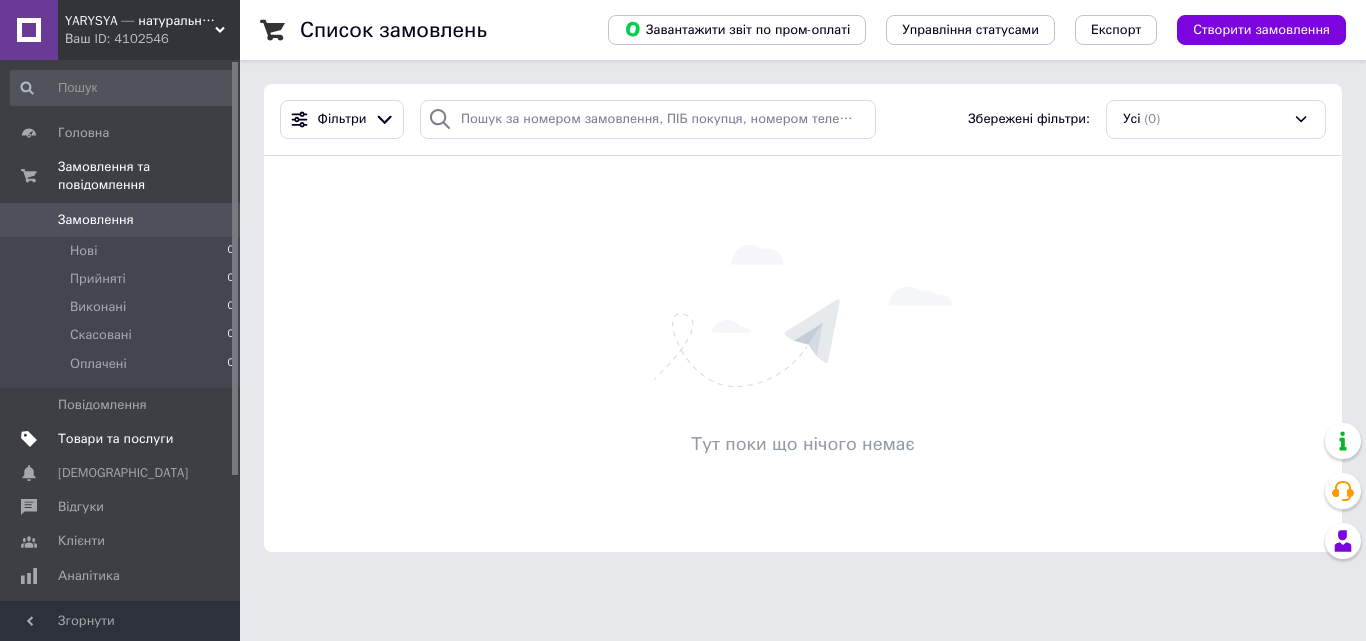 click on "Товари та послуги" at bounding box center [115, 439] 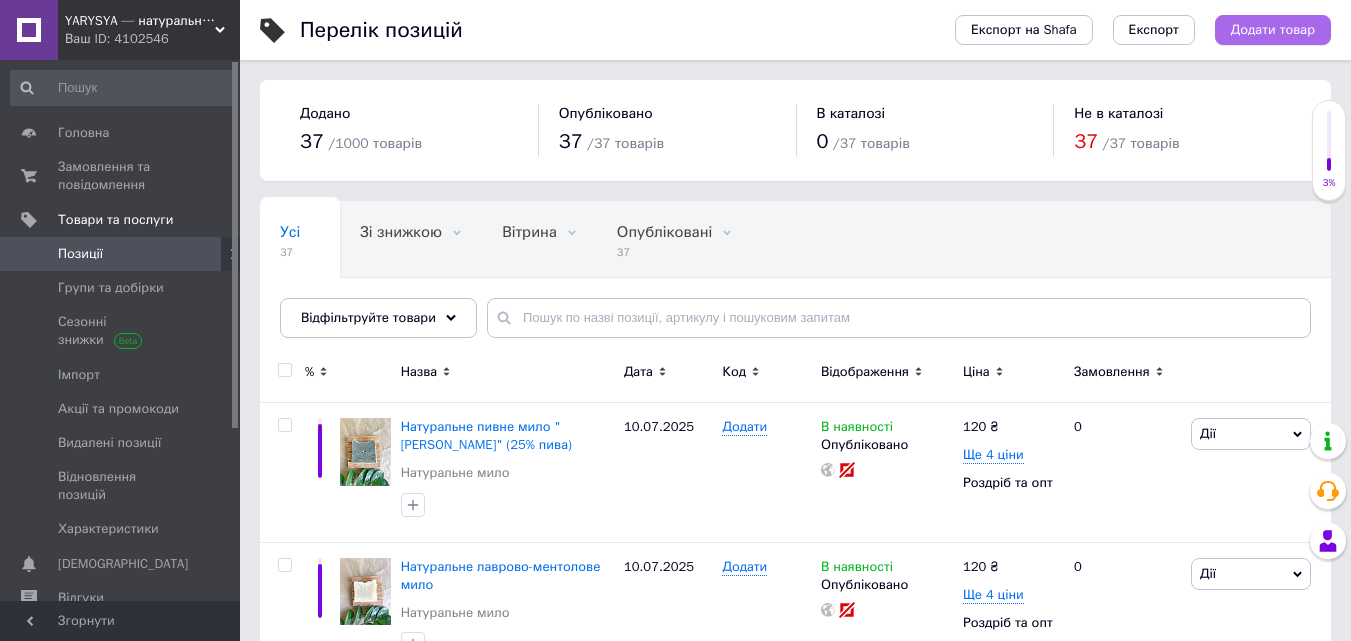 click on "Додати товар" at bounding box center (1273, 30) 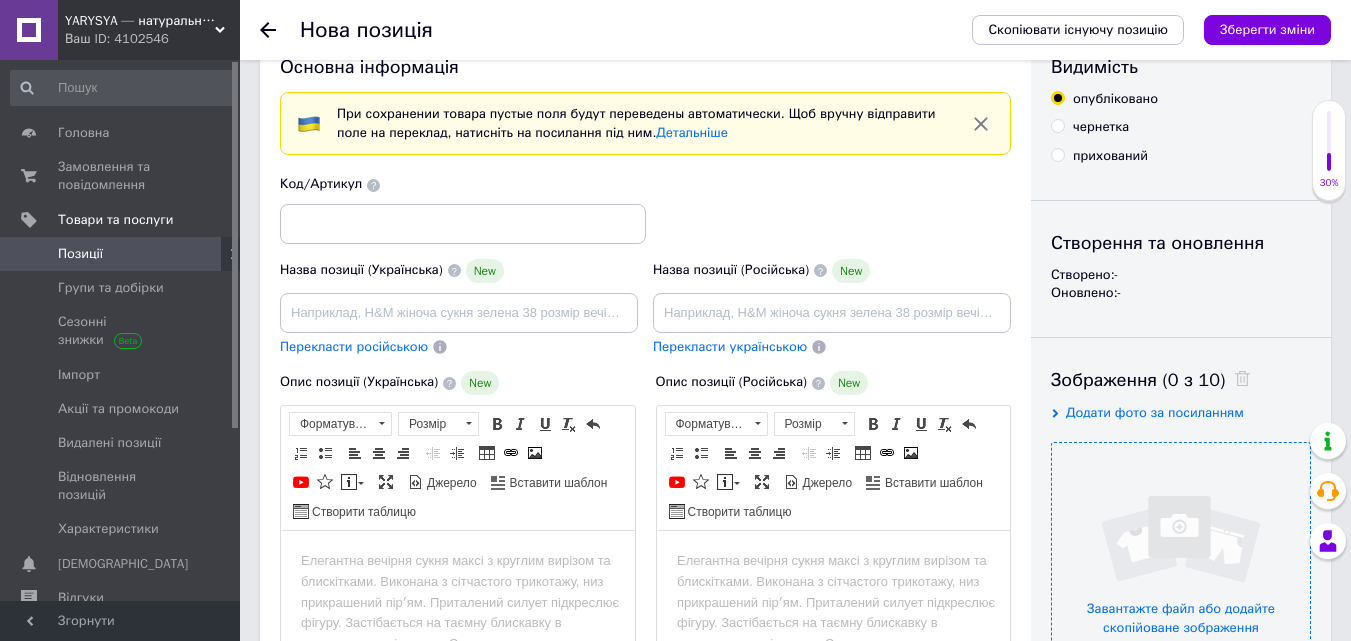 scroll, scrollTop: 100, scrollLeft: 0, axis: vertical 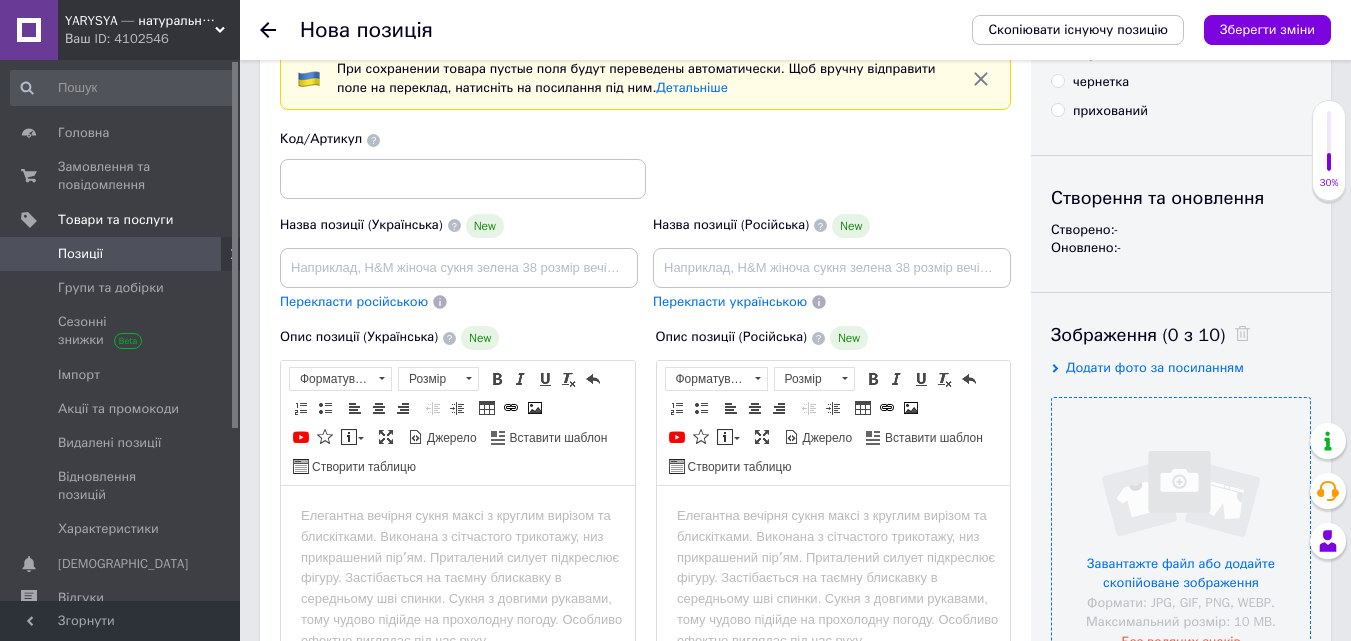 click at bounding box center [1181, 527] 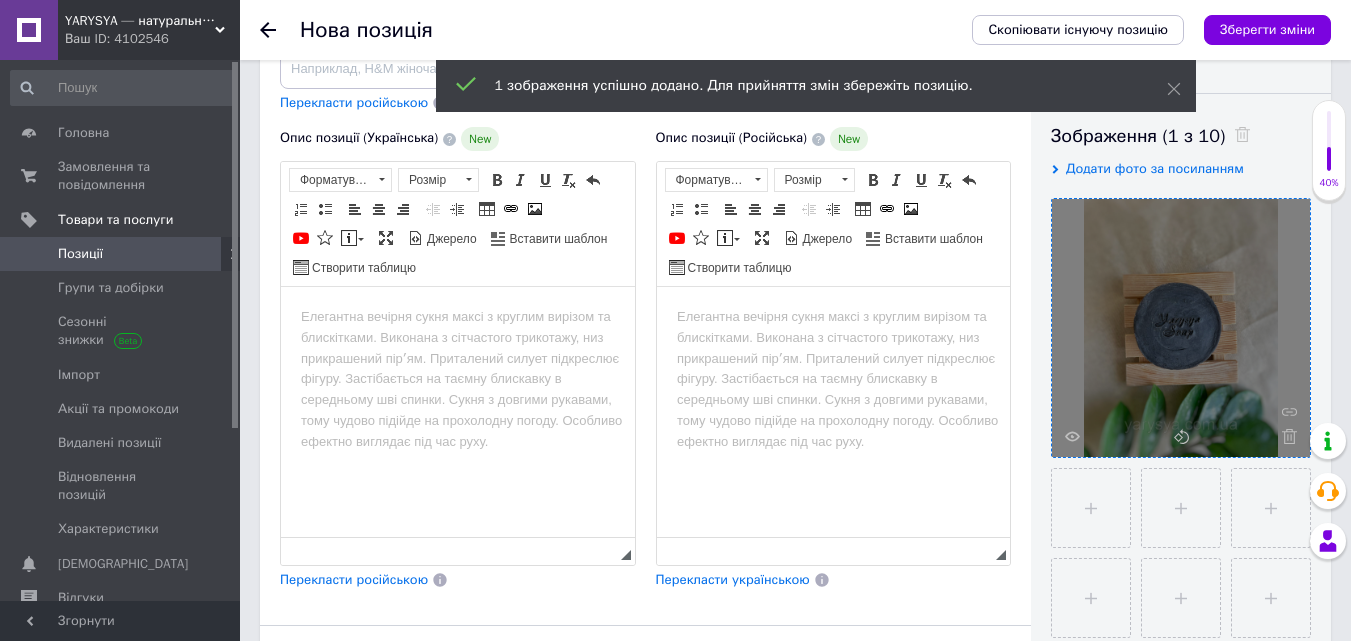 scroll, scrollTop: 300, scrollLeft: 0, axis: vertical 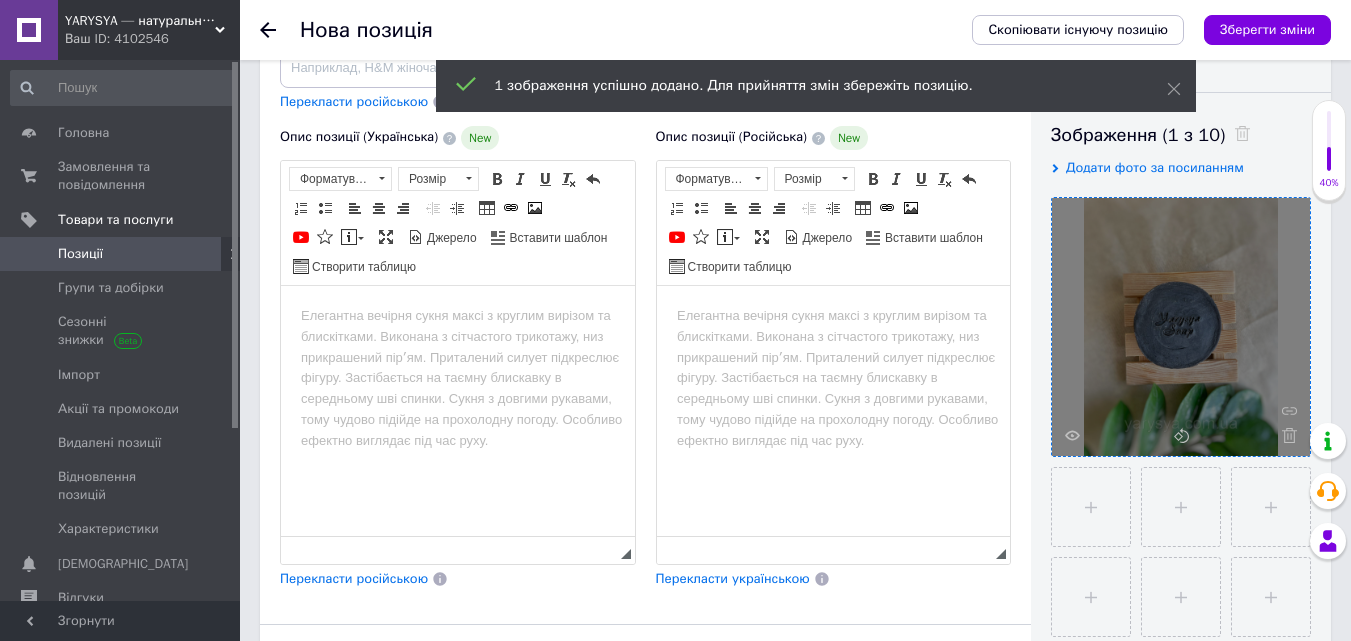 click at bounding box center [458, 316] 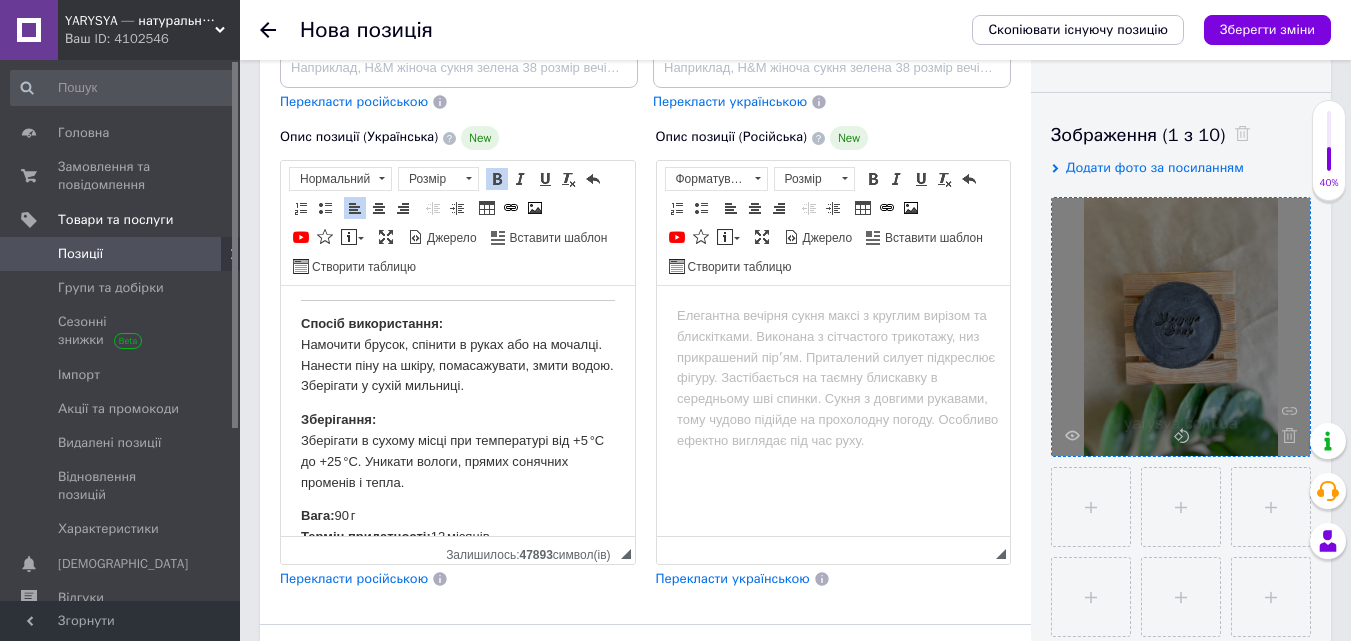 scroll, scrollTop: 1117, scrollLeft: 0, axis: vertical 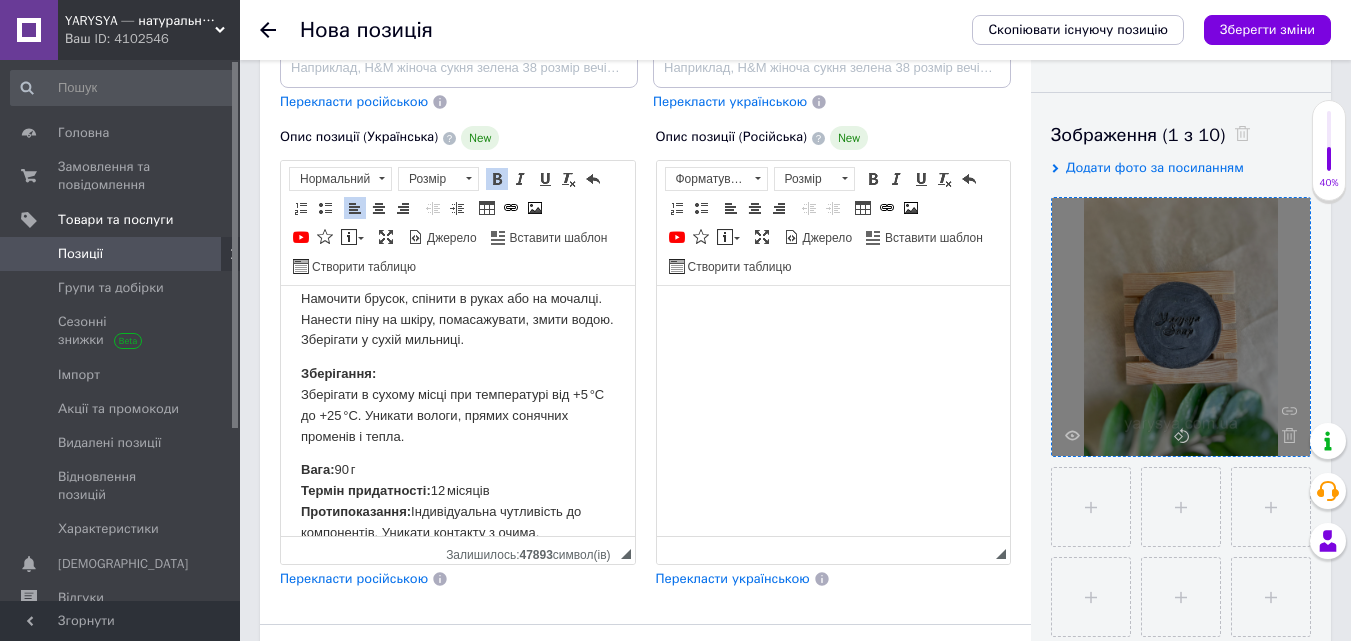 click at bounding box center (833, 316) 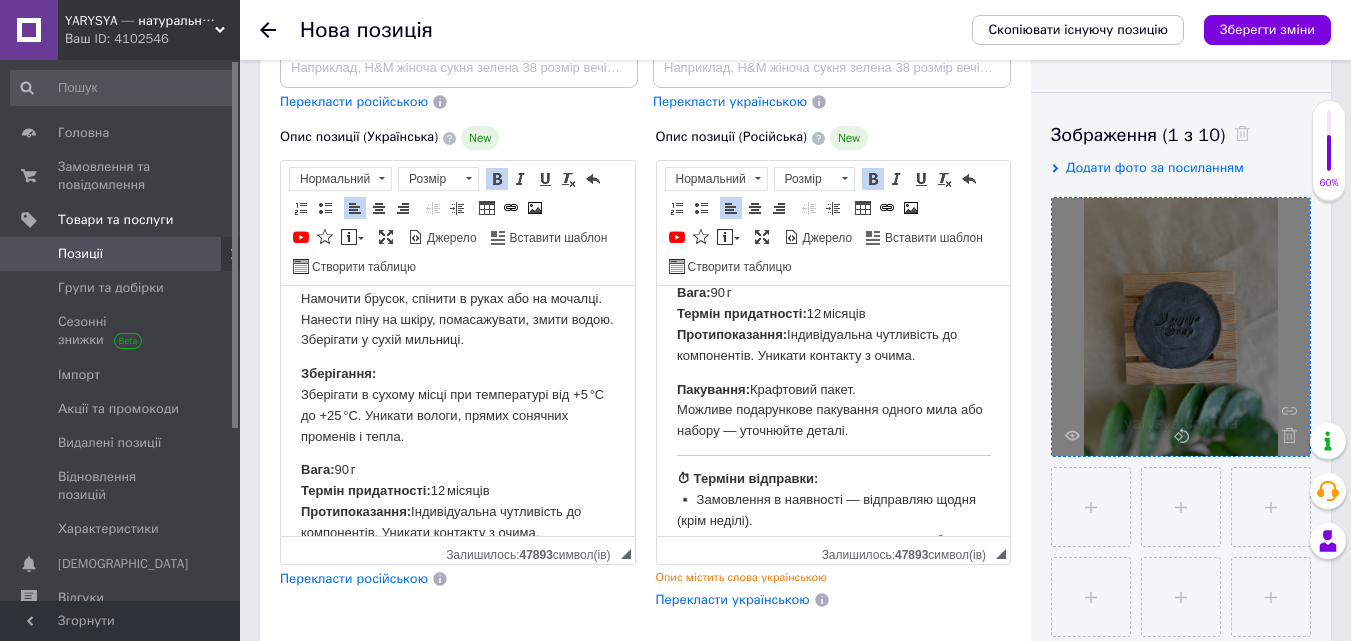 scroll, scrollTop: 200, scrollLeft: 0, axis: vertical 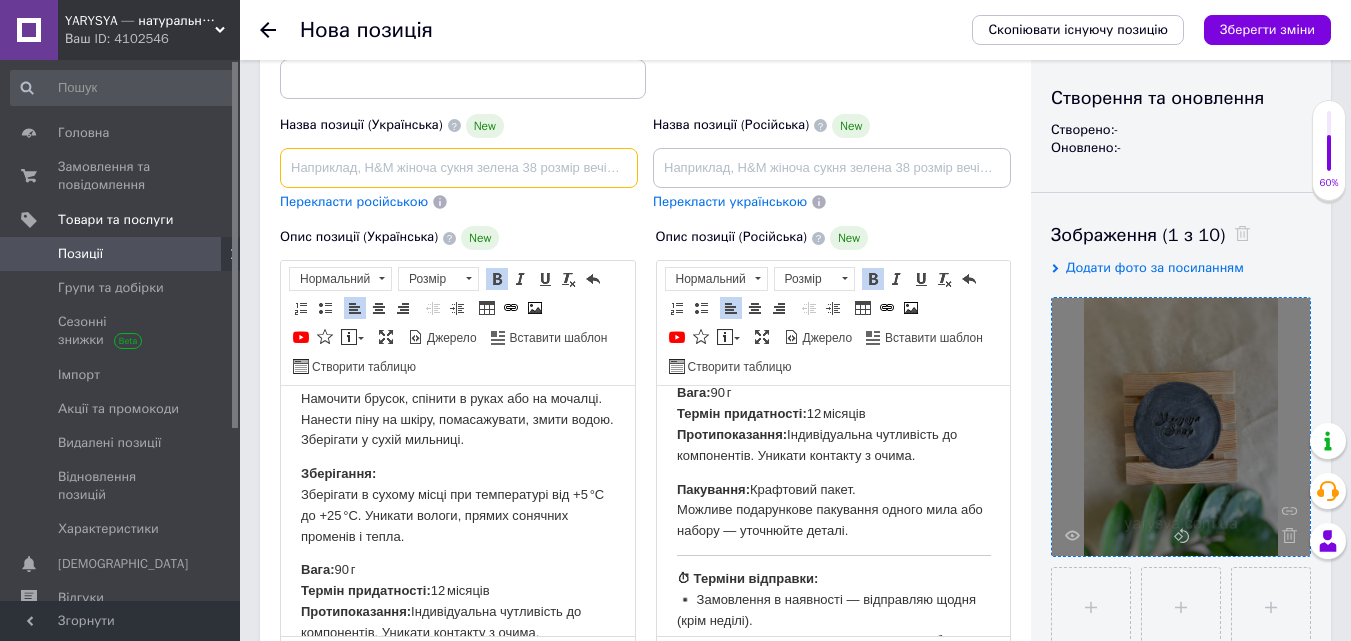 click at bounding box center (459, 168) 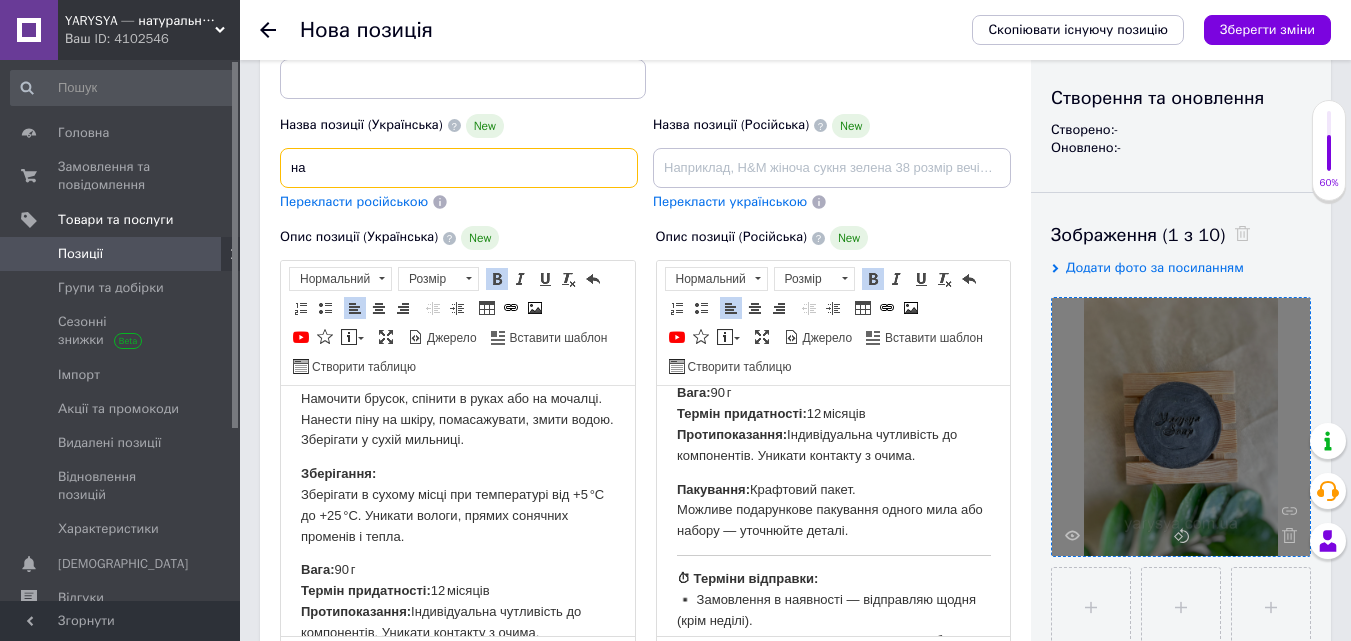 type on "н" 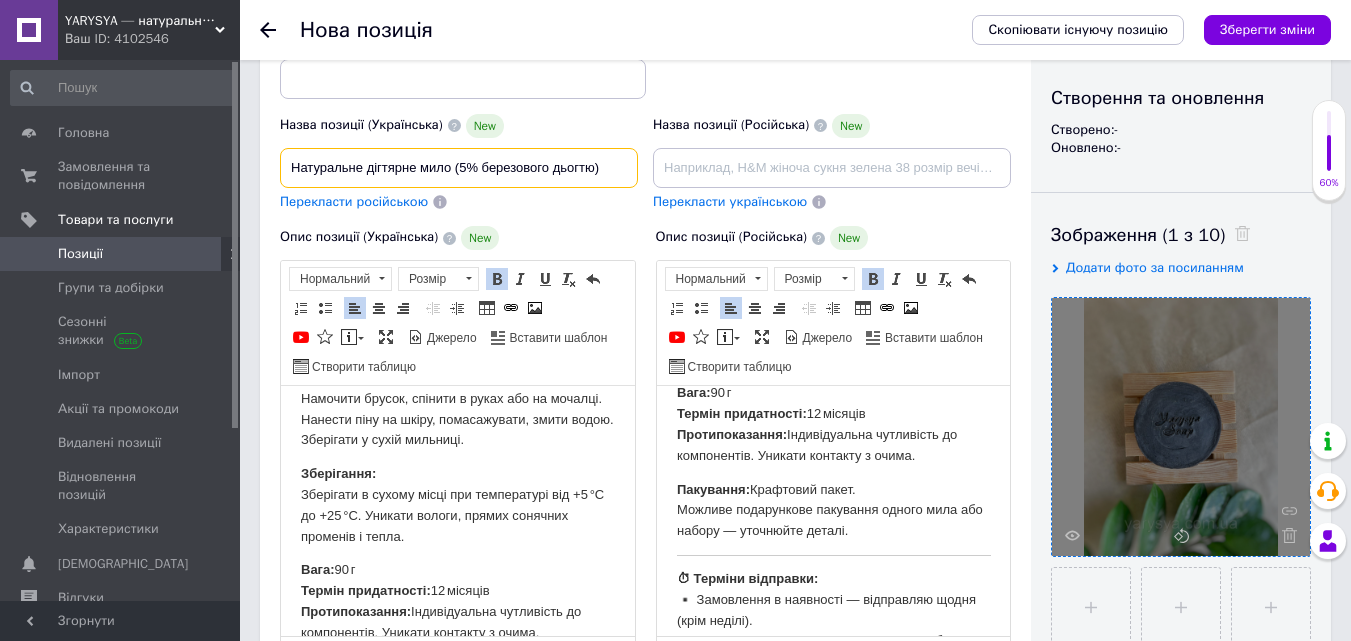 drag, startPoint x: 598, startPoint y: 172, endPoint x: 251, endPoint y: 171, distance: 347.00143 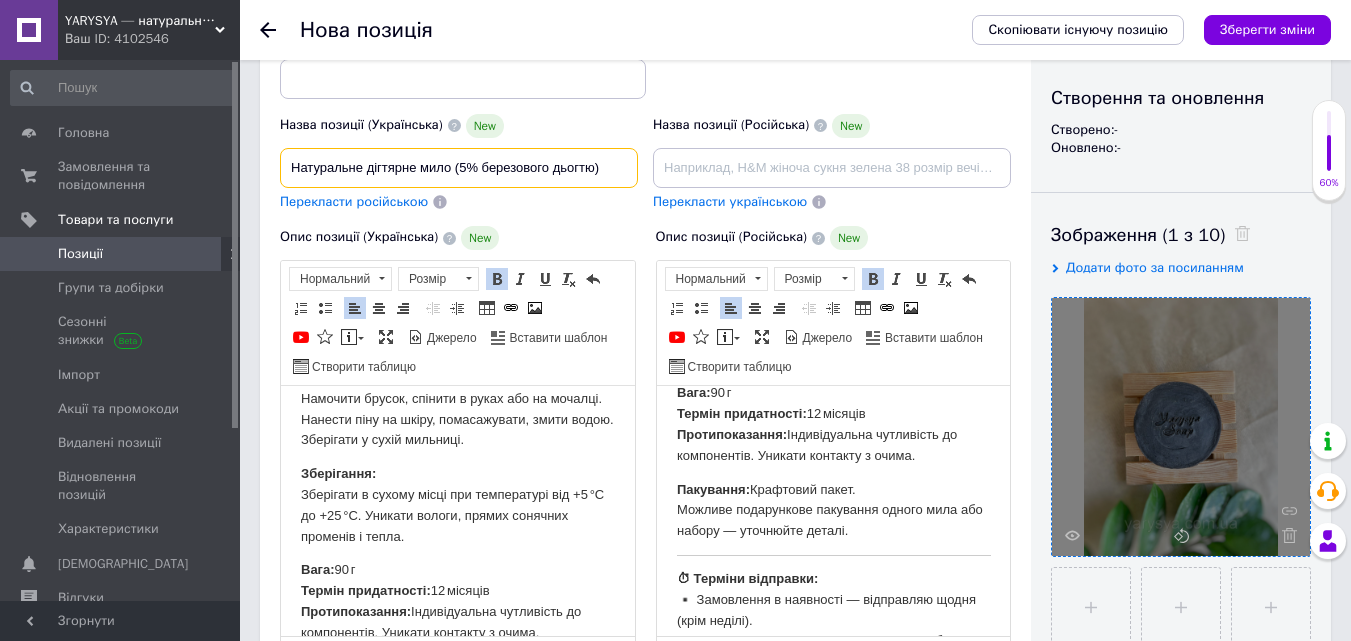 type on "Натуральне дігтярне мило (5% березового дьогтю)" 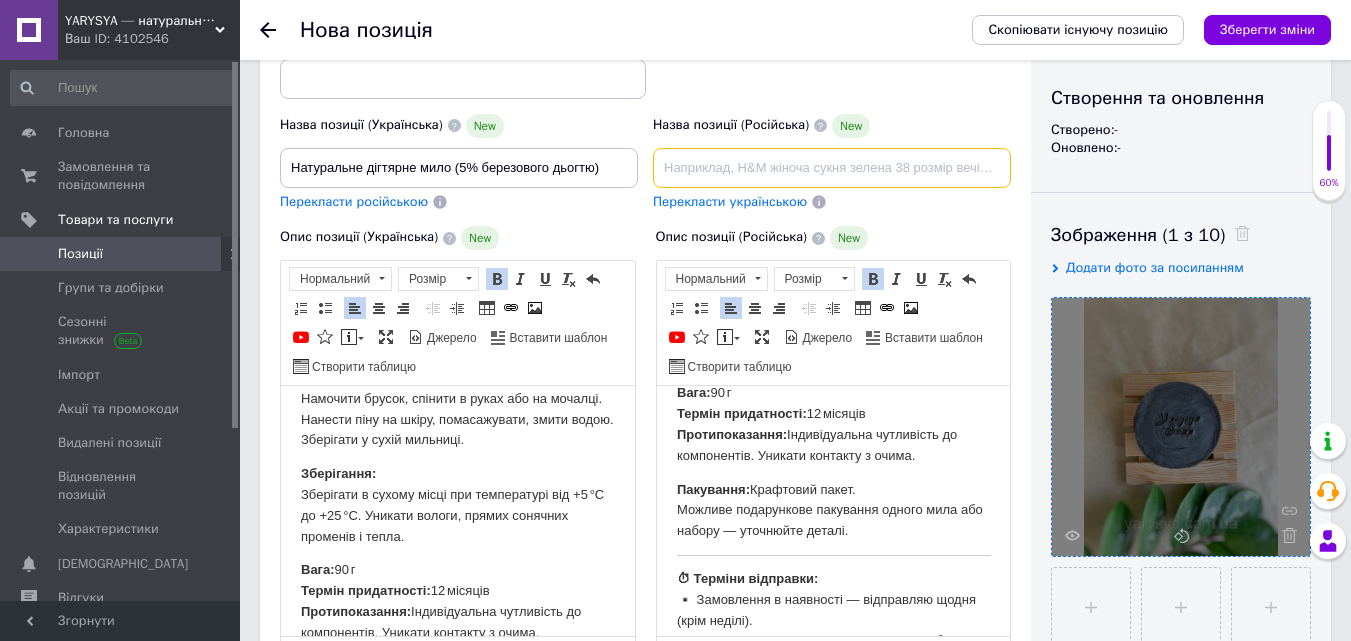 click at bounding box center (832, 168) 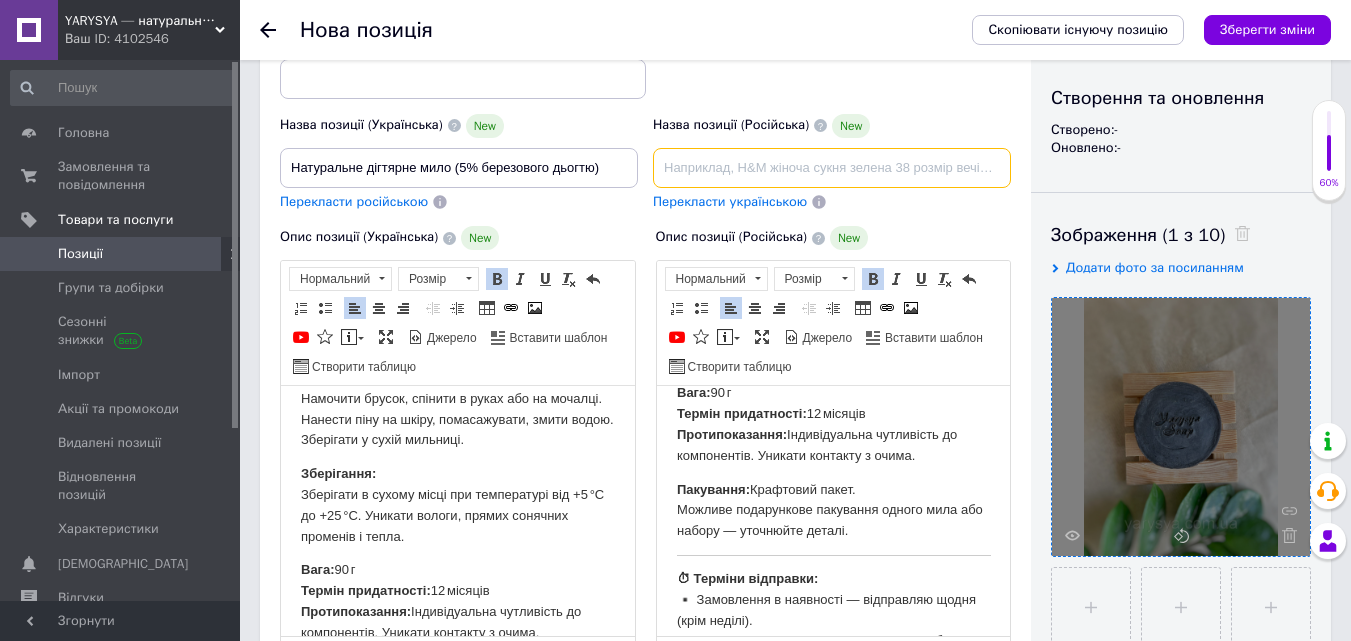 paste on "Натуральне дігтярне мило (5% березового дьогтю)" 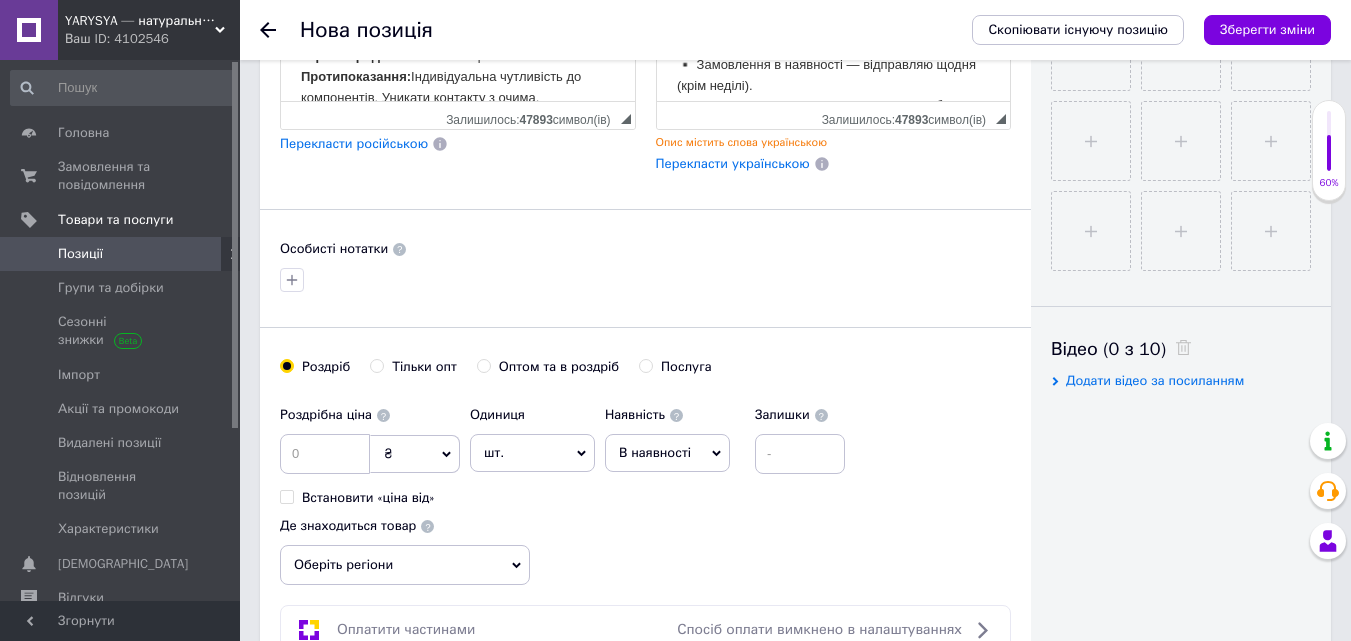 scroll, scrollTop: 800, scrollLeft: 0, axis: vertical 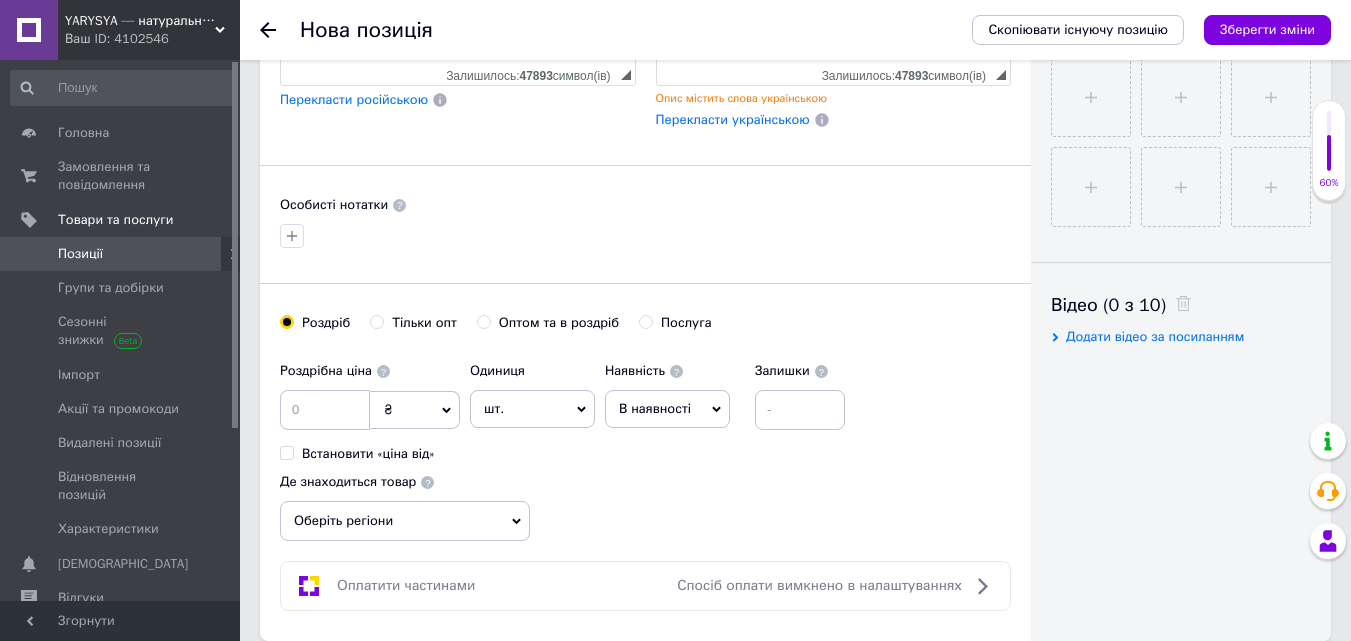 type on "Натуральне дігтярне мило (5% березового дьогтю)" 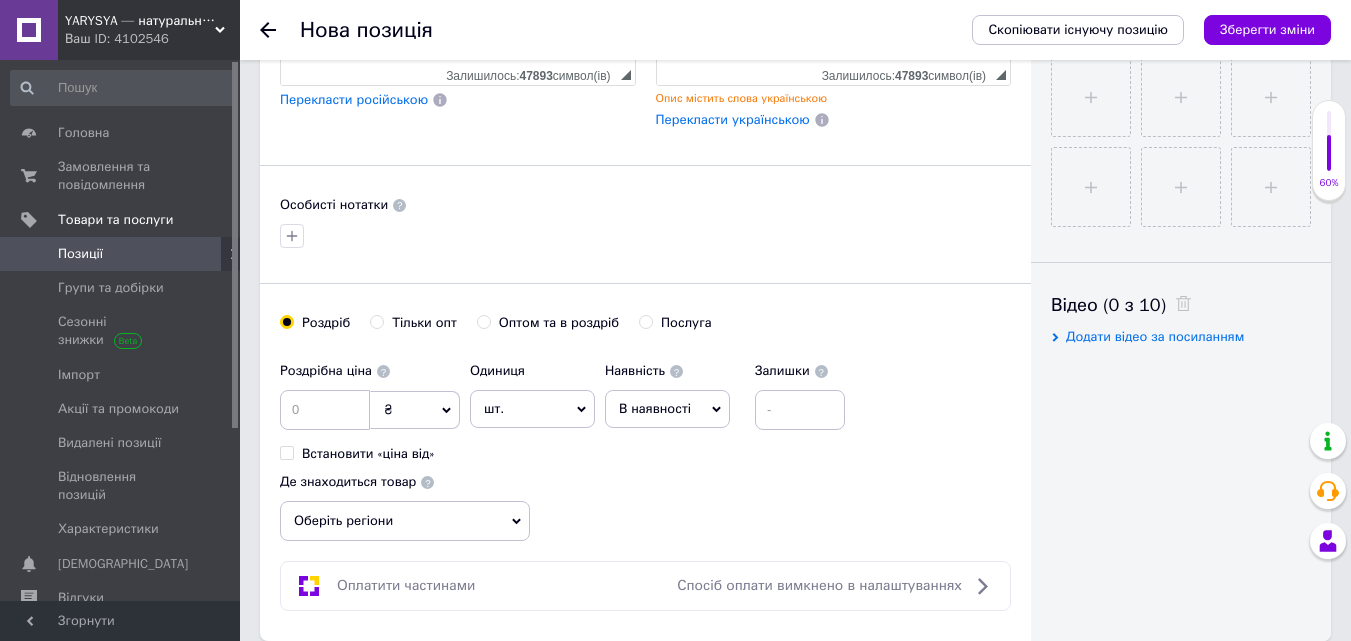 radio on "true" 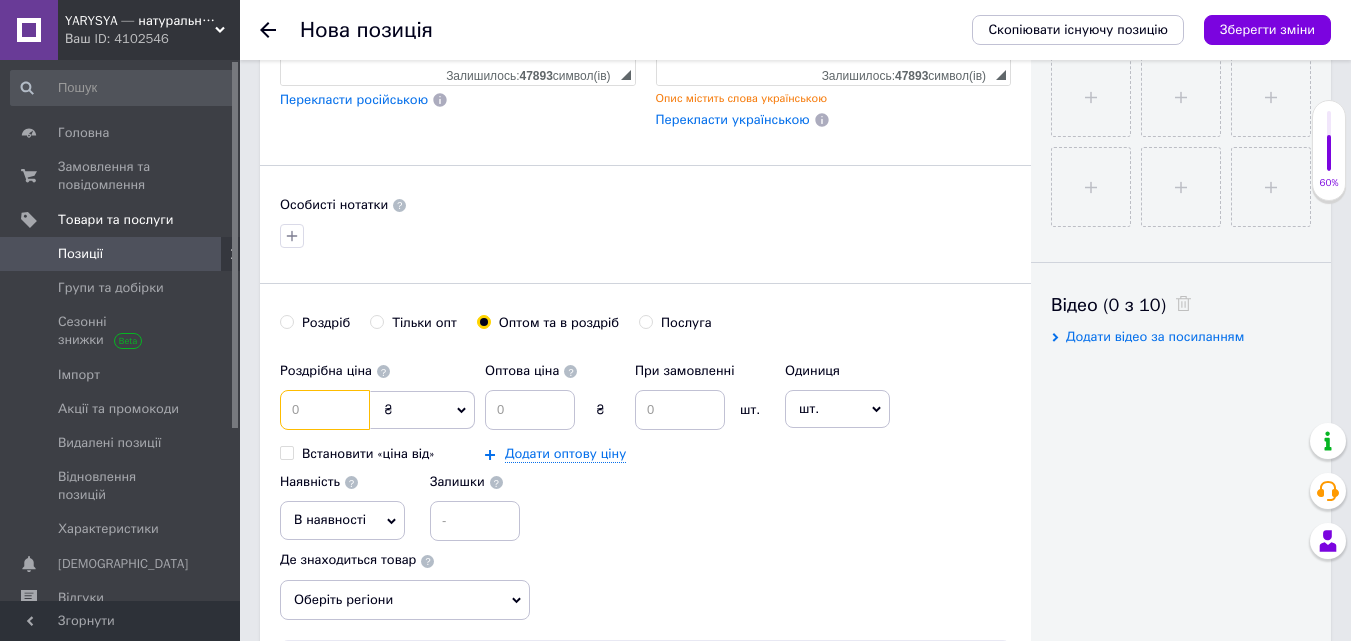click at bounding box center [325, 410] 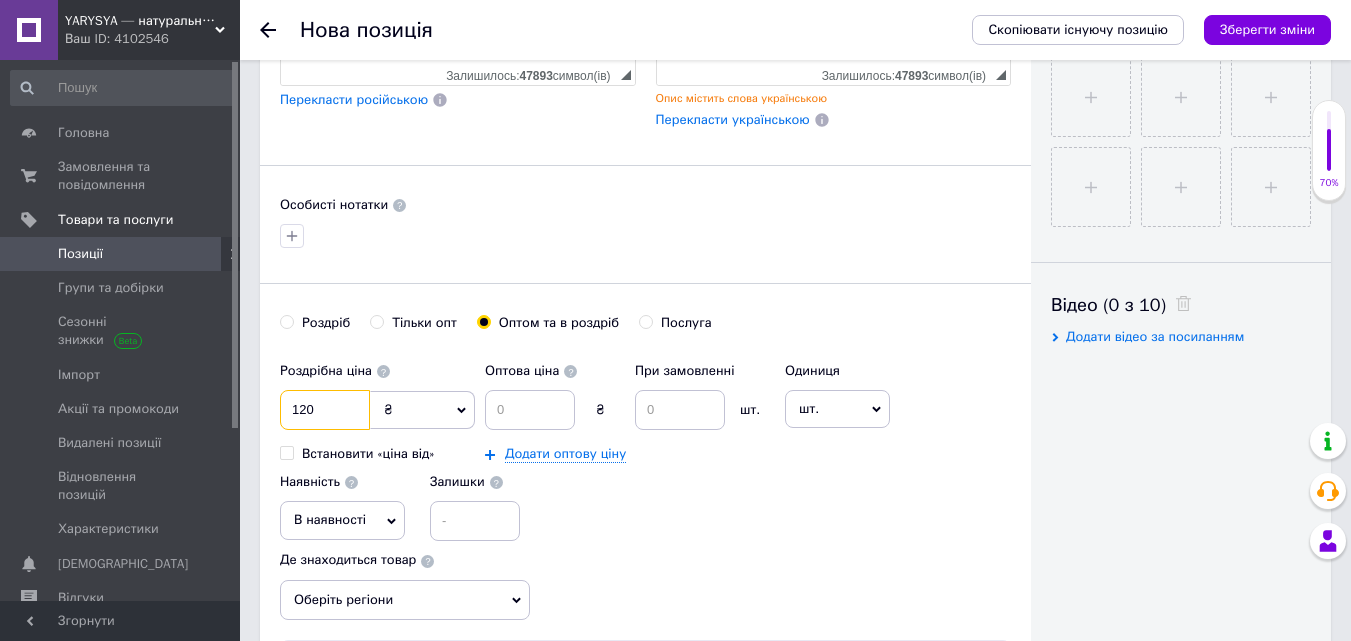 type on "120" 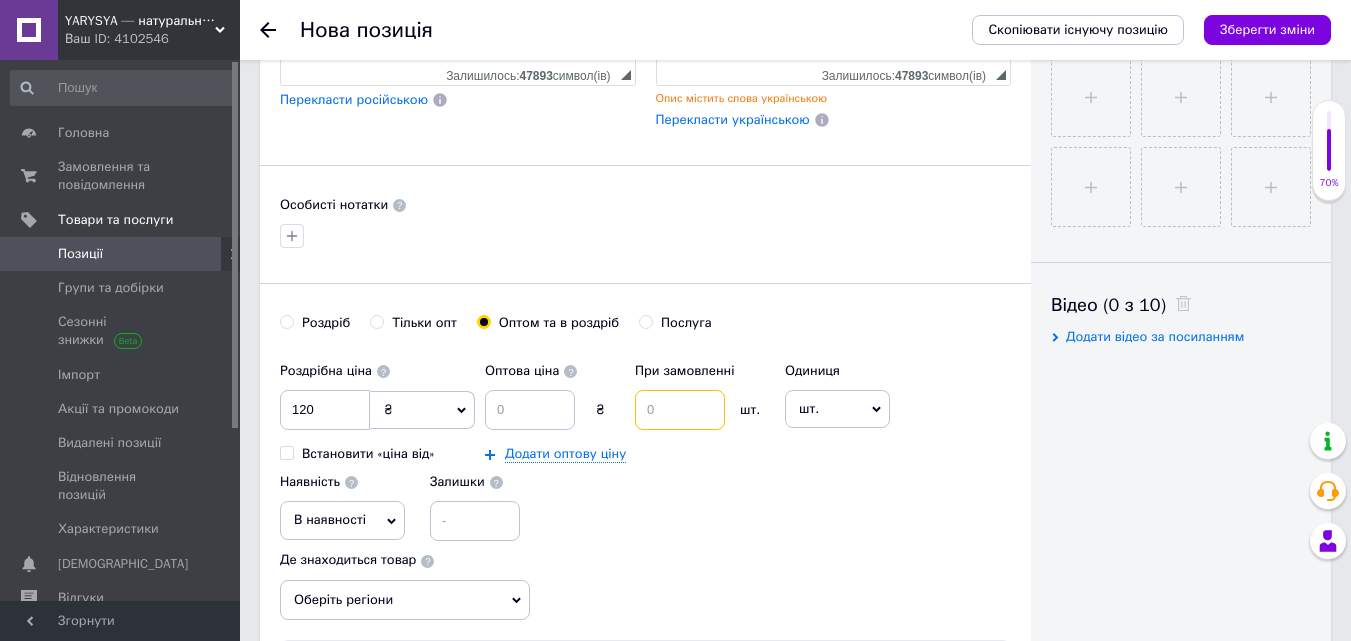 click at bounding box center (680, 410) 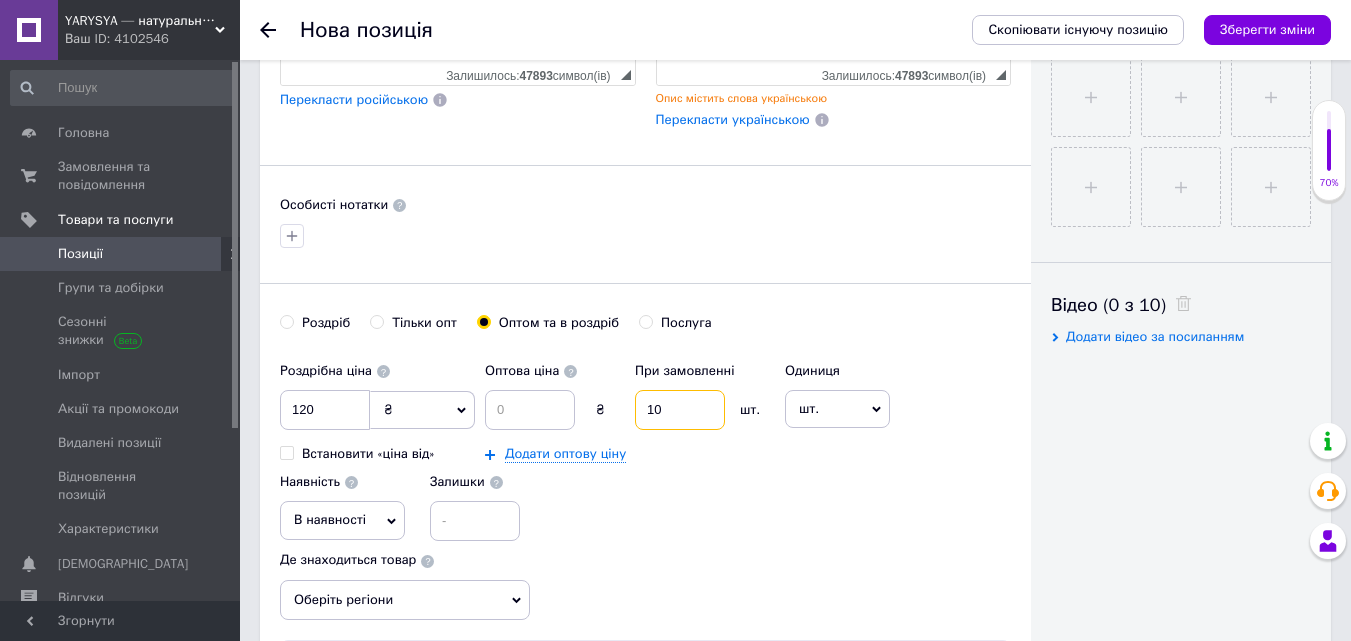 type on "10" 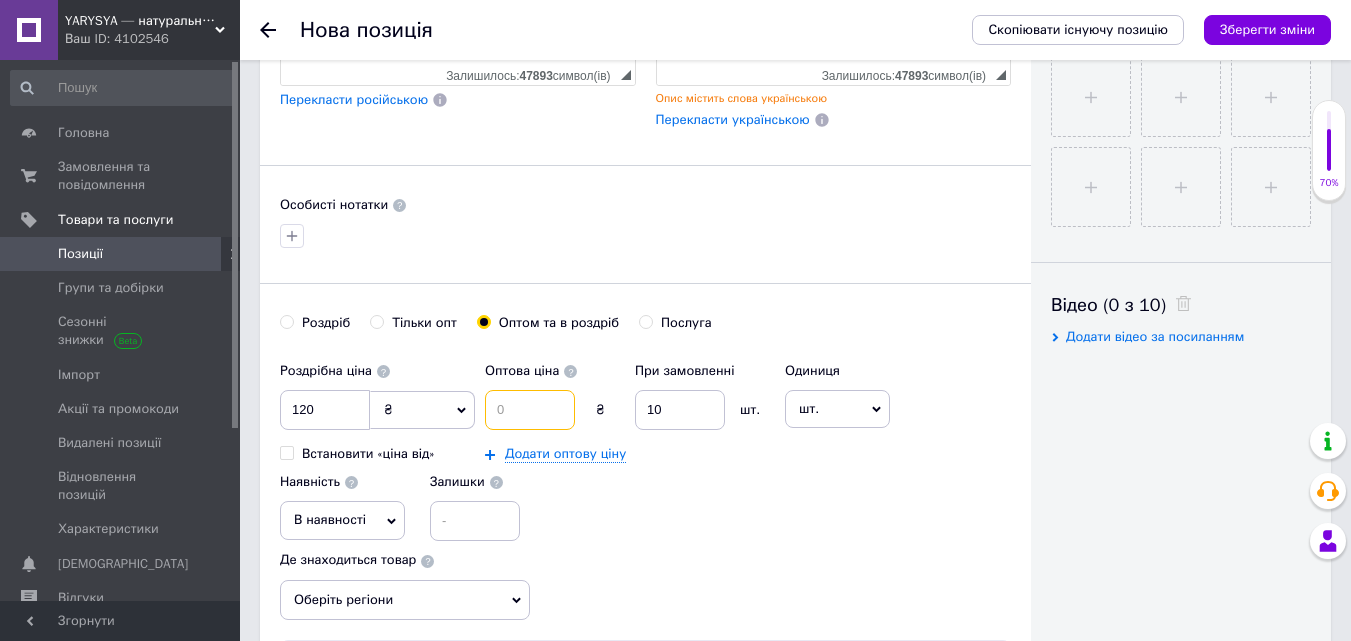click at bounding box center (530, 410) 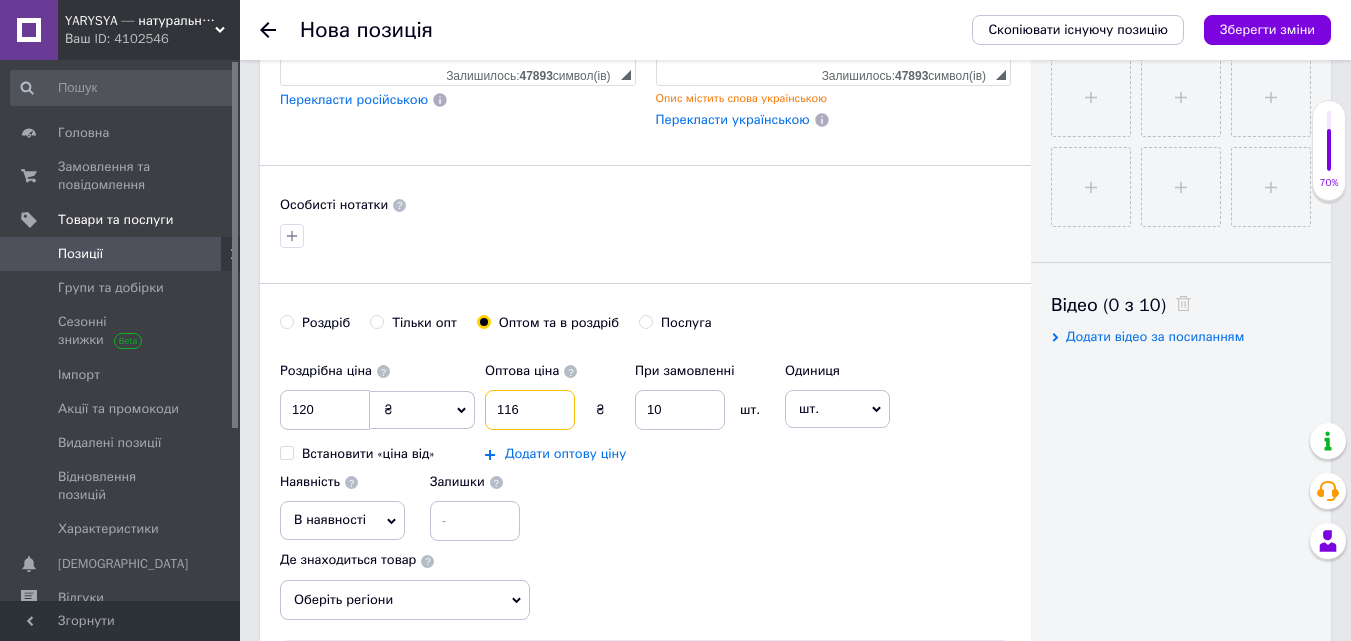 type on "116" 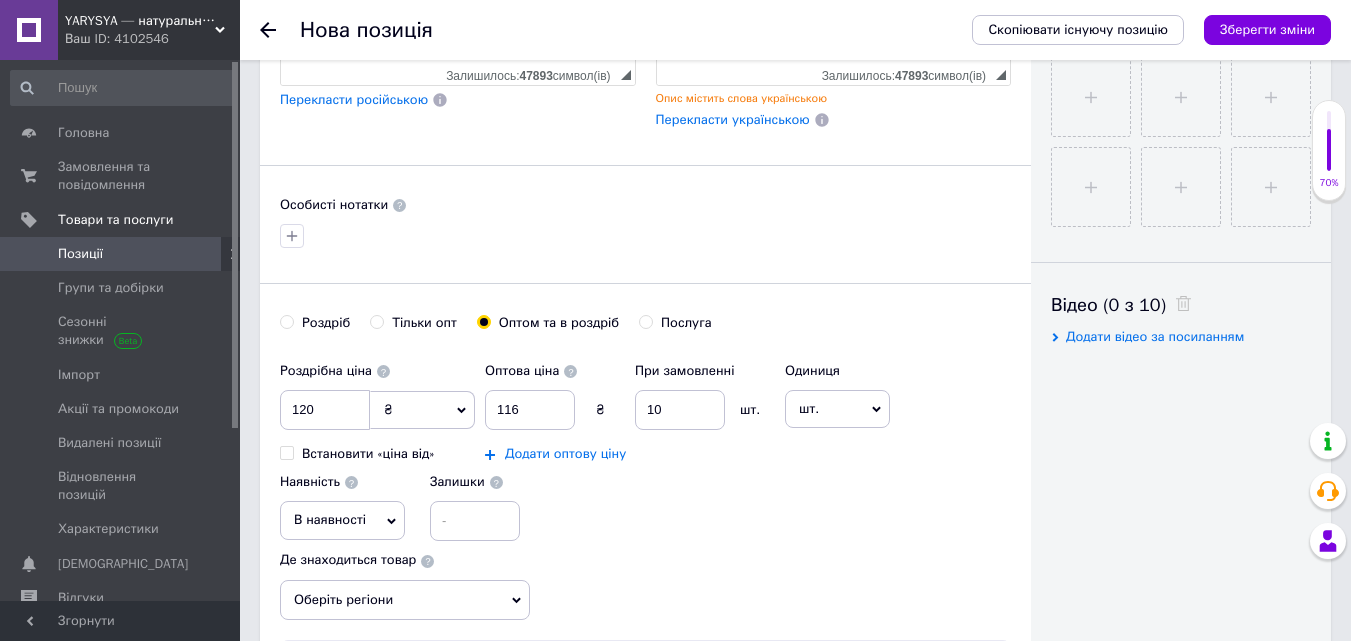 click on "Додати оптову ціну" at bounding box center [565, 454] 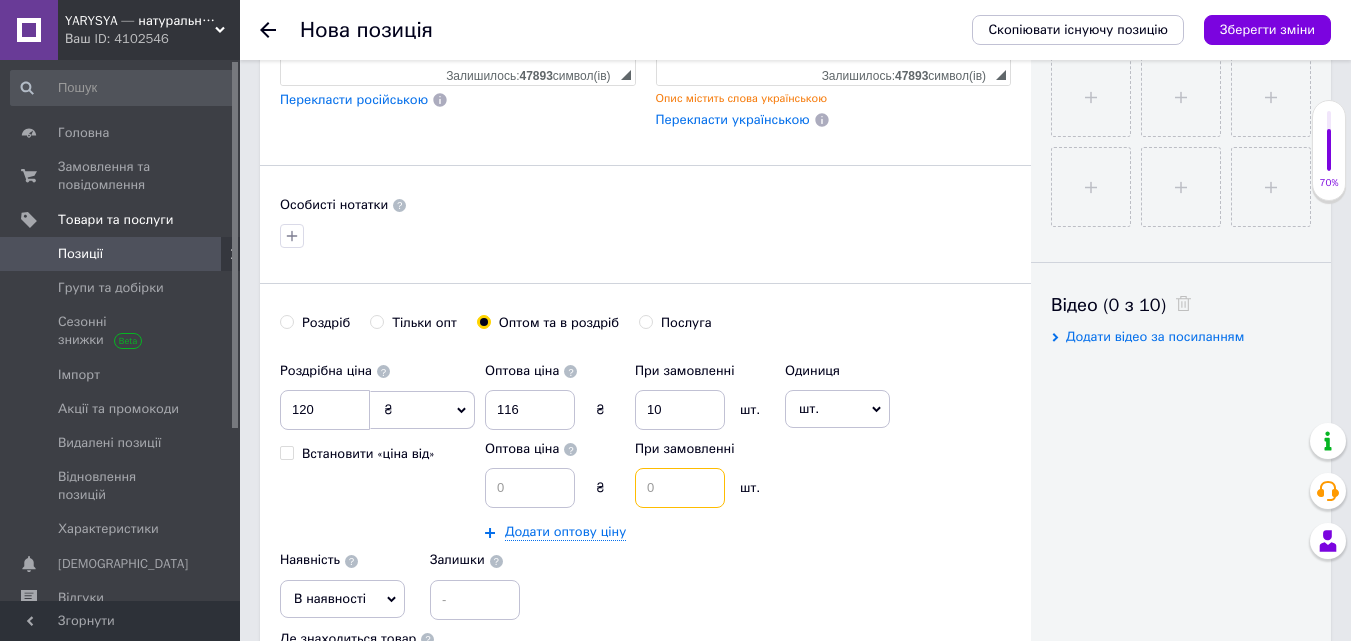 click at bounding box center [680, 488] 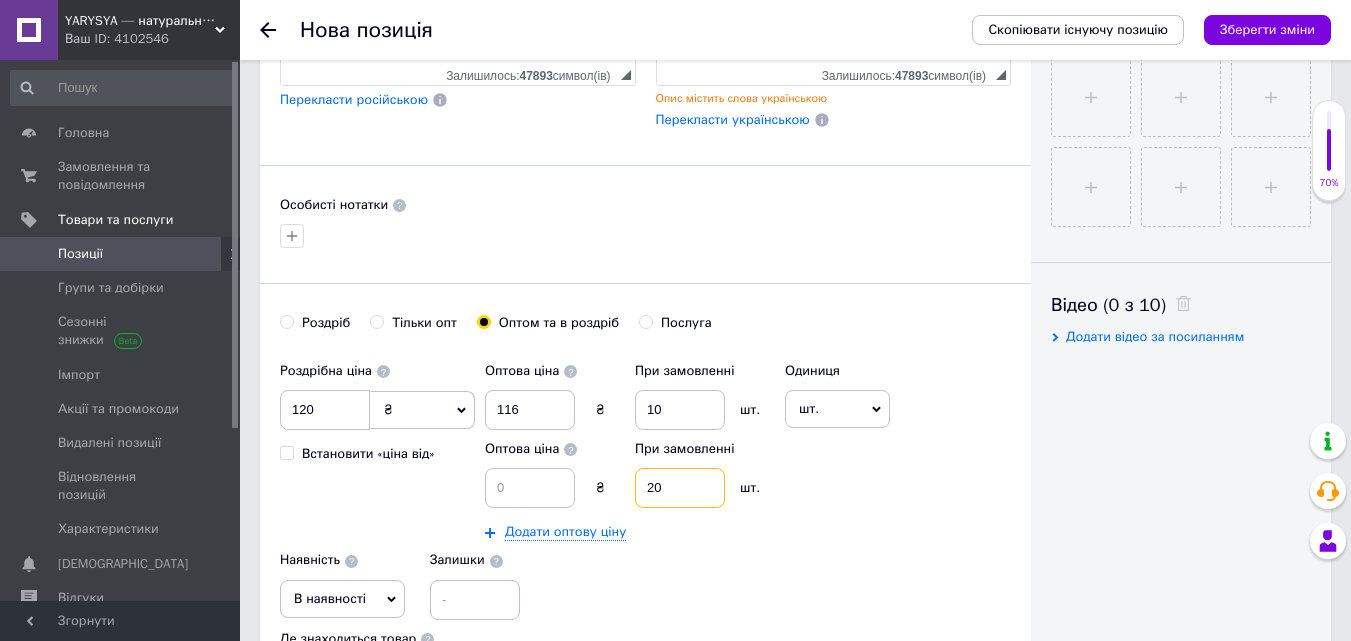 type on "20" 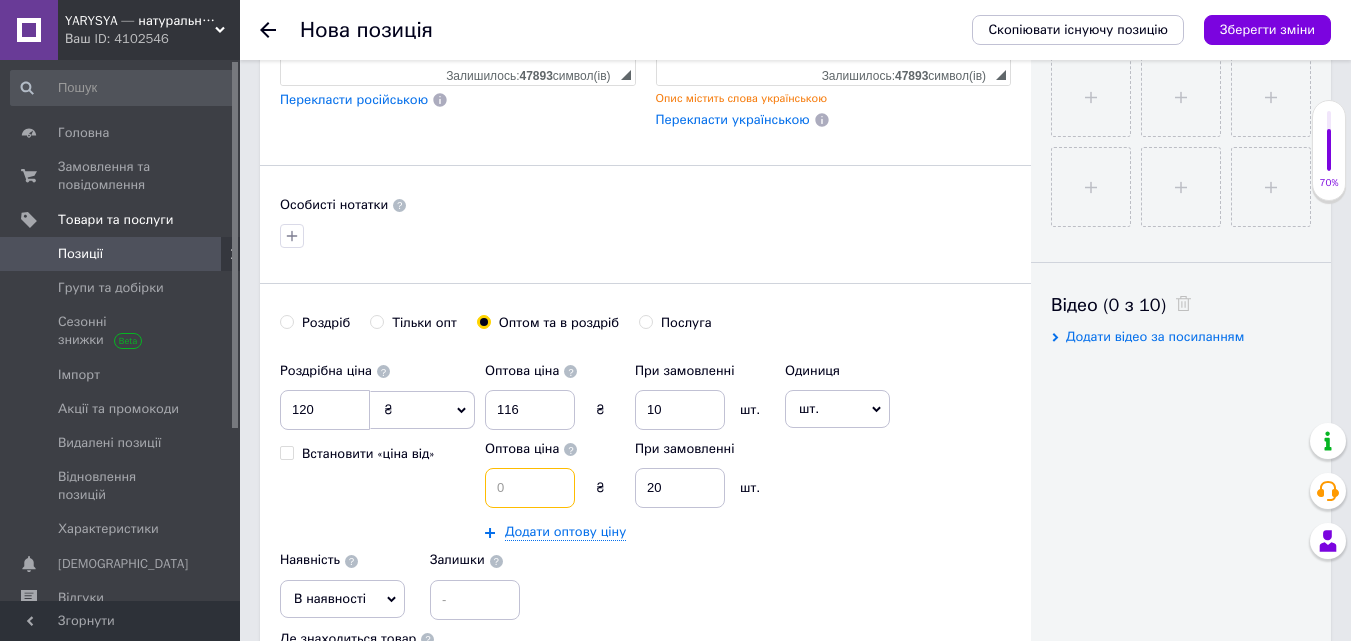 click at bounding box center [530, 488] 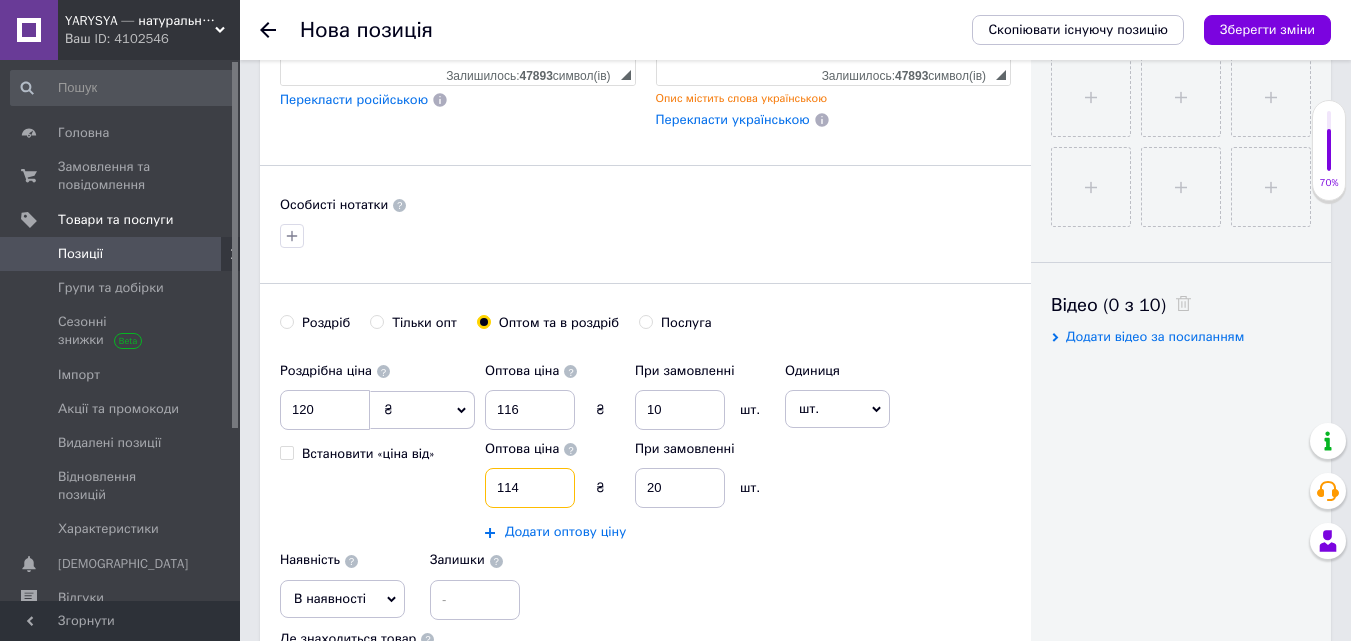 type on "114" 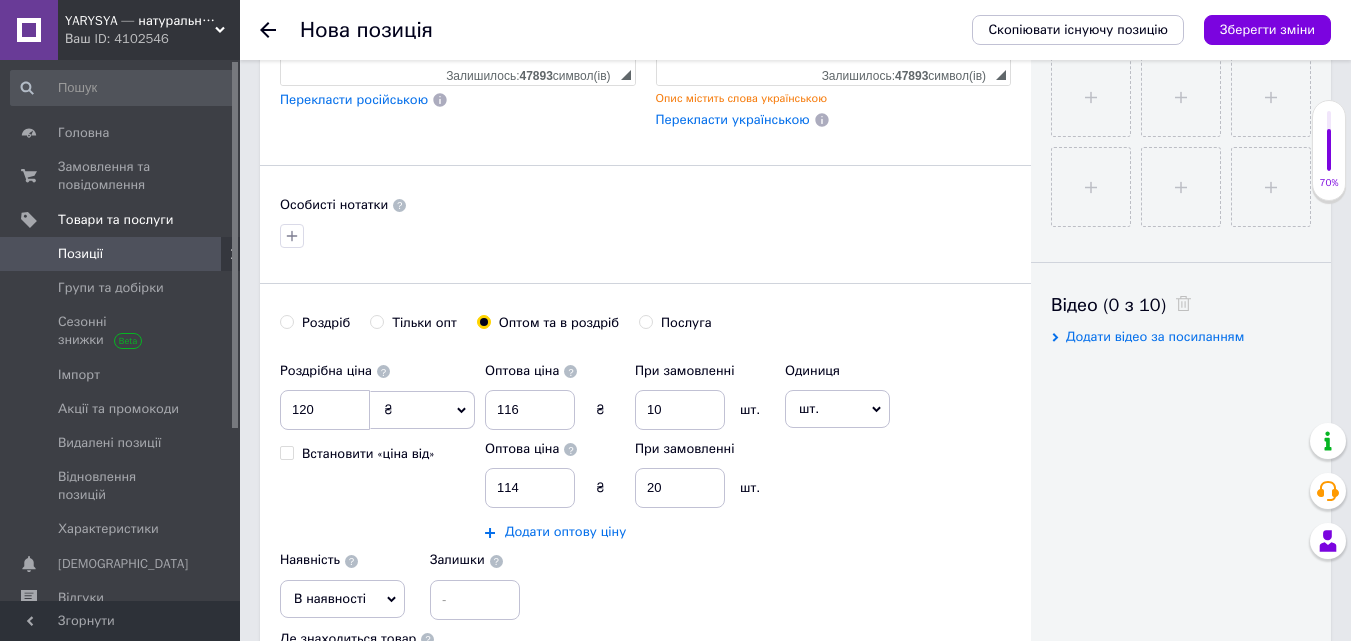 click on "Додати оптову ціну" at bounding box center (565, 532) 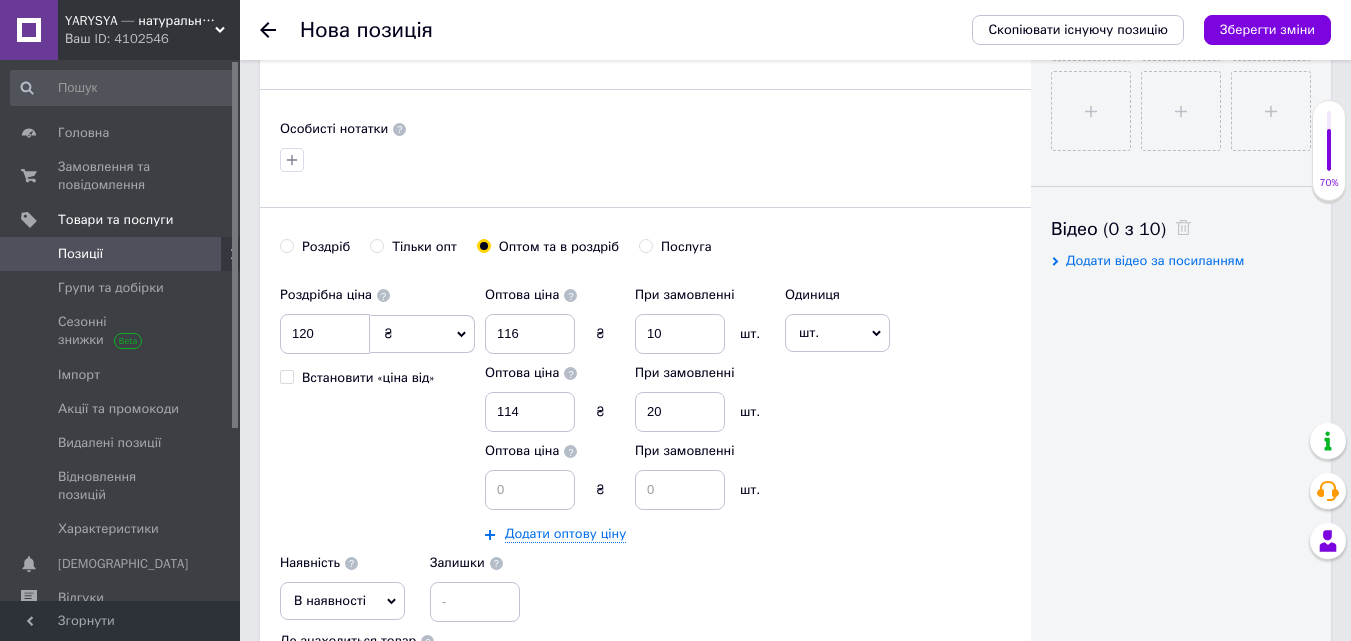 scroll, scrollTop: 1000, scrollLeft: 0, axis: vertical 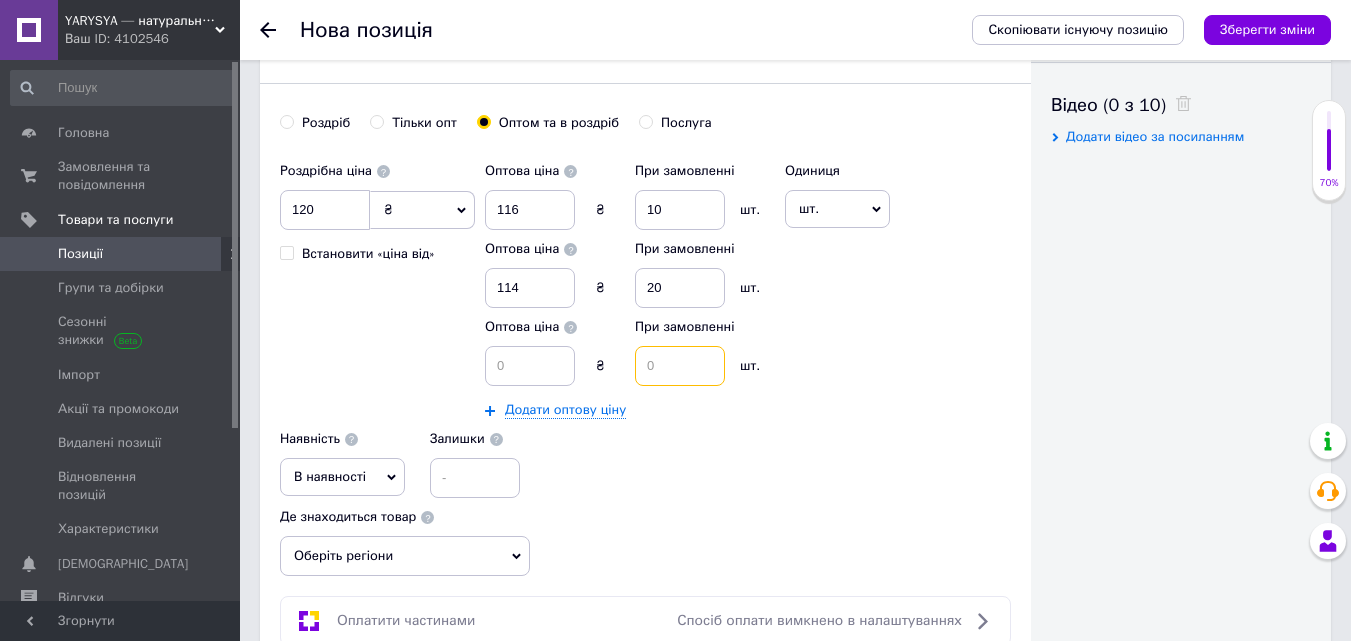 click at bounding box center [680, 366] 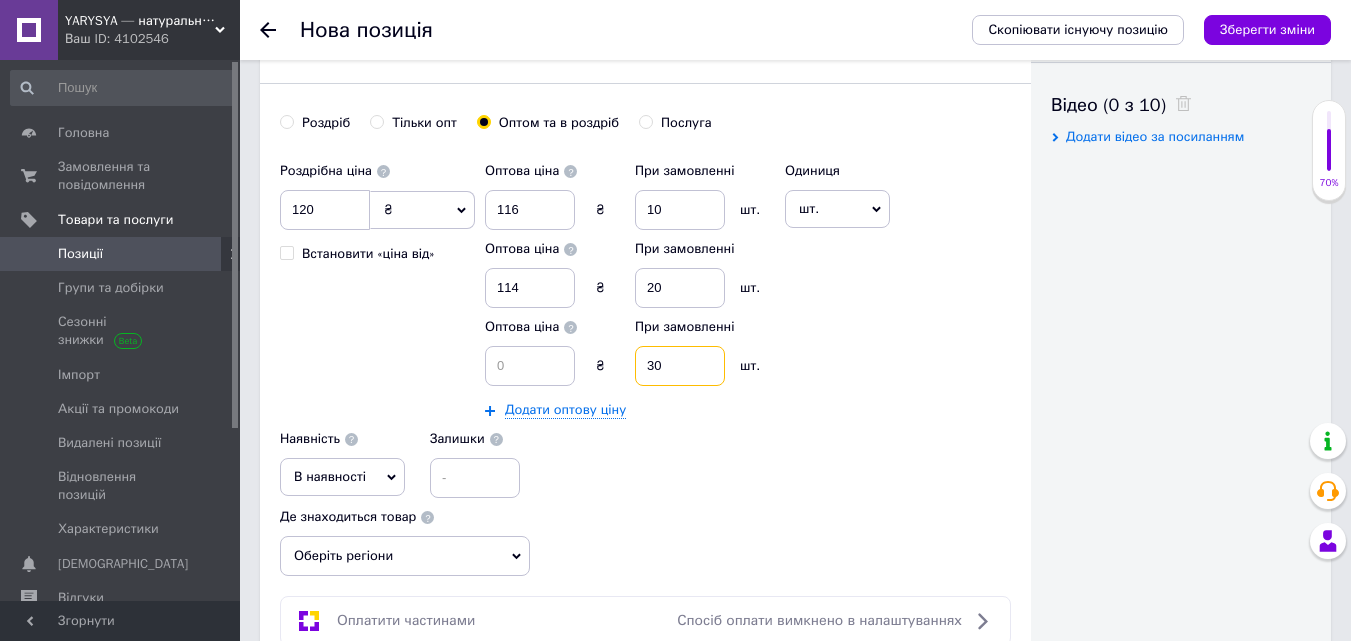 type on "30" 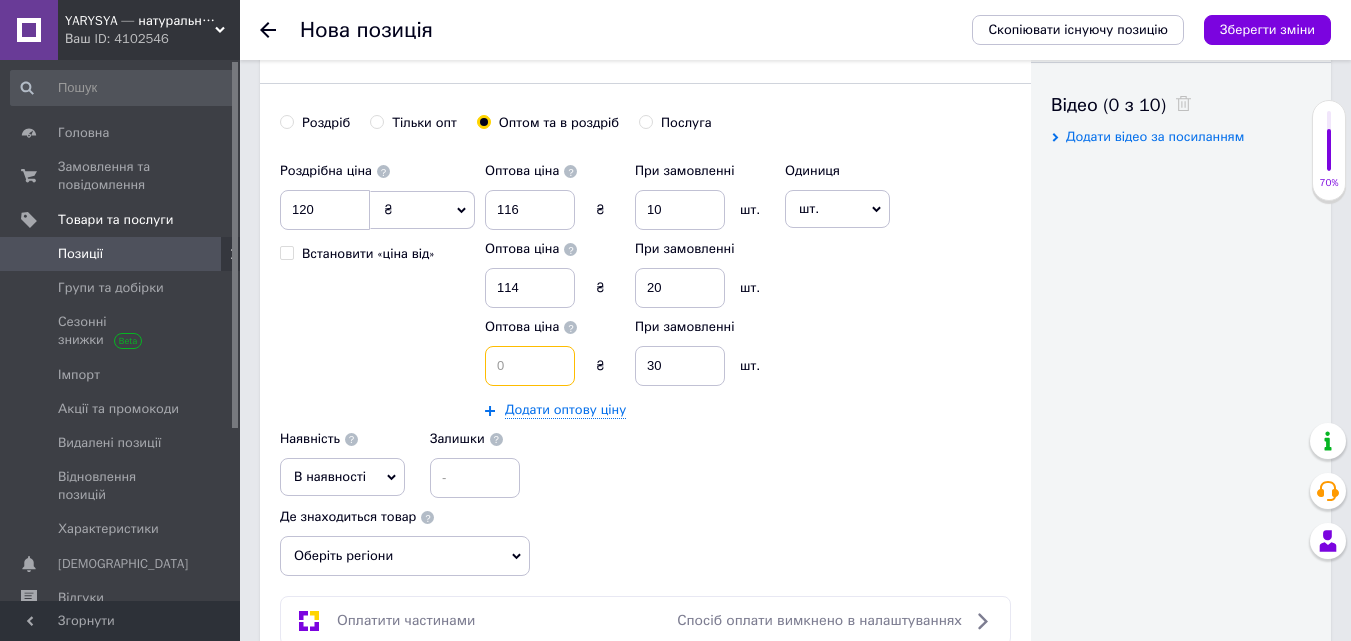 click at bounding box center (530, 366) 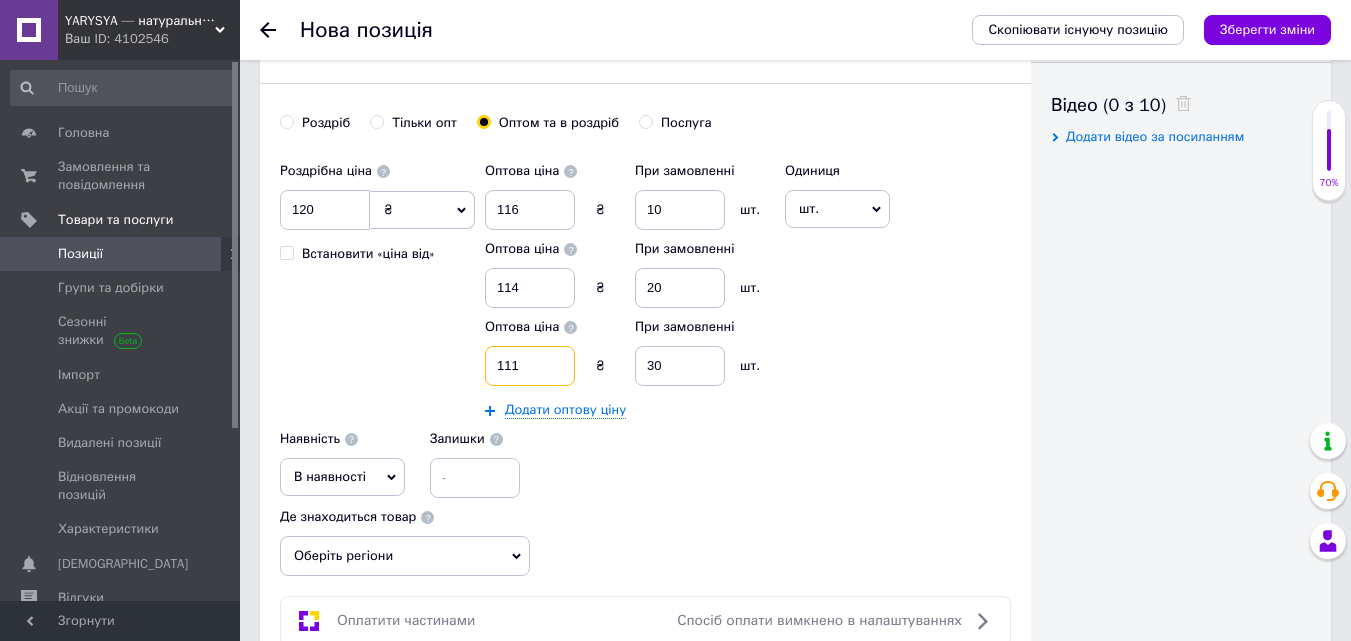type on "111" 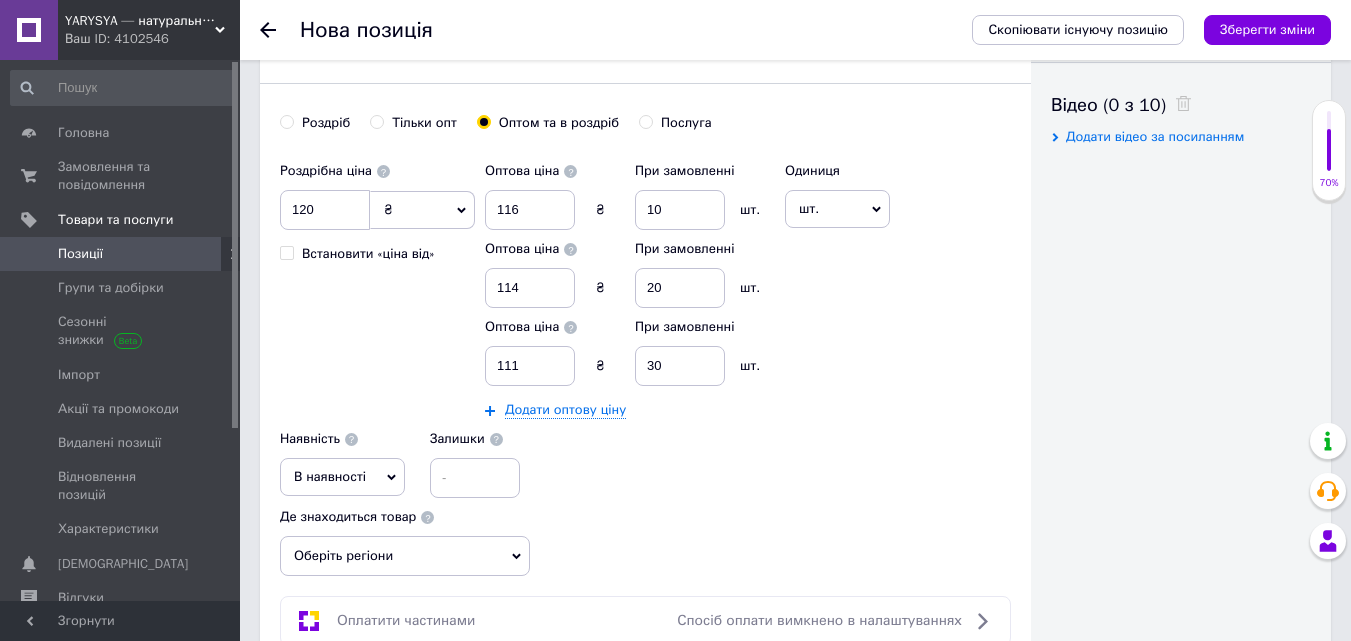 click on "Роздрібна ціна 120 ₴ $ EUR CHF GBP ¥ PLN ₸ MDL HUF KGS CNY TRY KRW lei Встановити «ціна від» Оптова ціна 116 ₴ При замовленні 10 шт. Оптова ціна 114 ₴ При замовленні 20 шт. Оптова ціна 111 ₴ При замовленні 30 шт. Додати оптову ціну Одиниця шт. Популярне комплект упаковка кв.м пара м кг пог.м послуга т а автоцистерна ампула б балон банка блістер бобіна бочка [PERSON_NAME] бухта в ват виїзд відро г г га година гр/кв.м гігакалорія д дав два місяці день доба доза є єврокуб з зміна к кВт каністра карат кв.дм кв.м кв.см кв.фут квартал кг кг/кв.м км колесо комплект коробка куб.дм куб.м л л лист м м мВт мл мм н о" at bounding box center (645, 325) 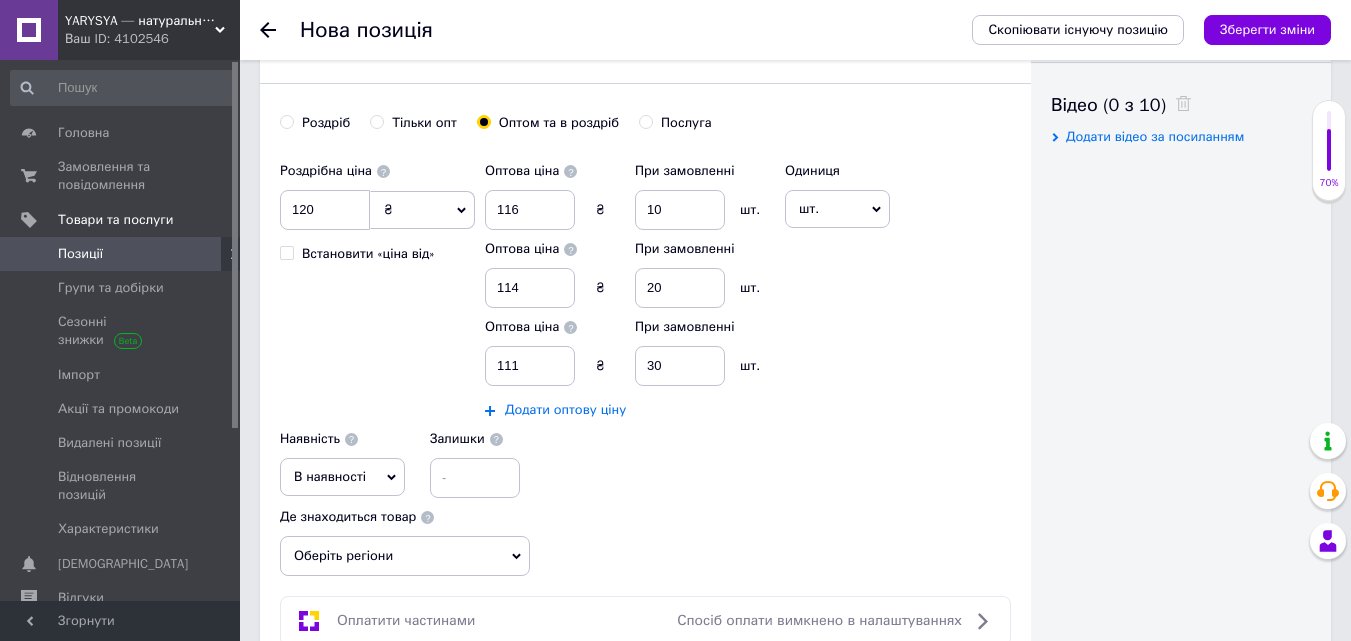 click on "Додати оптову ціну" at bounding box center (565, 410) 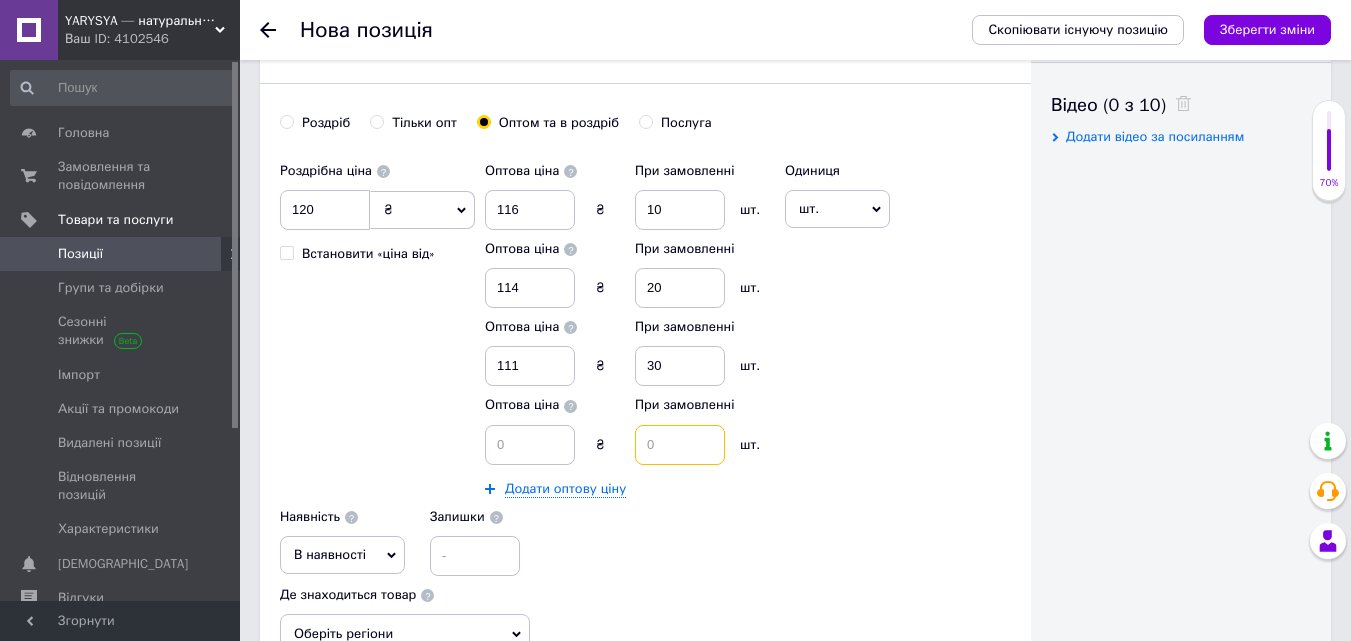 click at bounding box center (680, 445) 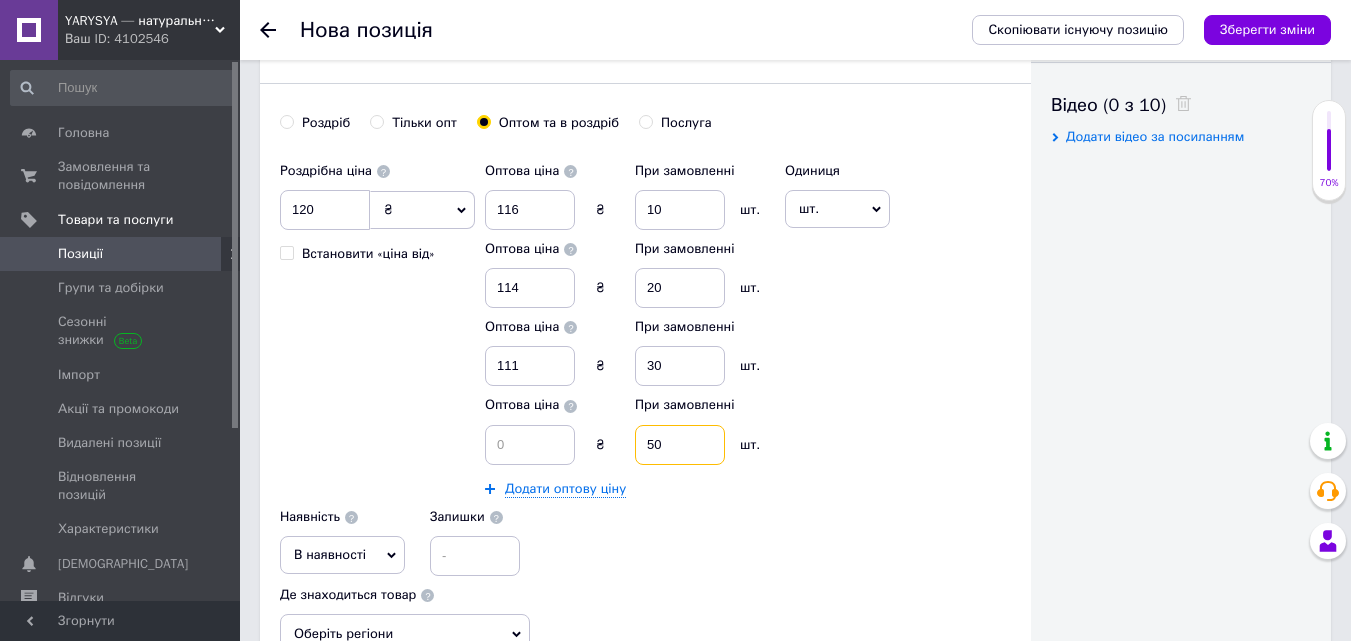 type on "50" 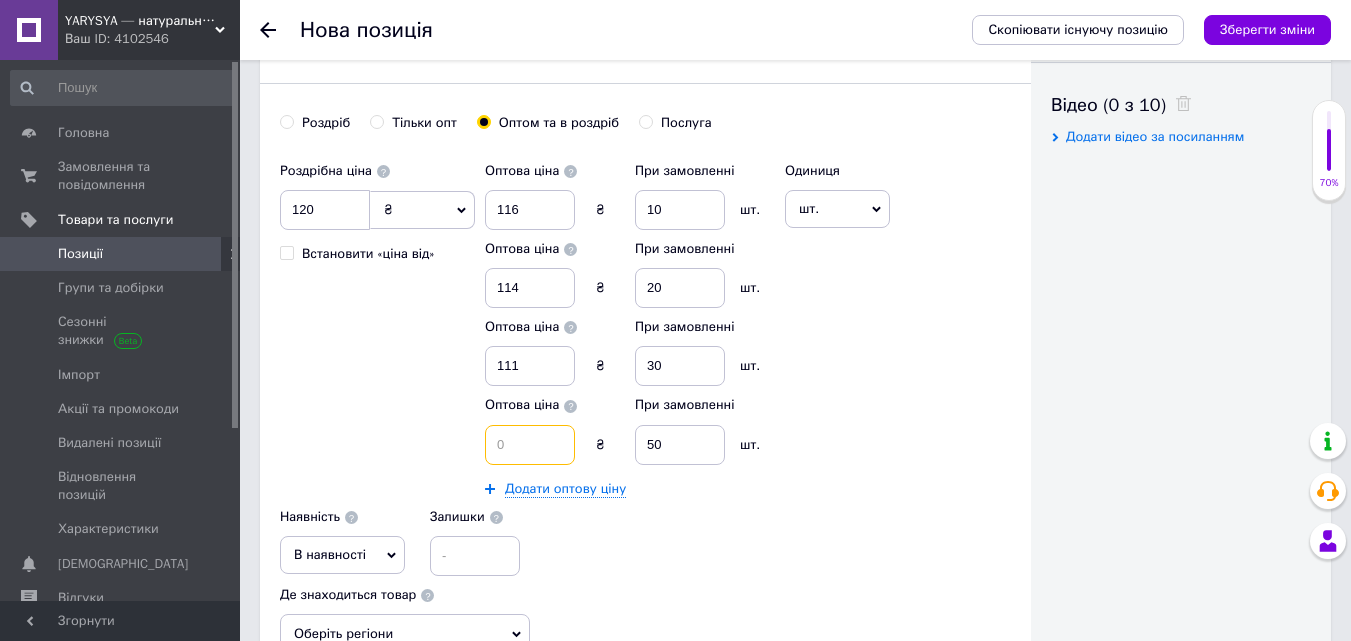 click at bounding box center (530, 445) 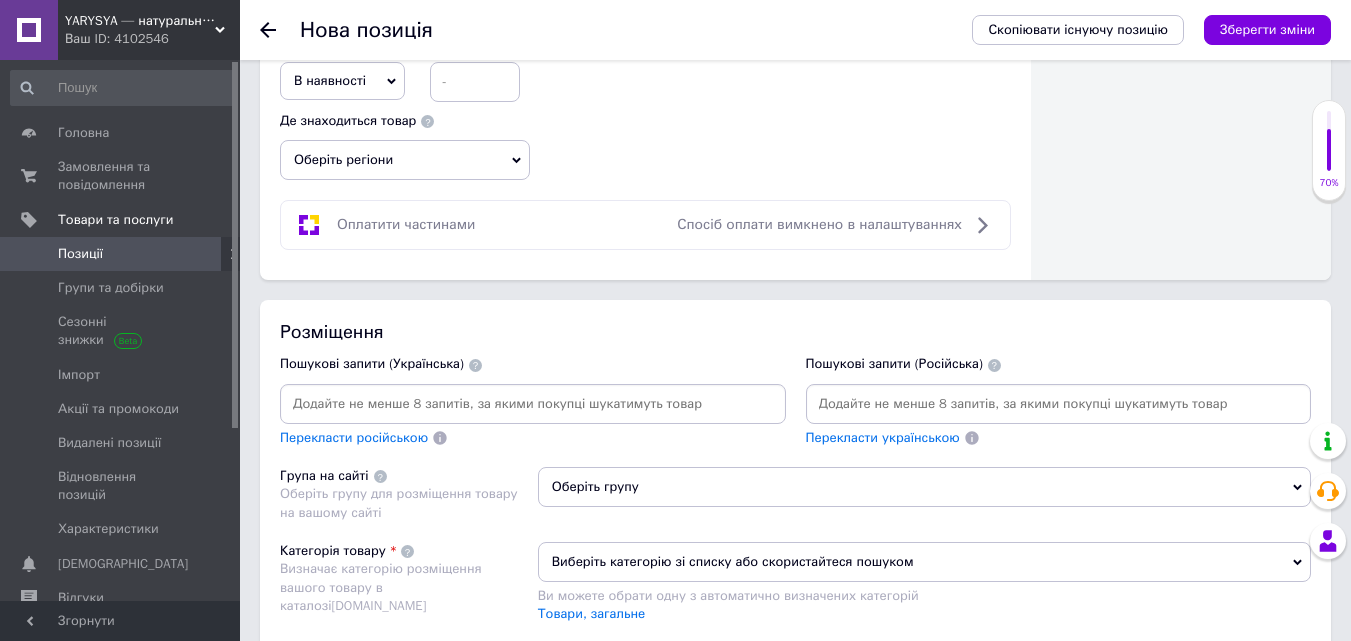 scroll, scrollTop: 1600, scrollLeft: 0, axis: vertical 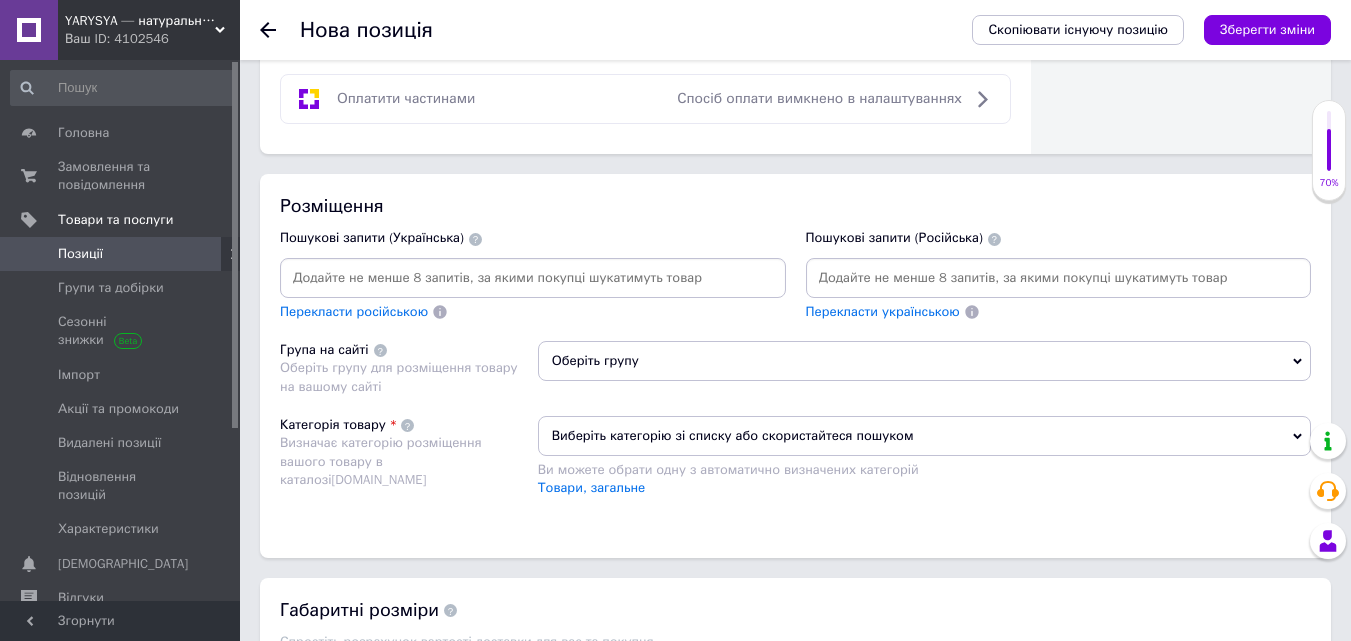 type on "108" 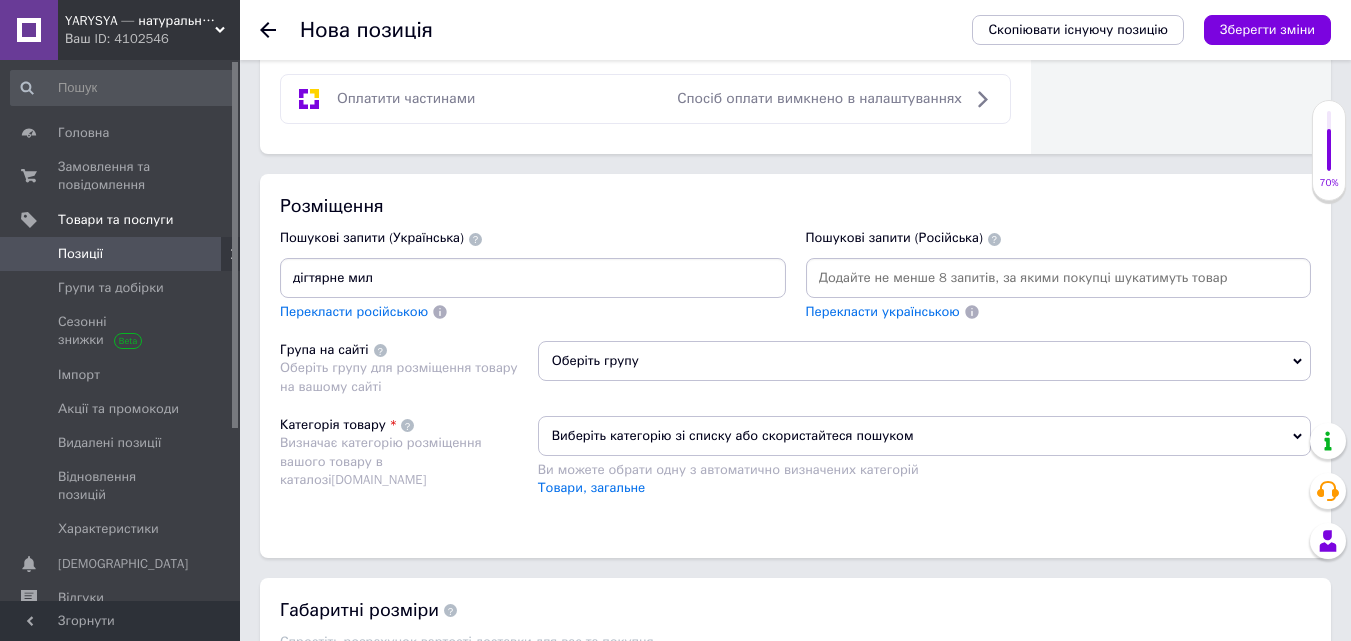 type on "дігтярне мило" 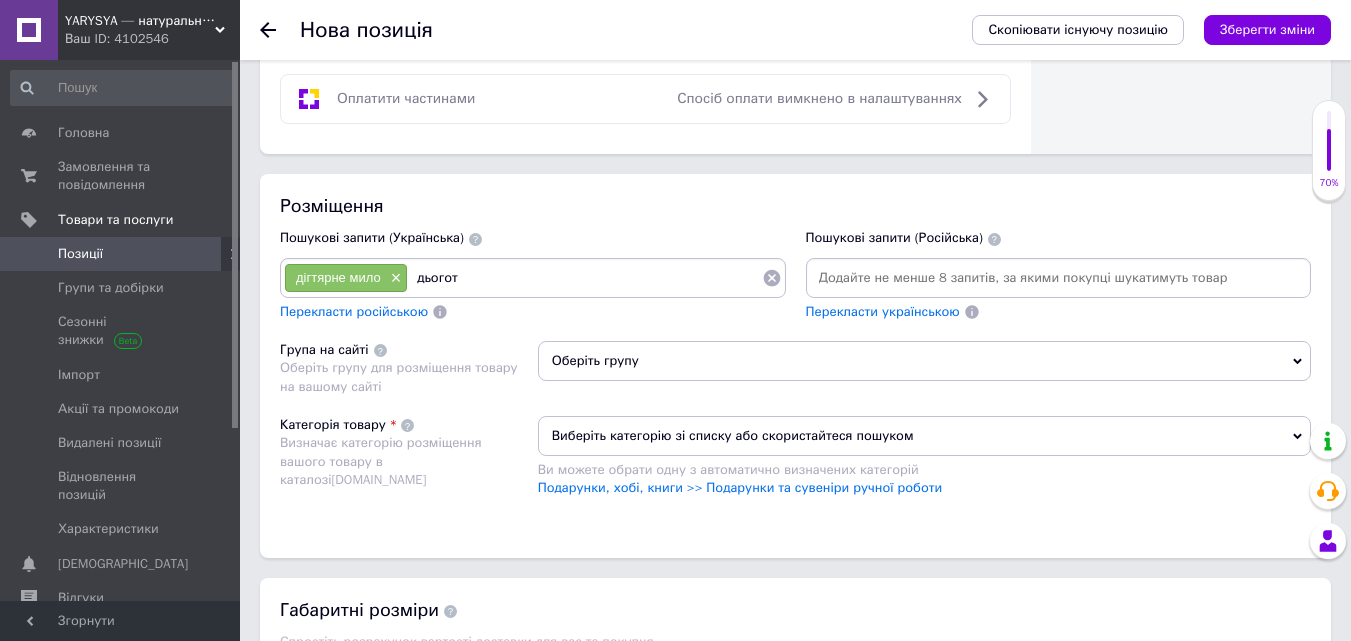 type on "дьоготь" 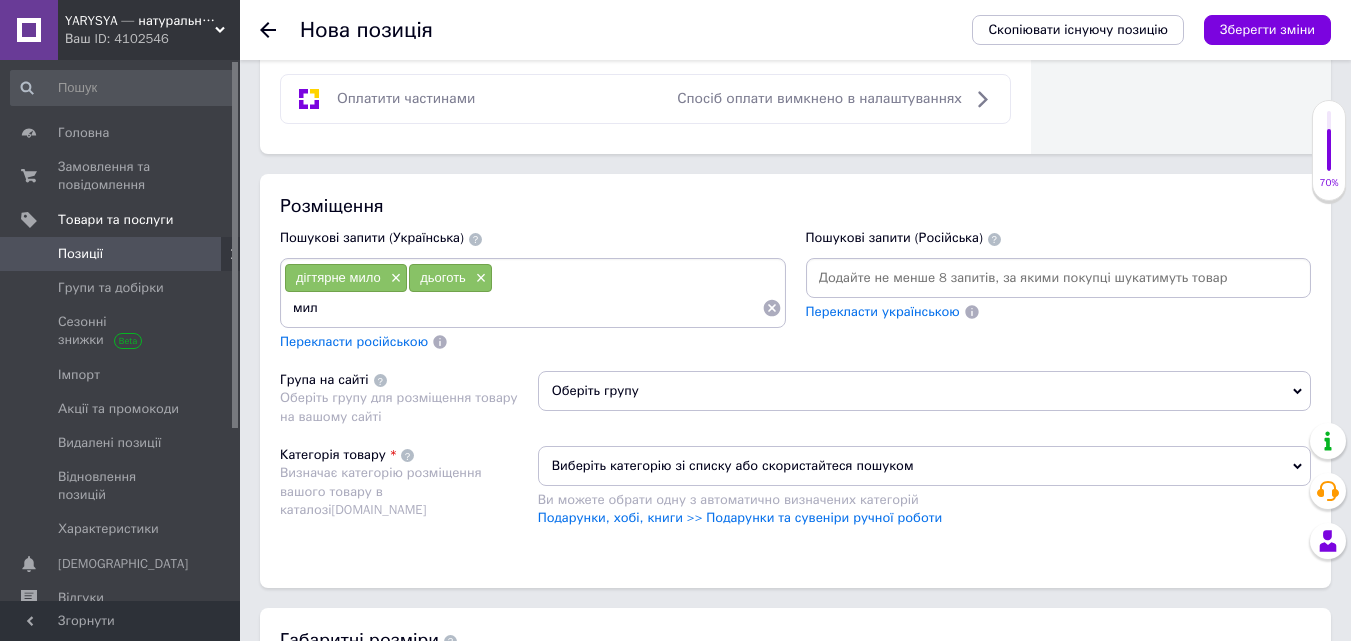 type on "мило" 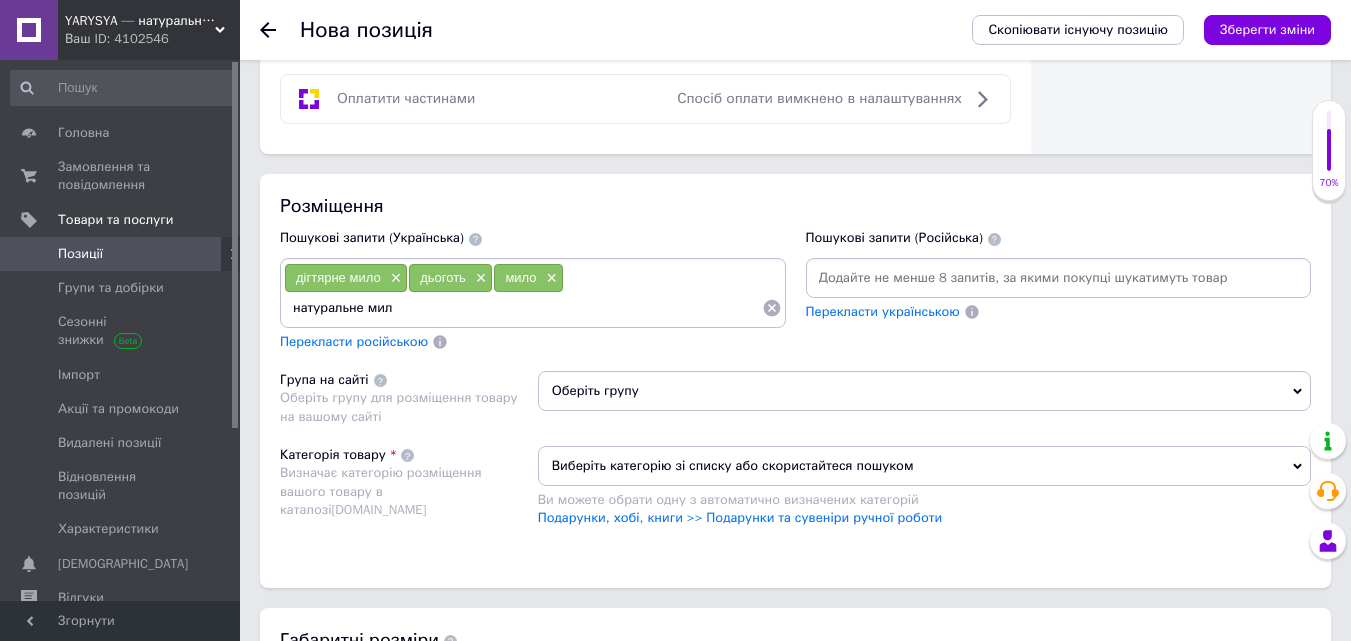 type on "натуральне мило" 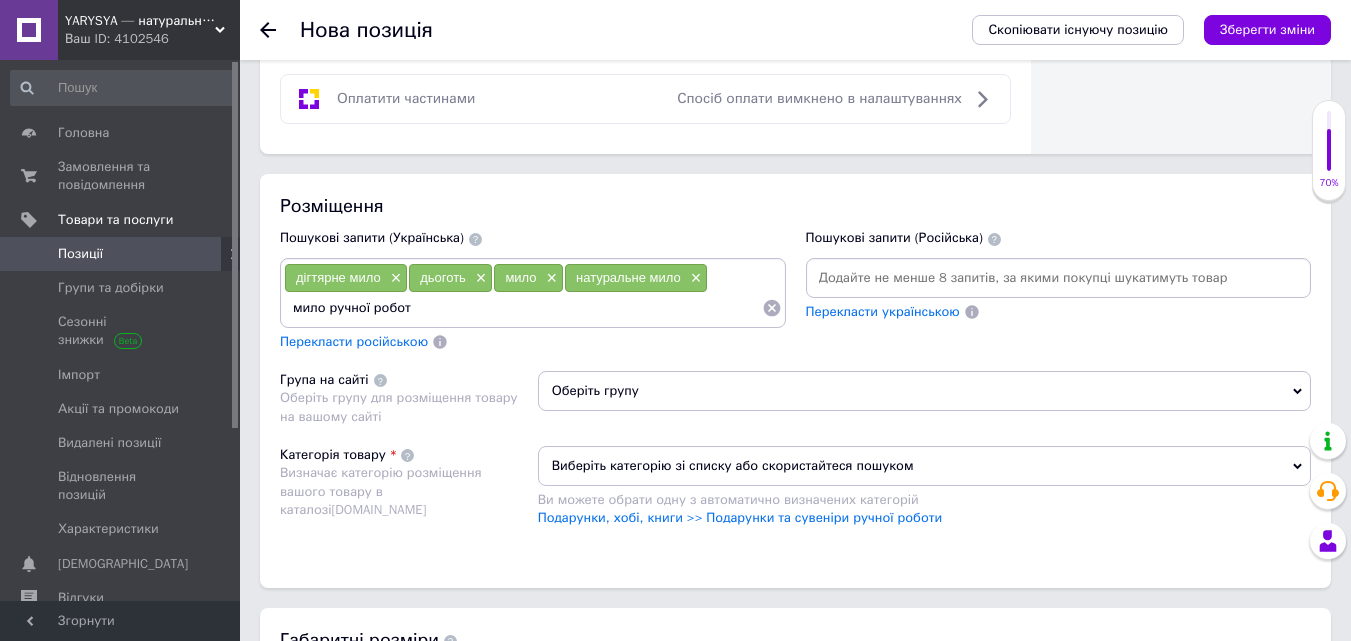 type on "мило ручної роботи" 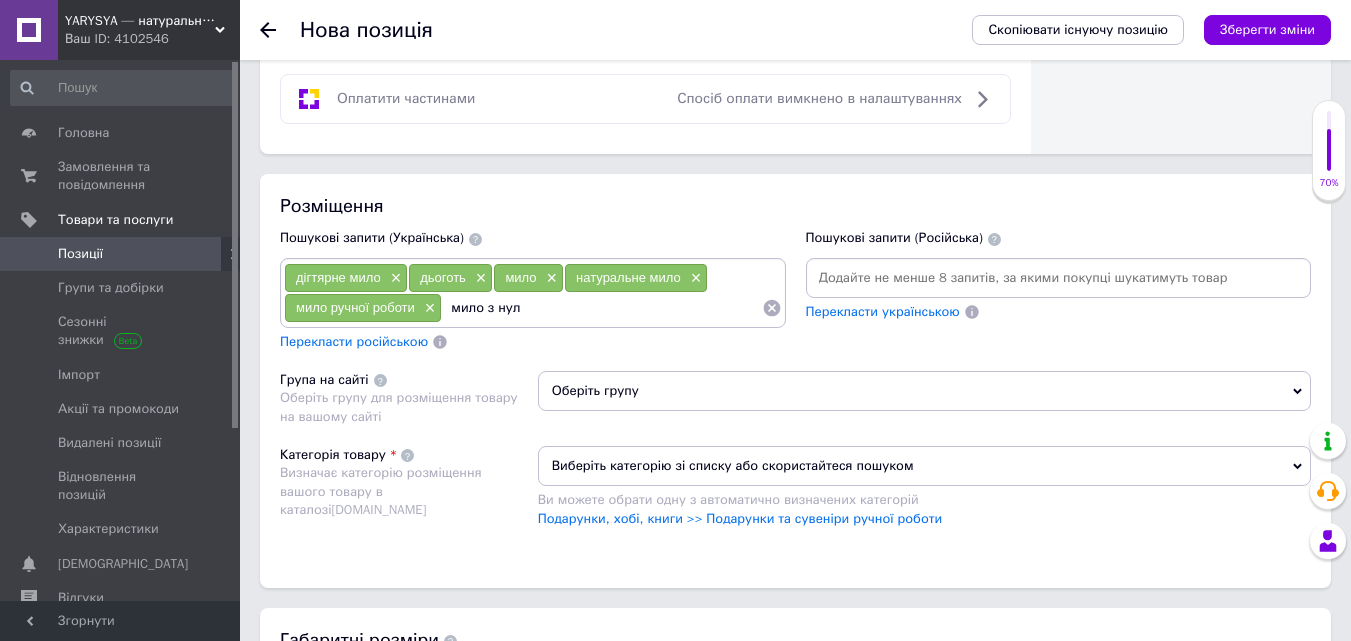 type on "мило з нуля" 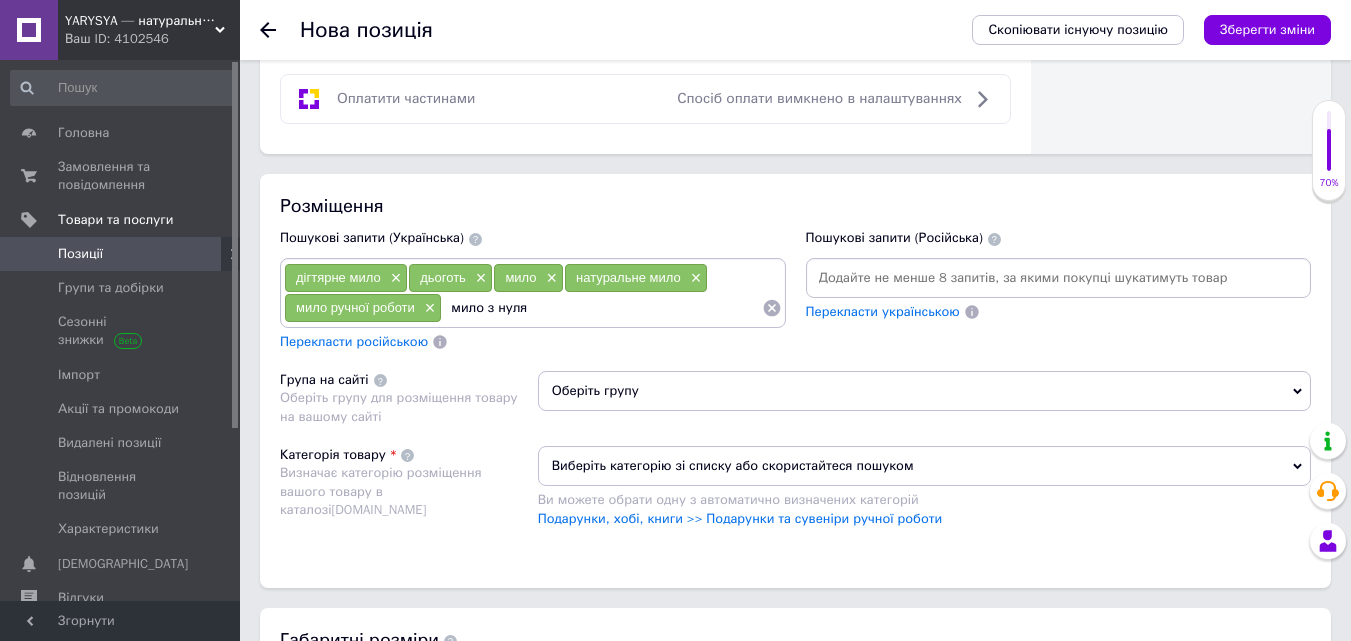 type 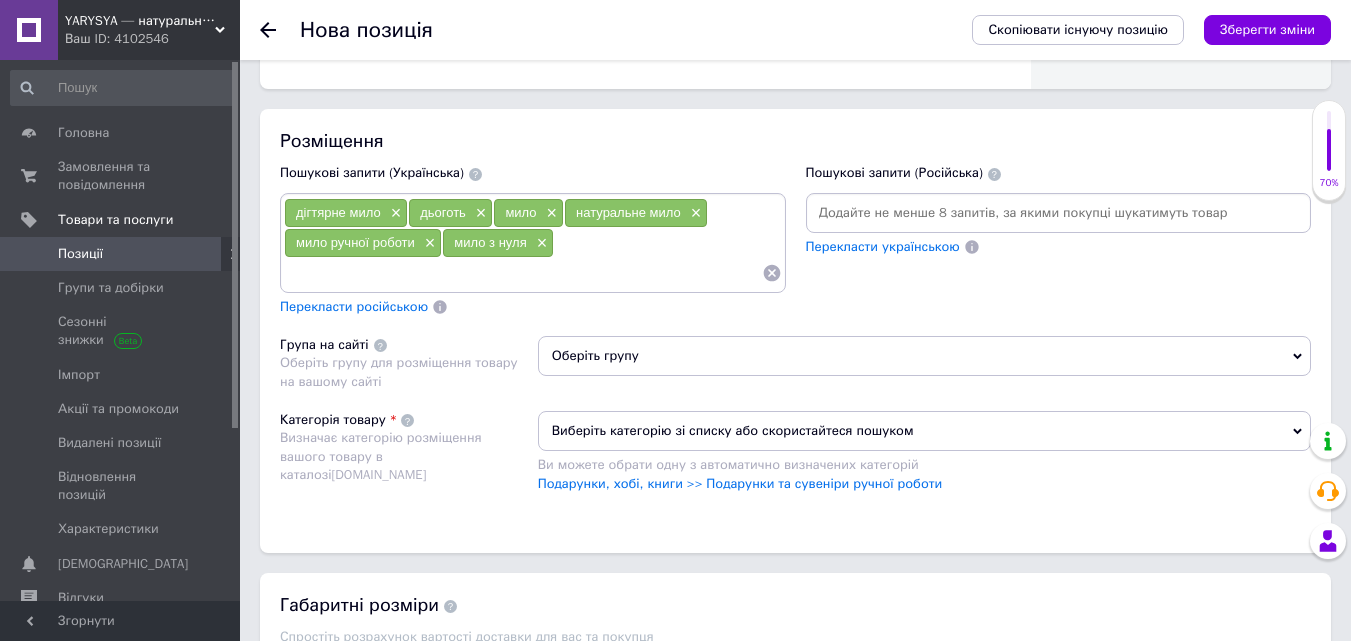 scroll, scrollTop: 1700, scrollLeft: 0, axis: vertical 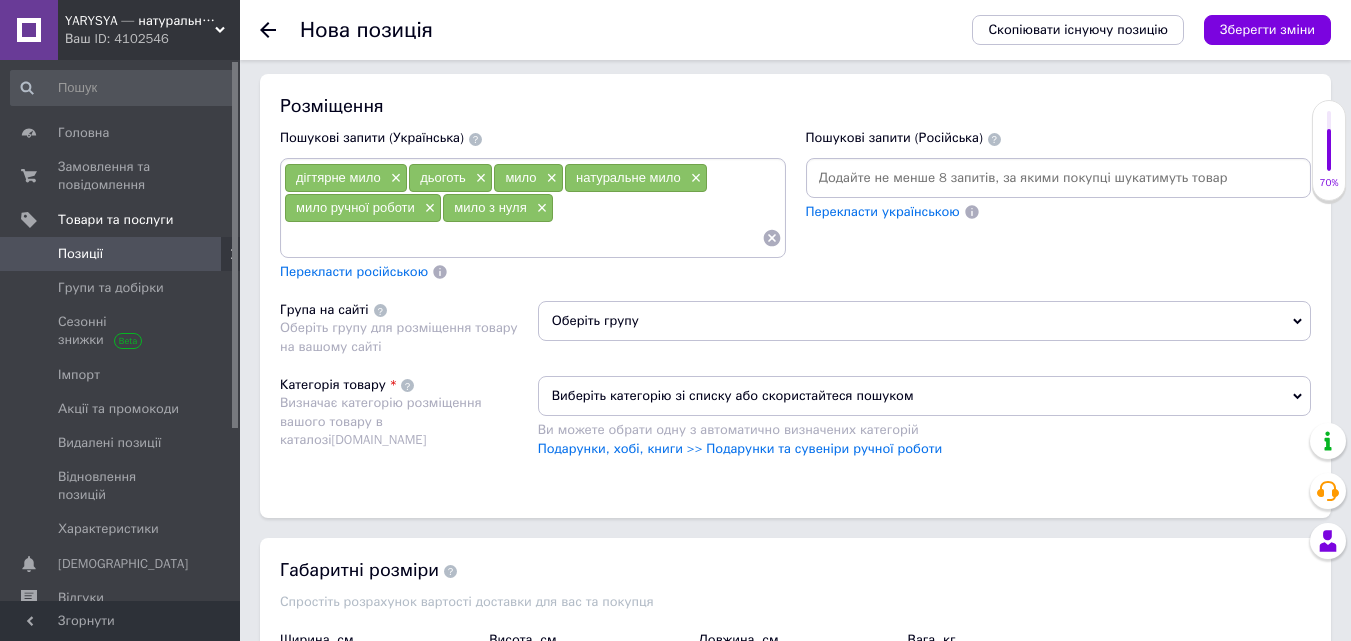 click on "Оберіть групу" at bounding box center (924, 321) 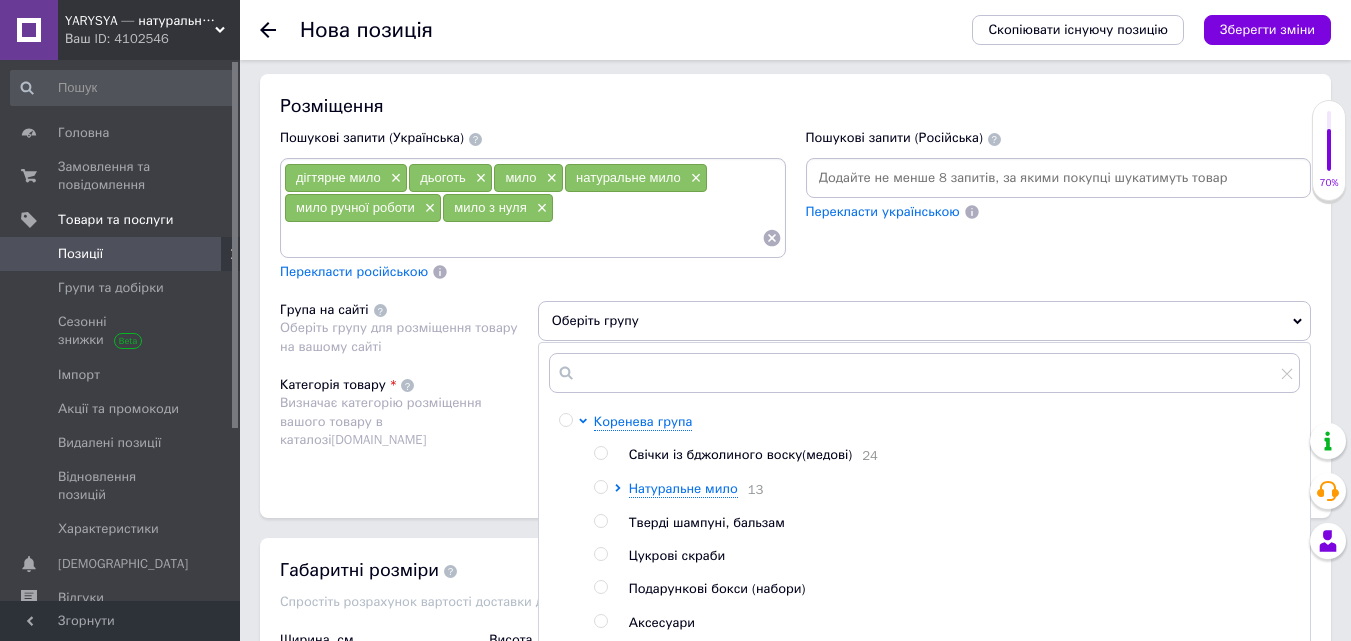 click at bounding box center (600, 487) 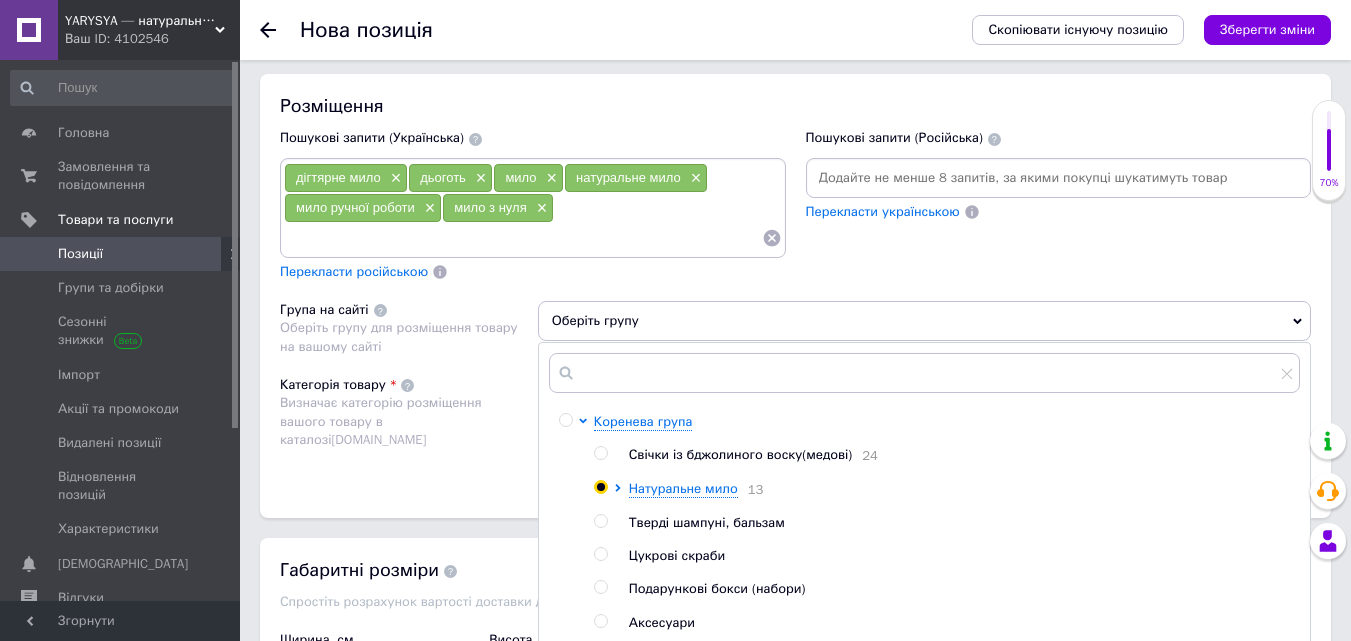 radio on "true" 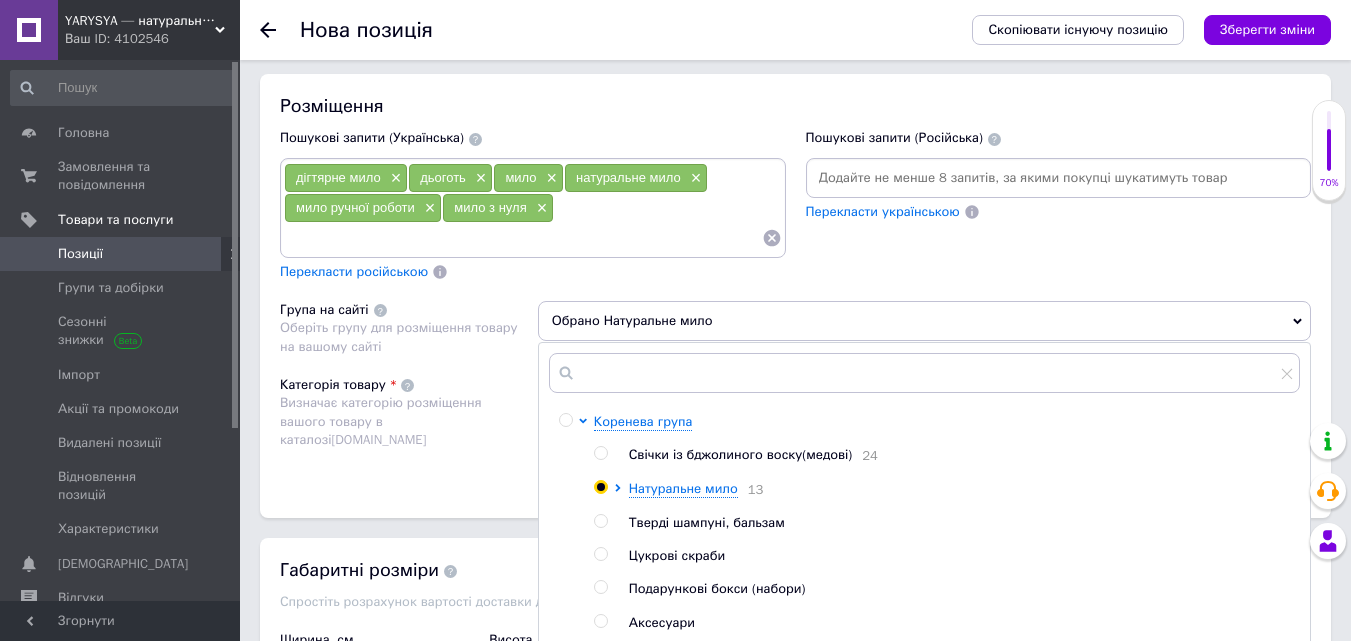 scroll, scrollTop: 1900, scrollLeft: 0, axis: vertical 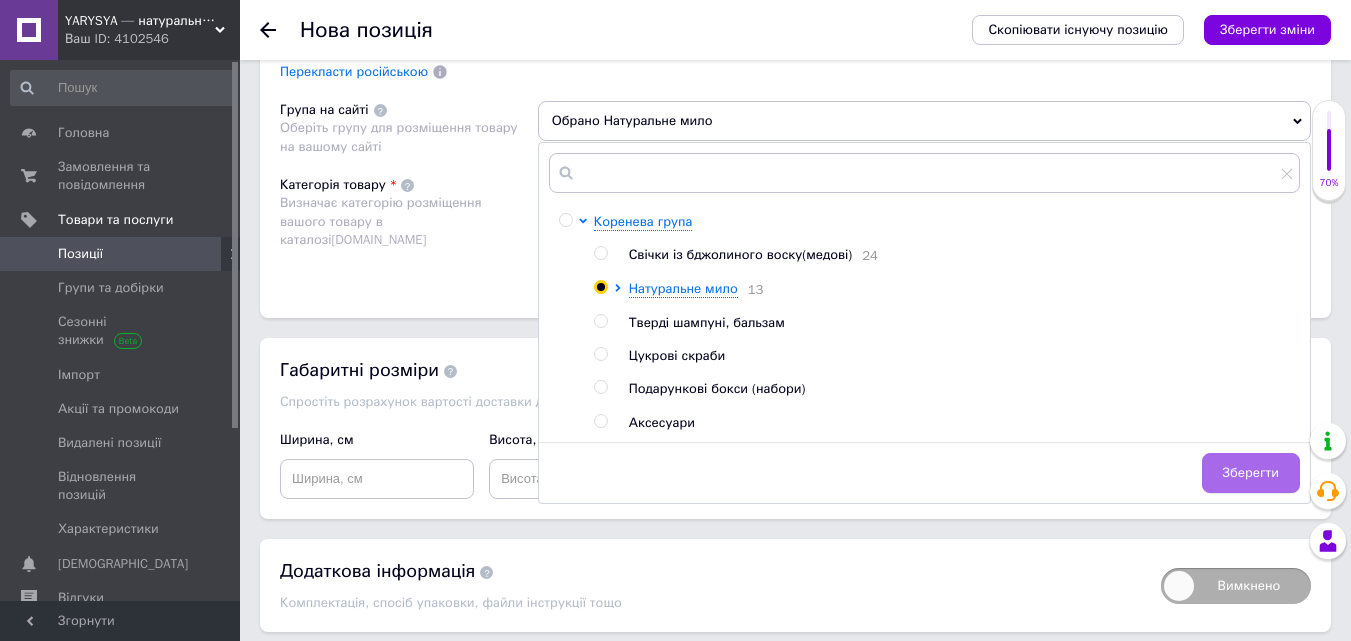 click on "Зберегти" at bounding box center (1251, 473) 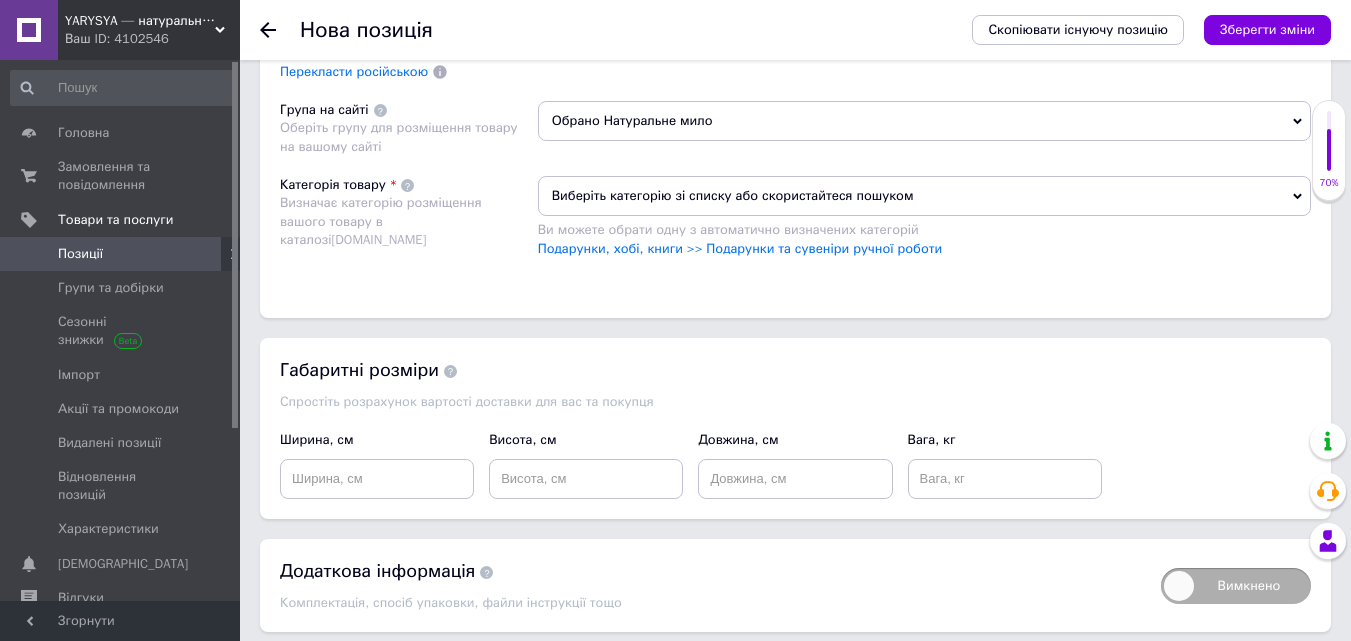 click on "Виберіть категорію зі списку або скористайтеся пошуком" at bounding box center (924, 196) 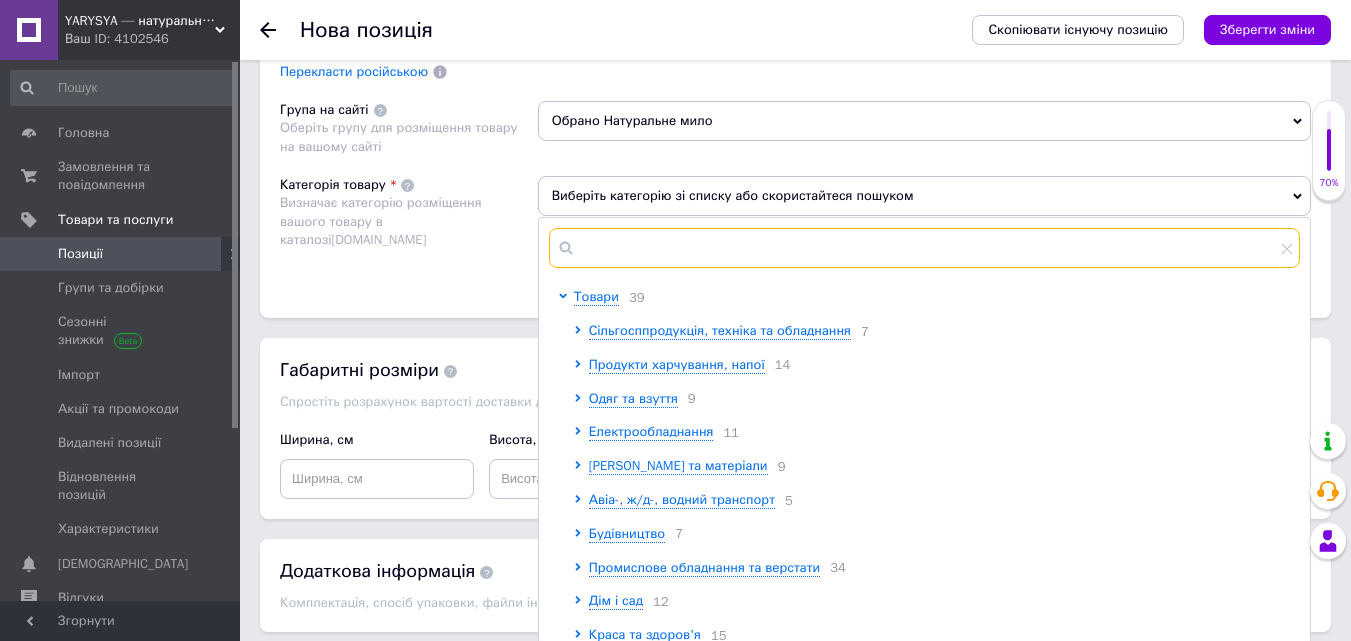 click at bounding box center (924, 248) 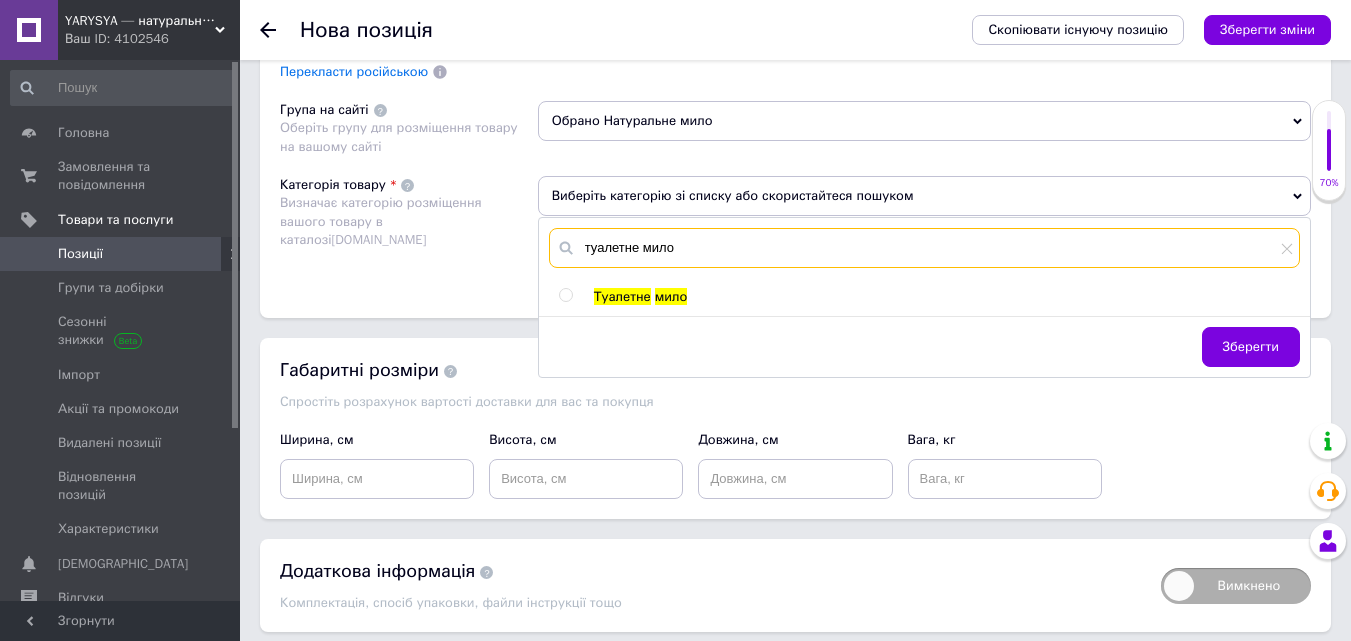 type on "туалетне мило" 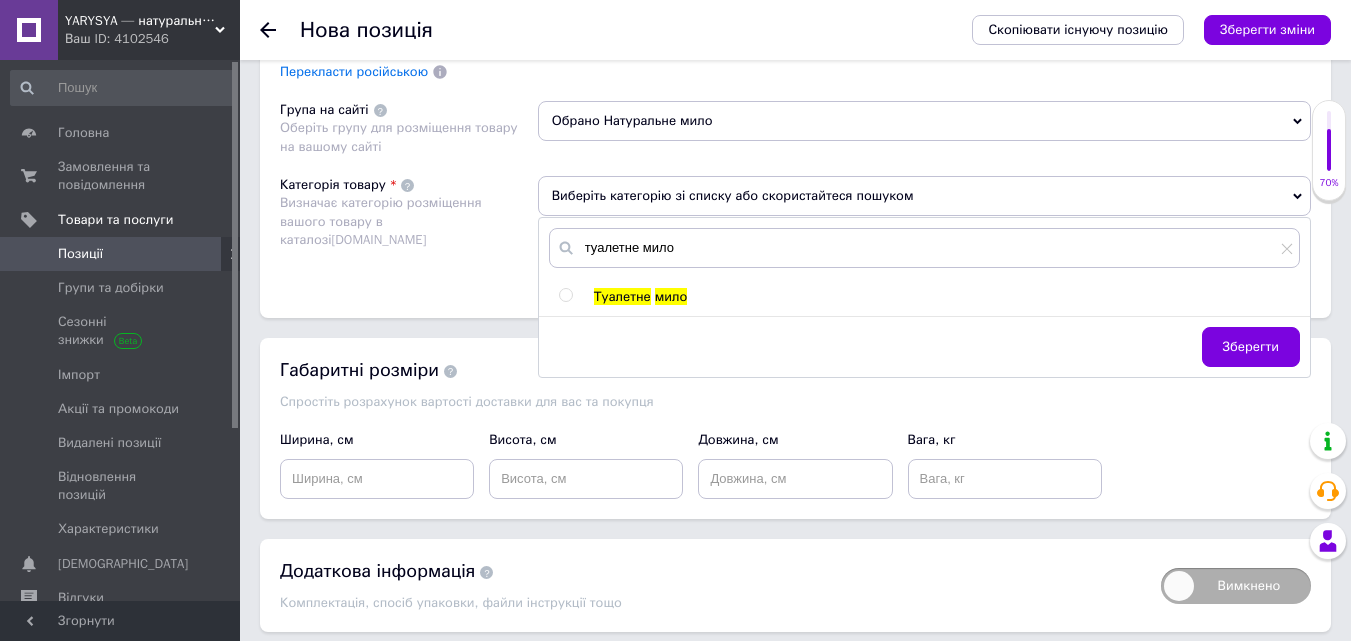 click at bounding box center (565, 295) 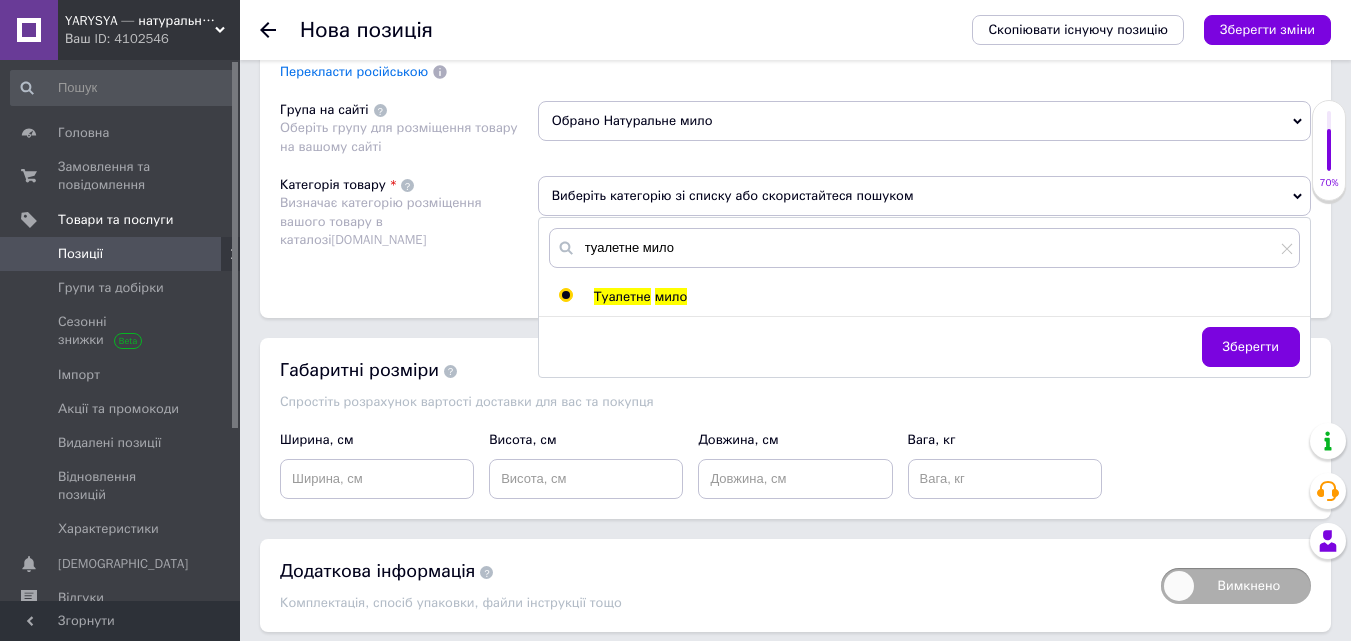 radio on "true" 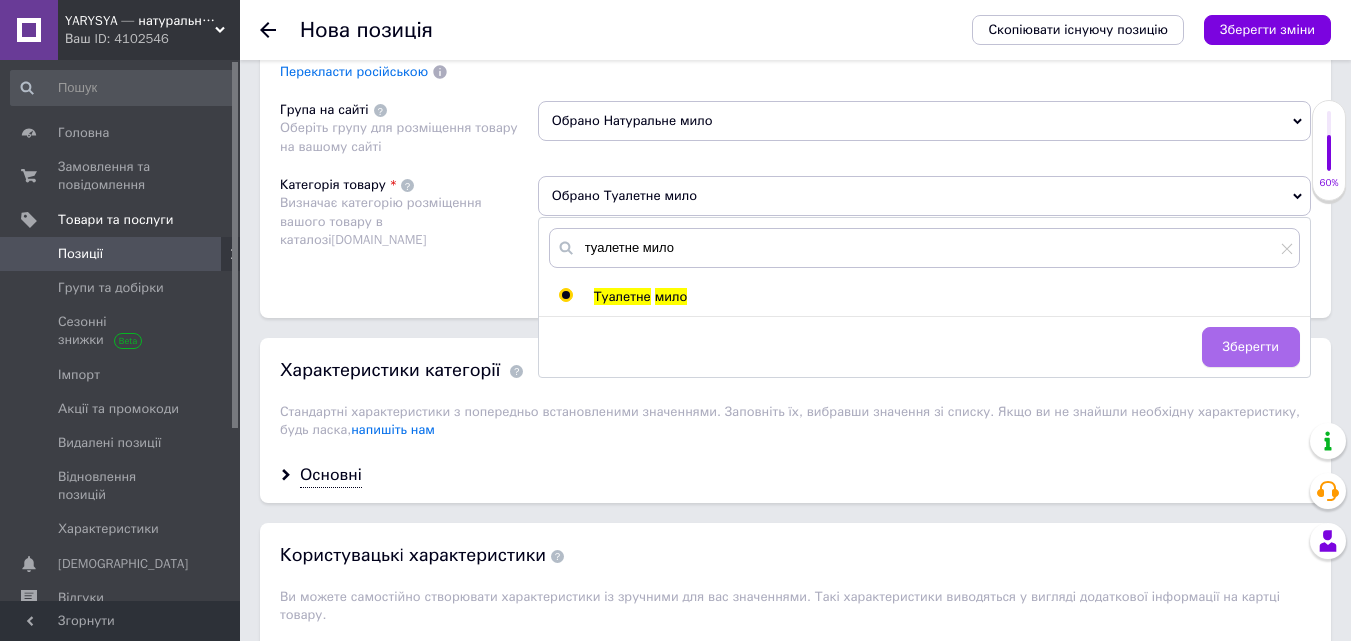 click on "Зберегти" at bounding box center (1251, 347) 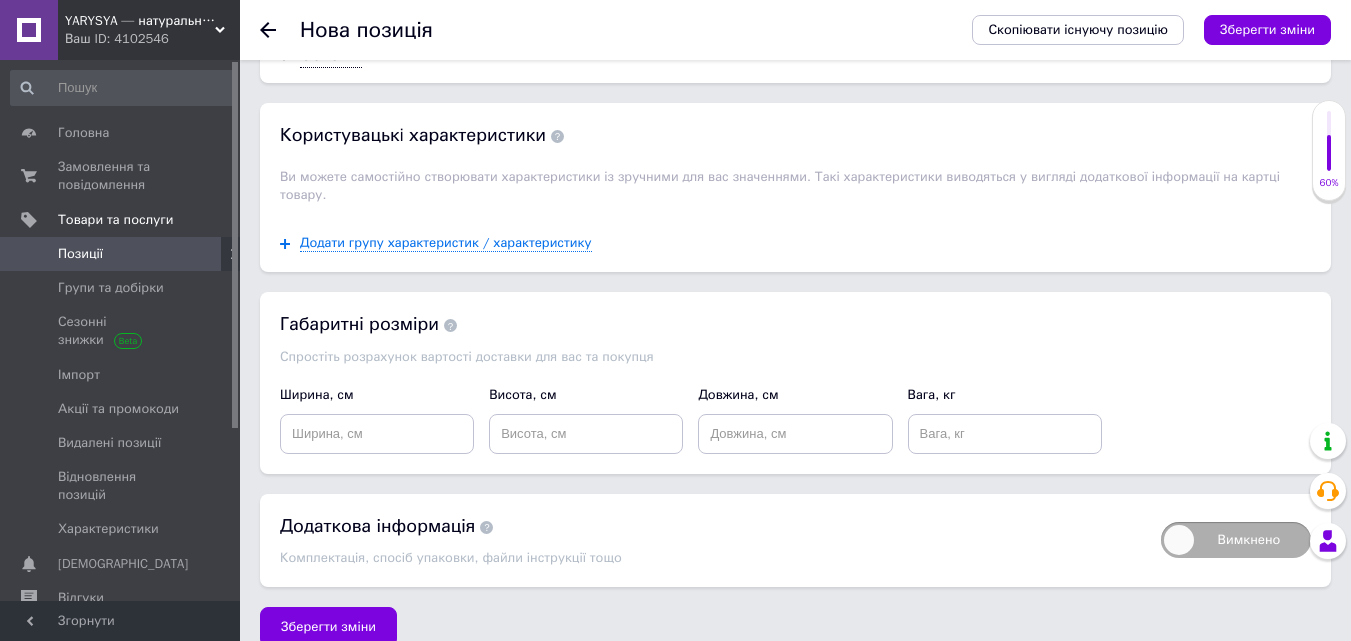 scroll, scrollTop: 2326, scrollLeft: 0, axis: vertical 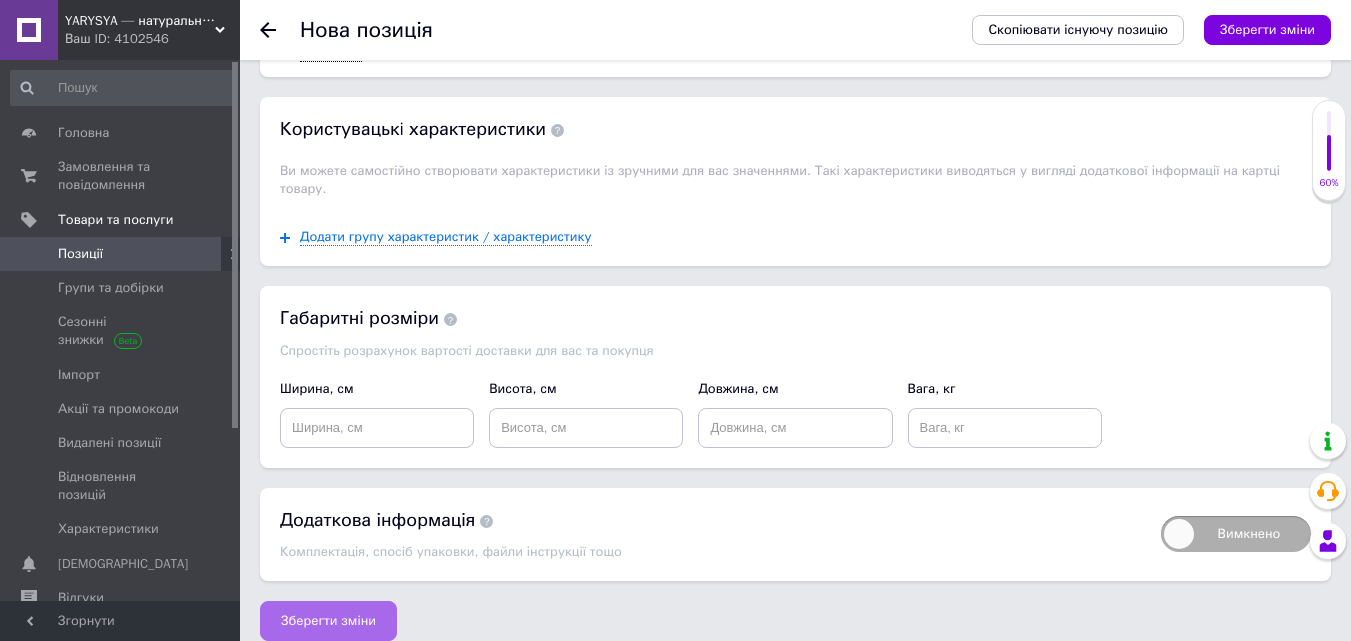 click on "Зберегти зміни" at bounding box center [328, 621] 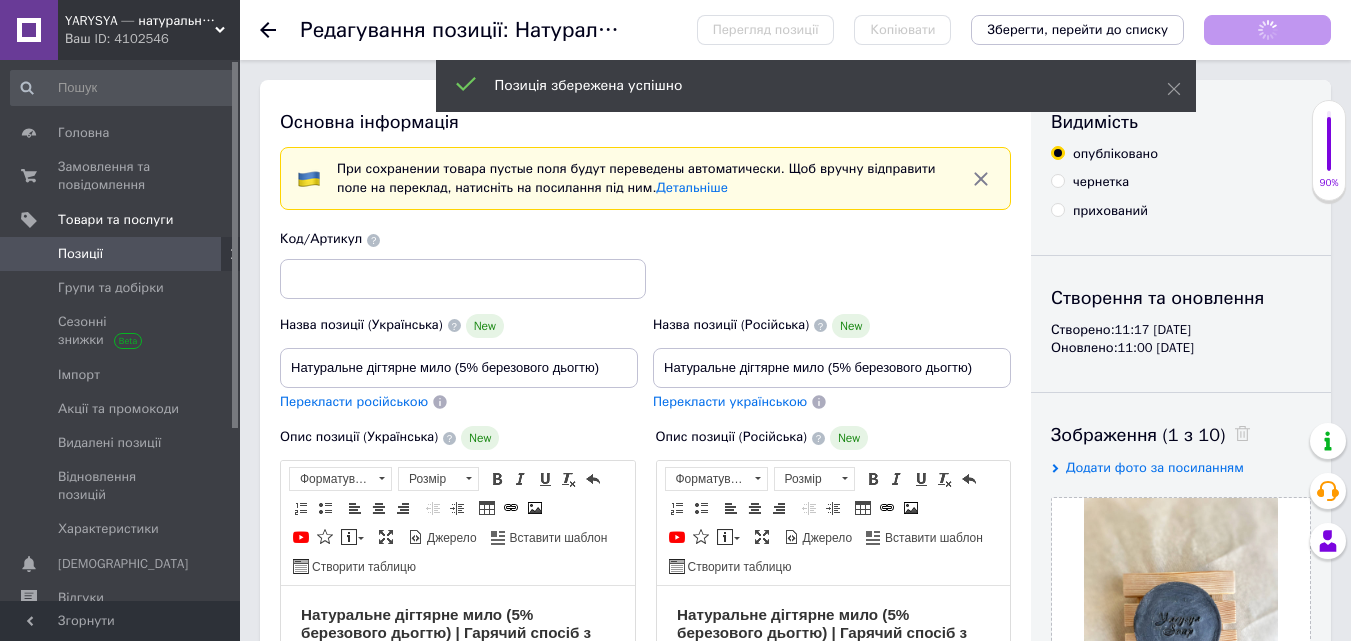 scroll, scrollTop: 0, scrollLeft: 0, axis: both 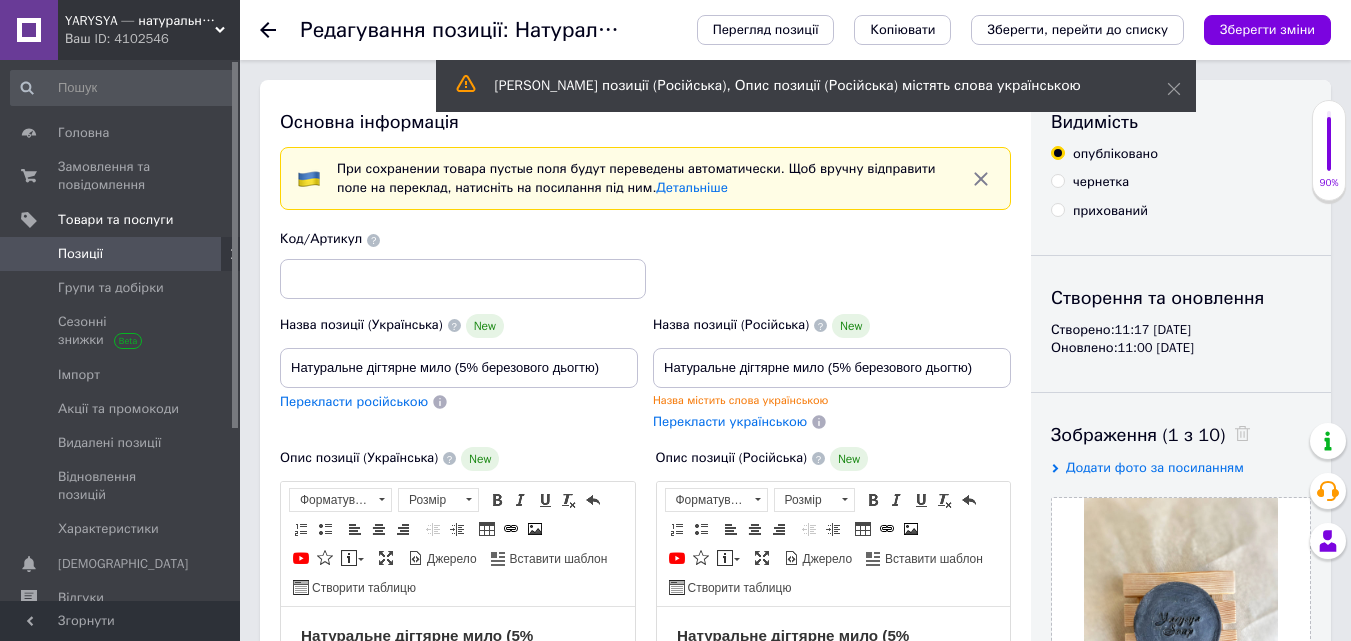 click 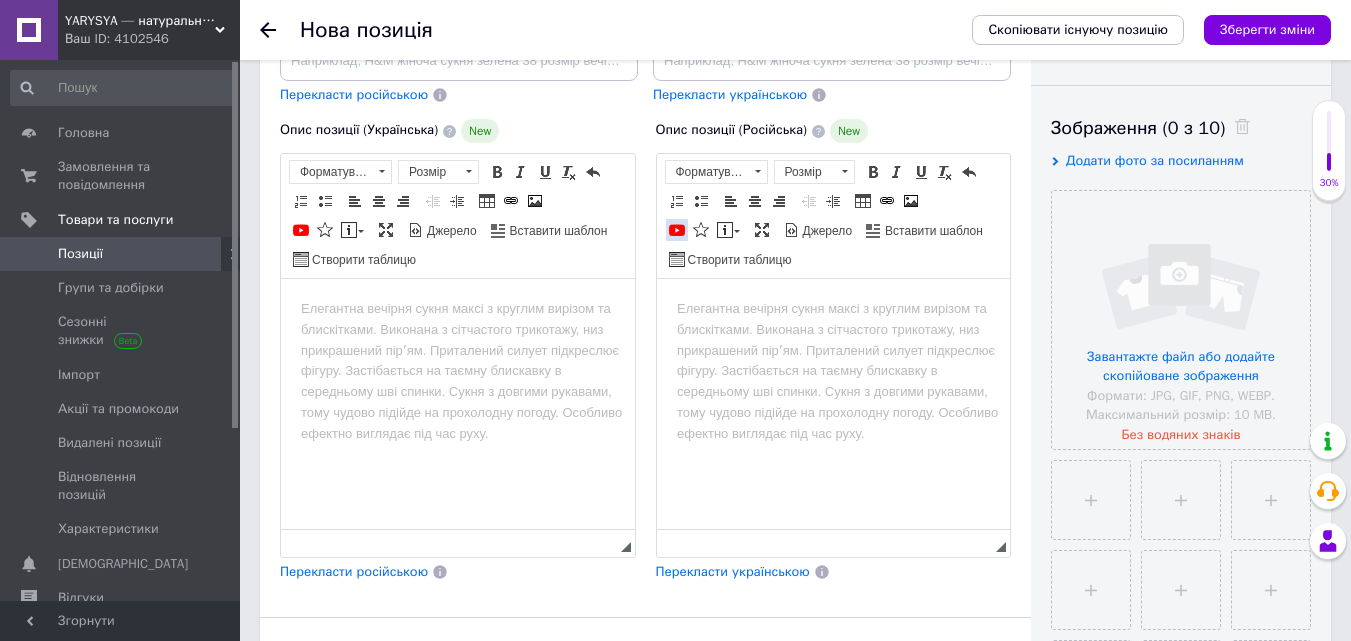 scroll, scrollTop: 400, scrollLeft: 0, axis: vertical 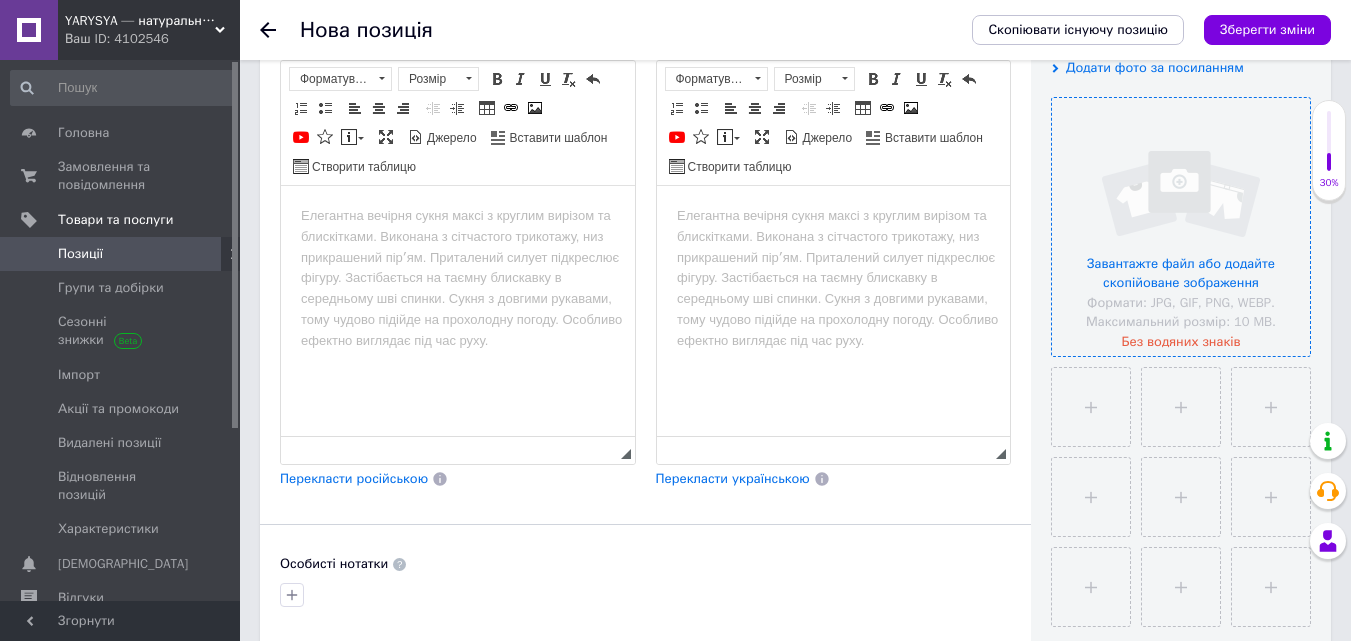 click at bounding box center [1181, 227] 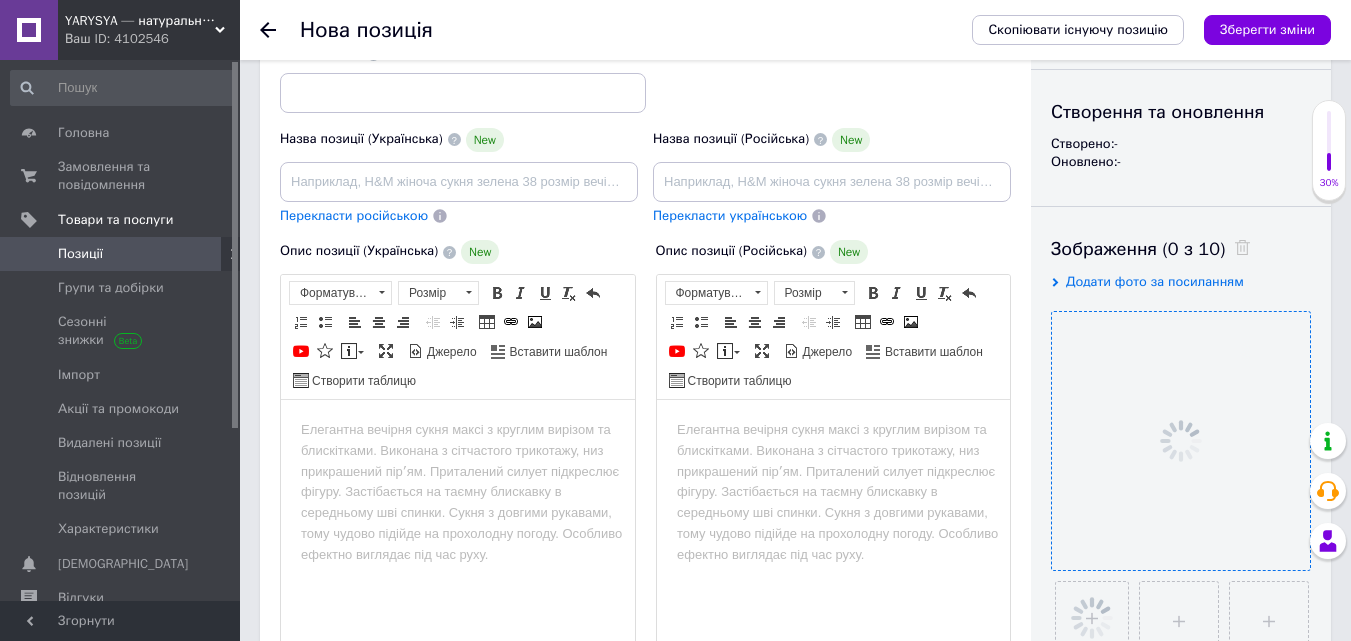scroll, scrollTop: 300, scrollLeft: 0, axis: vertical 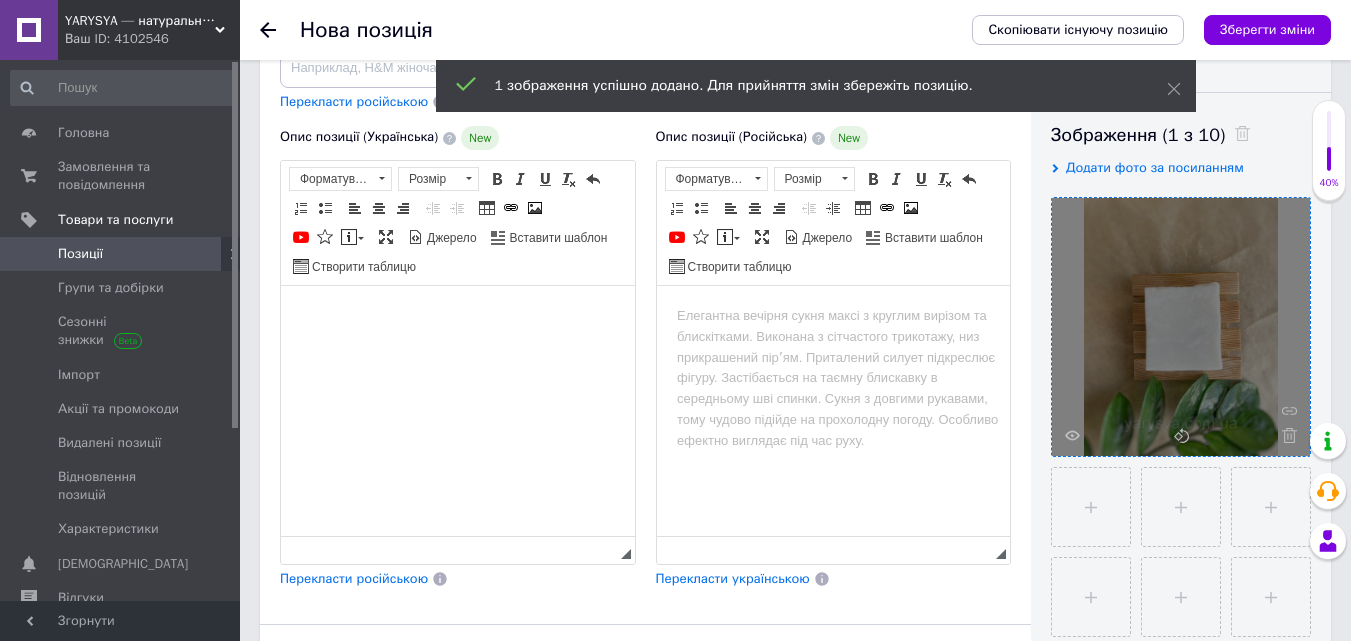 click at bounding box center (458, 316) 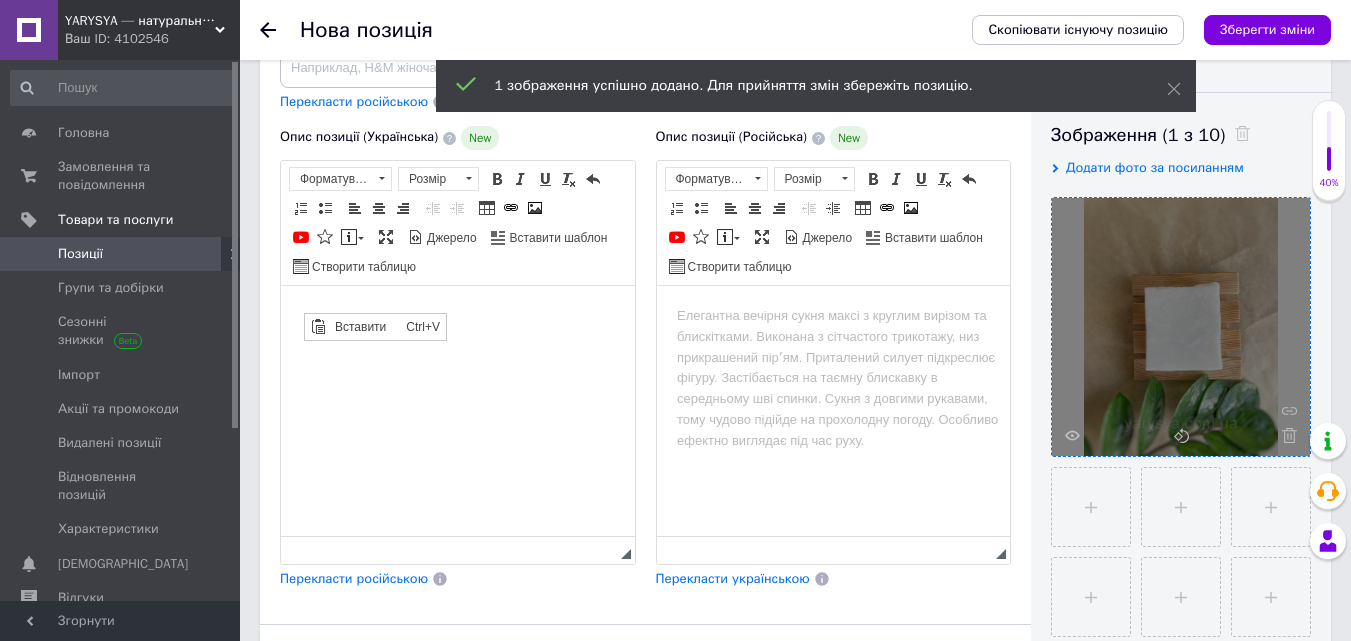 scroll, scrollTop: 0, scrollLeft: 0, axis: both 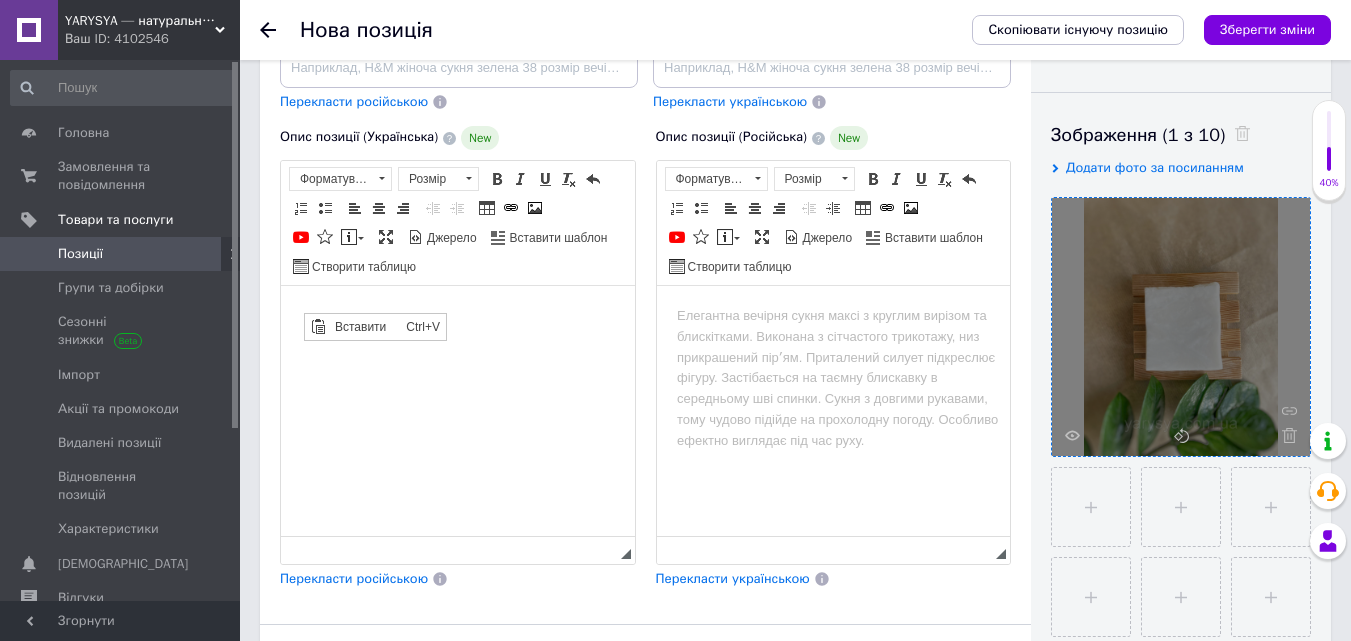 click at bounding box center (458, 316) 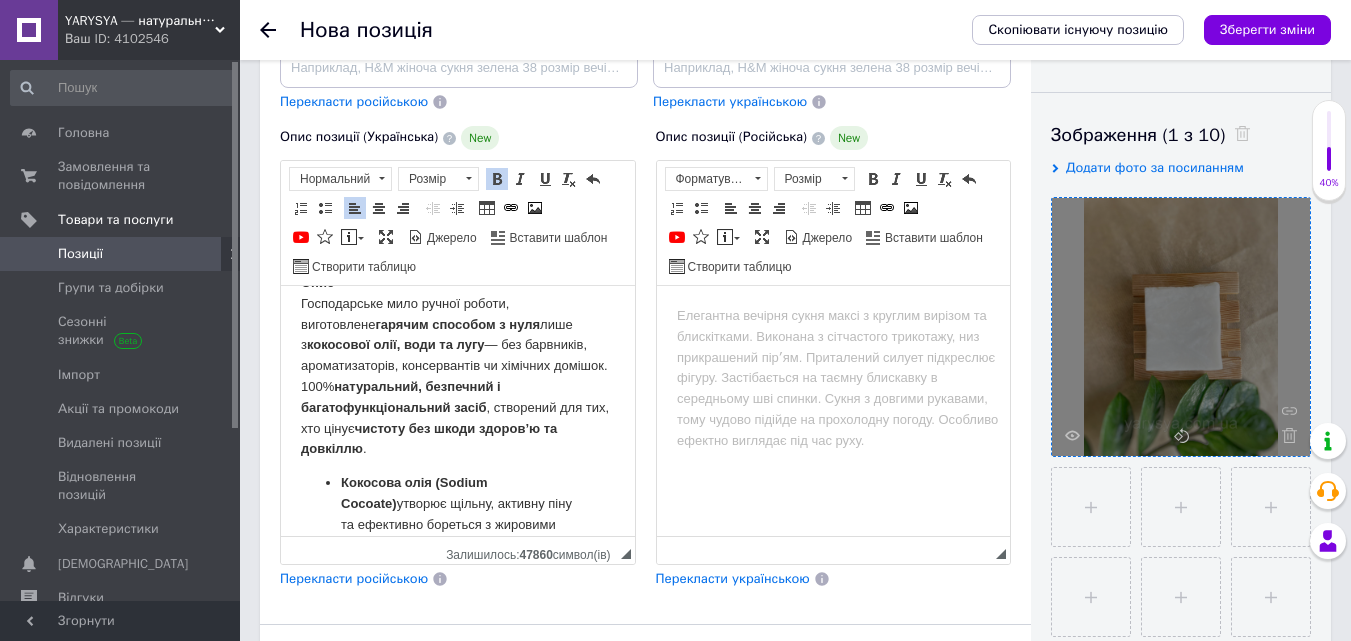 scroll, scrollTop: 0, scrollLeft: 0, axis: both 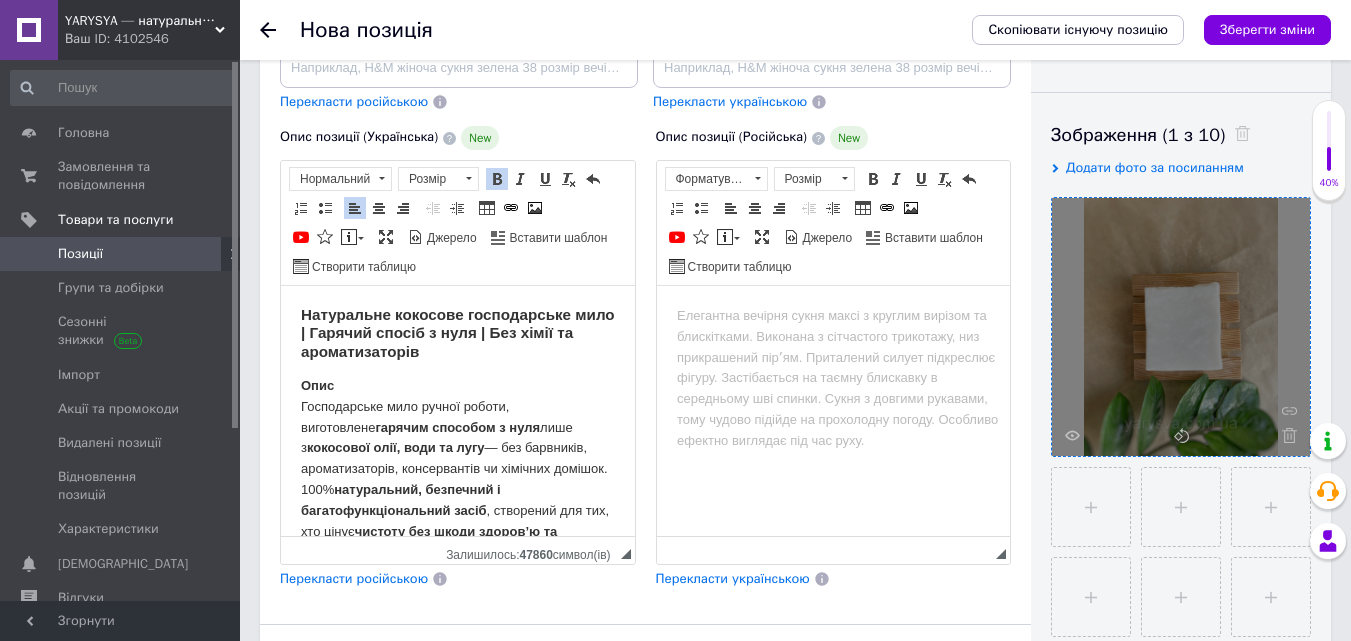 click on "Натуральне кокосове господарське мило | Гарячий спосіб з нуля | Без хімії та ароматизаторів" at bounding box center [458, 333] 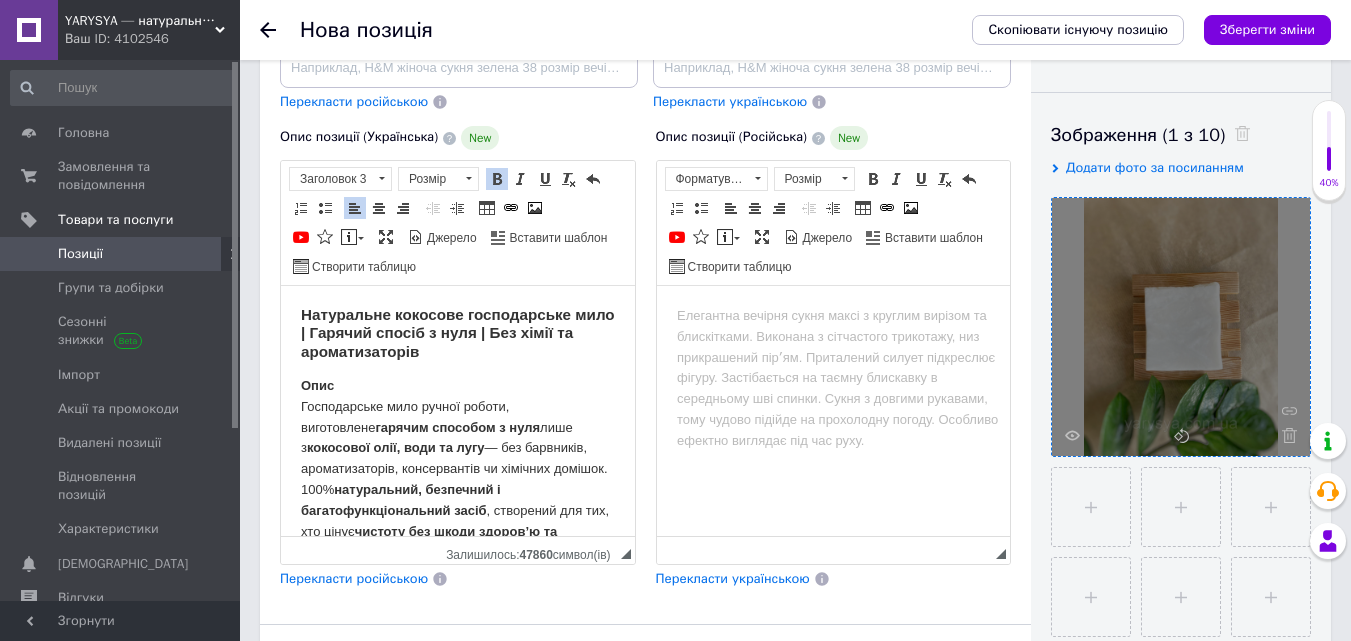type 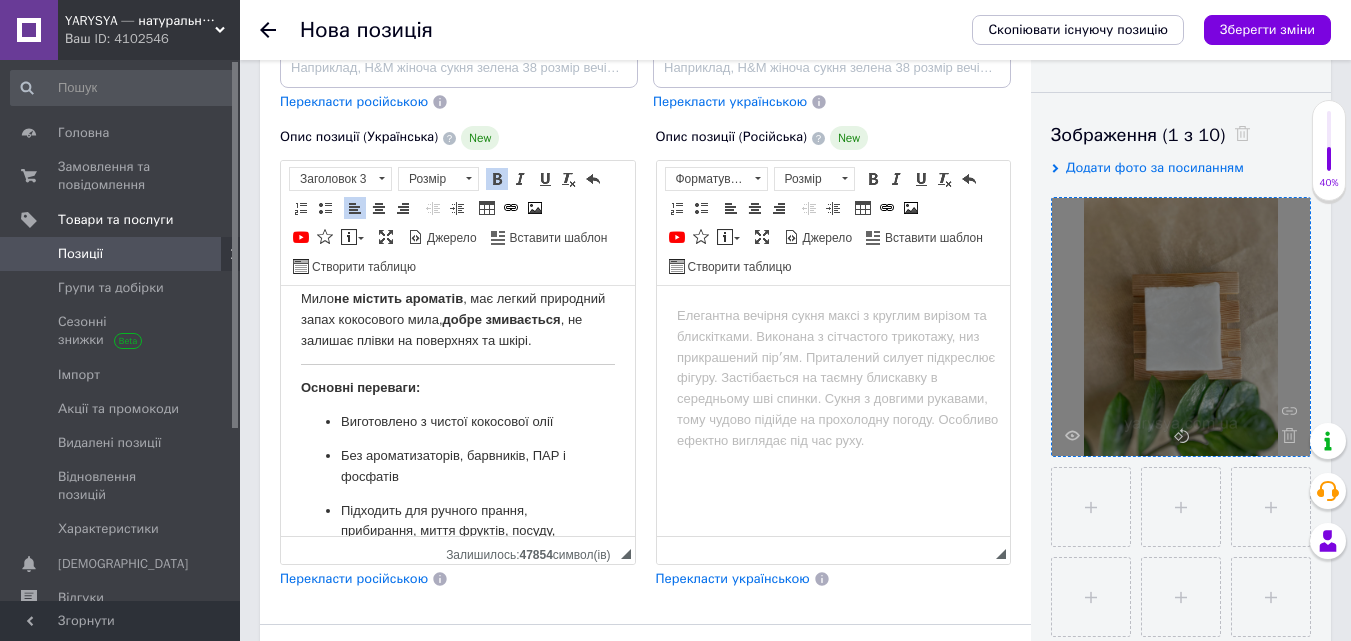 scroll, scrollTop: 700, scrollLeft: 0, axis: vertical 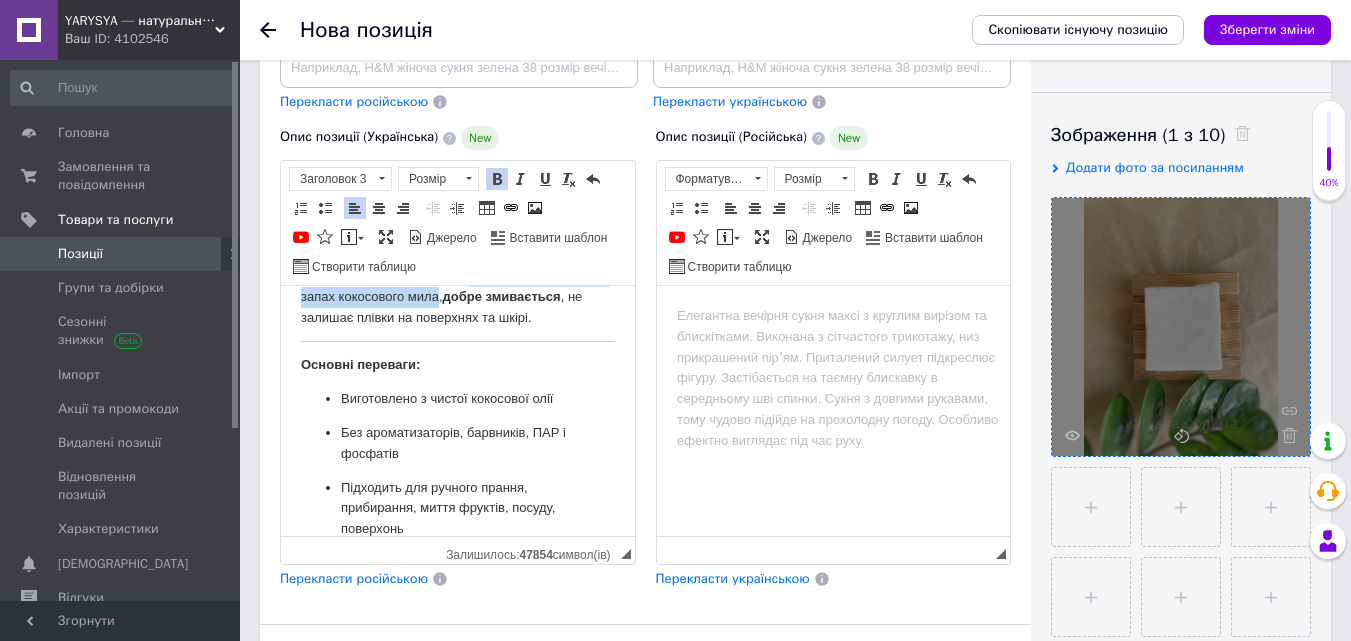 drag, startPoint x: 473, startPoint y: 294, endPoint x: 507, endPoint y: 337, distance: 54.81788 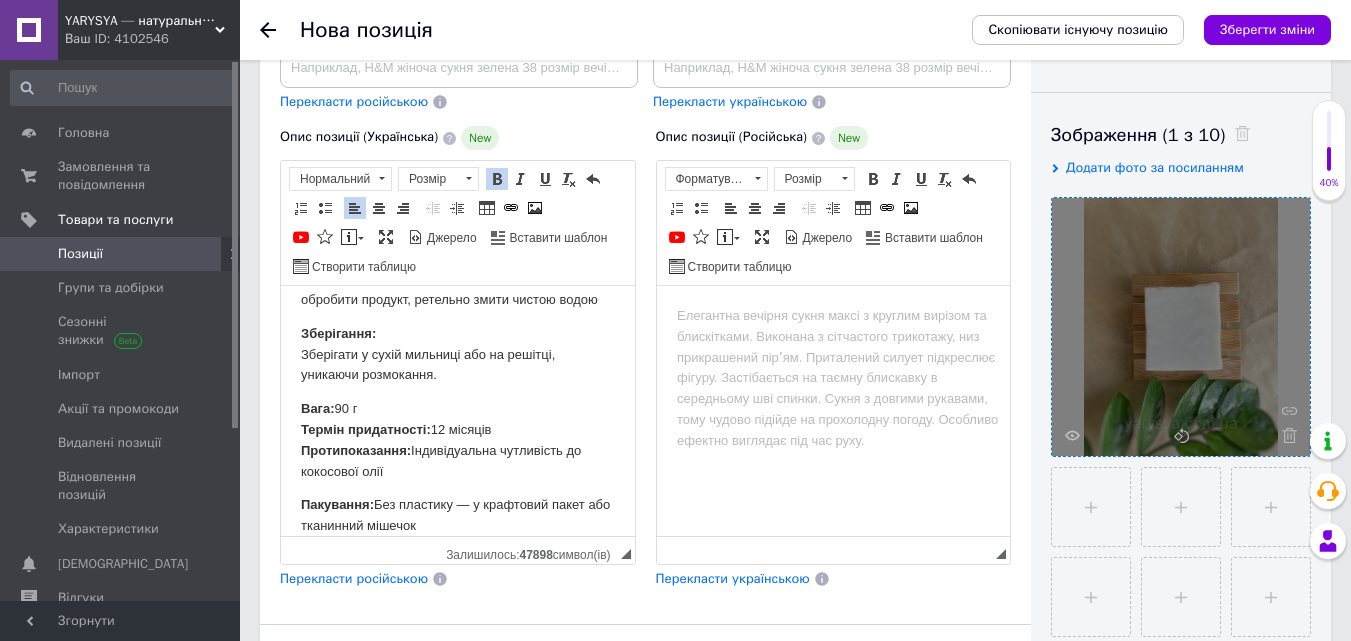 scroll, scrollTop: 1374, scrollLeft: 0, axis: vertical 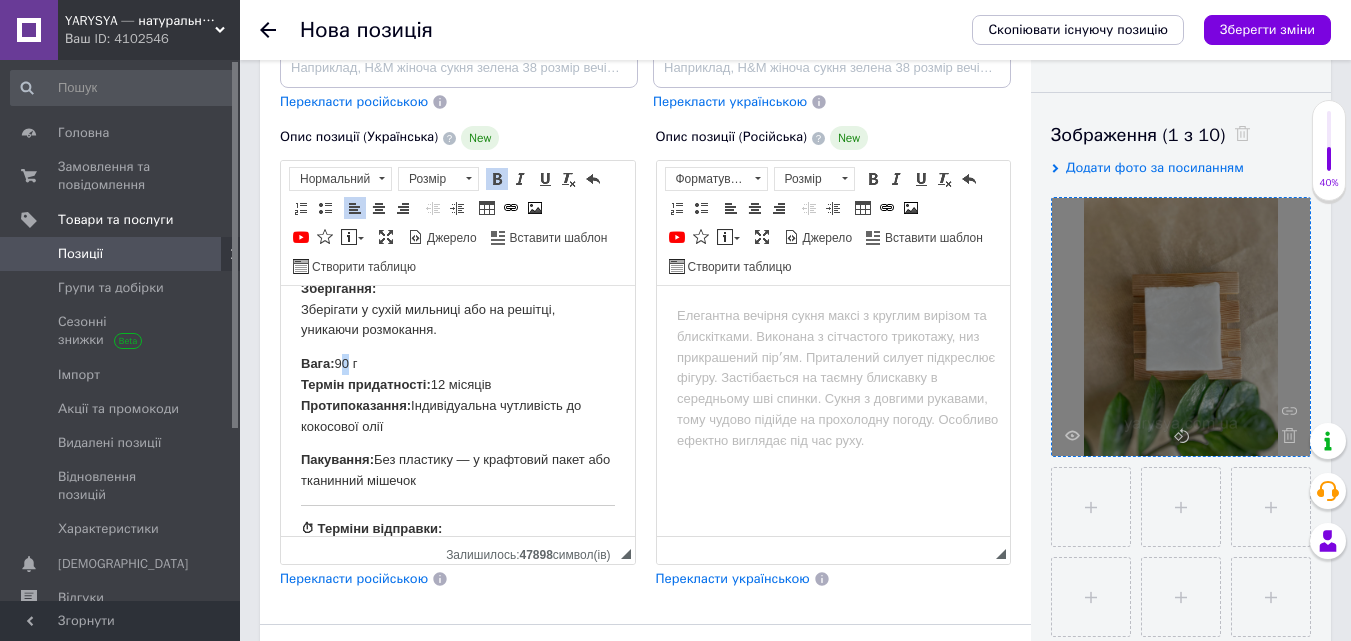 click on "Вага:  90 г Термін придатності:  12 місяців Протипоказання:  Індивідуальна чутливість до кокосової олії" at bounding box center [458, 395] 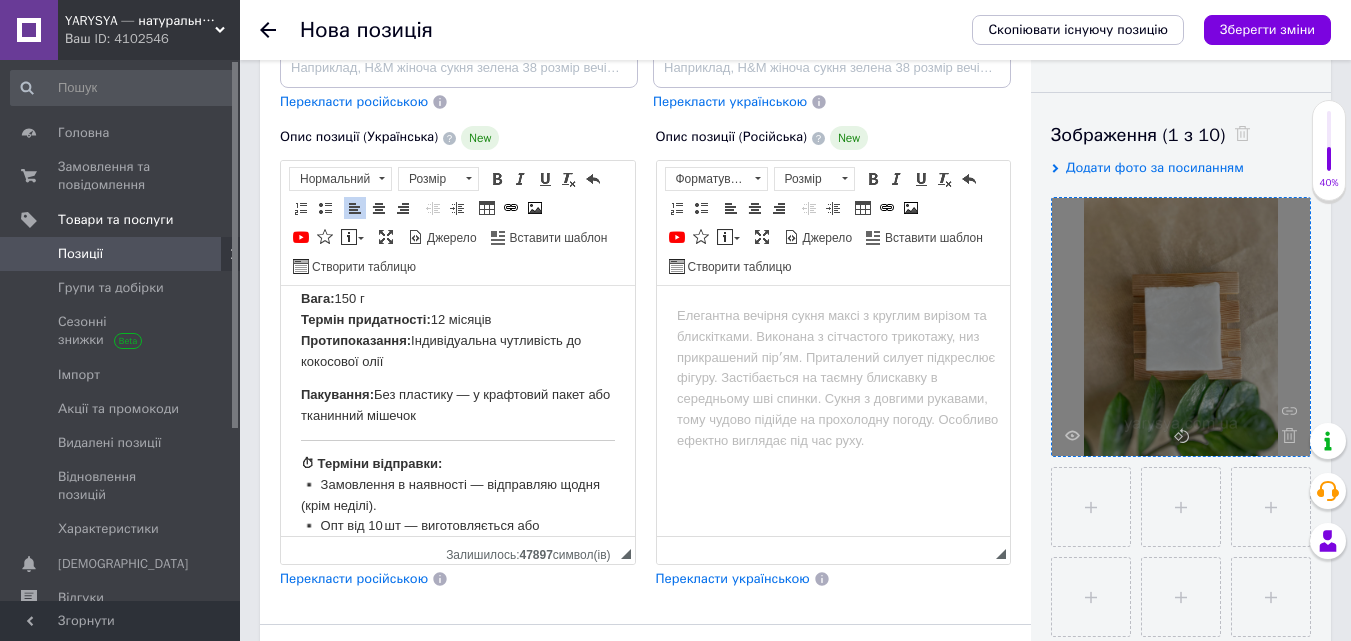 scroll, scrollTop: 1474, scrollLeft: 0, axis: vertical 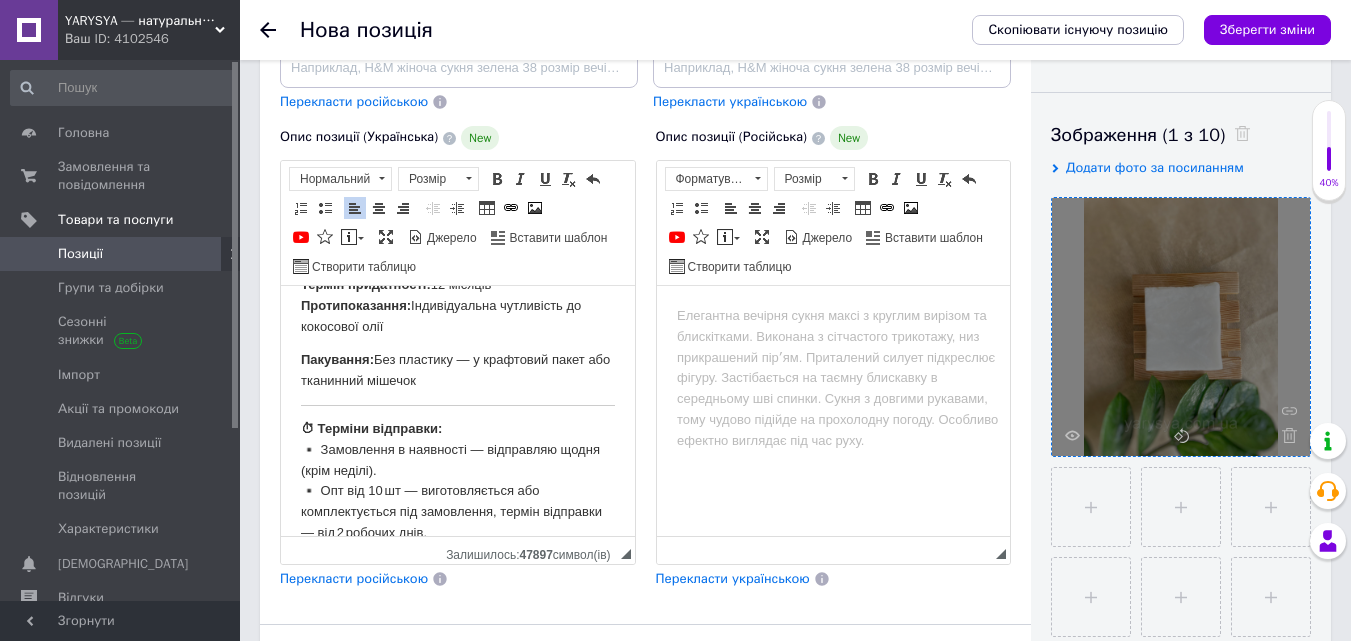 drag, startPoint x: 299, startPoint y: 424, endPoint x: 448, endPoint y: 430, distance: 149.12076 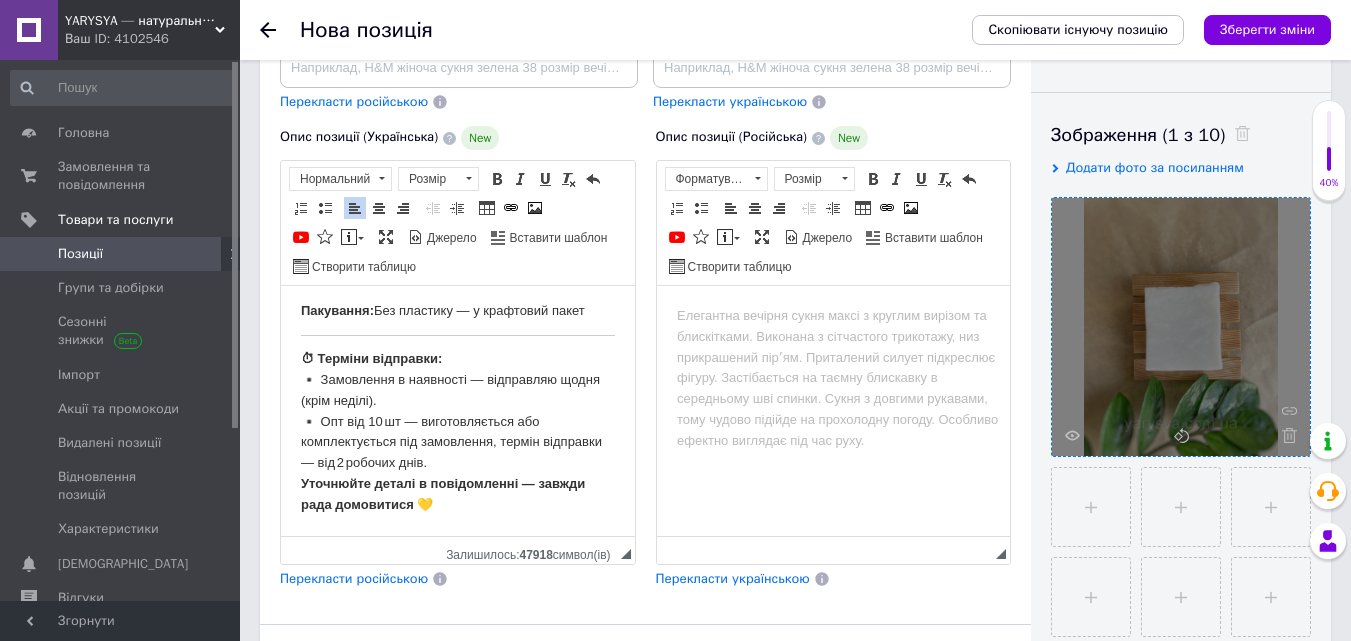 scroll, scrollTop: 400, scrollLeft: 0, axis: vertical 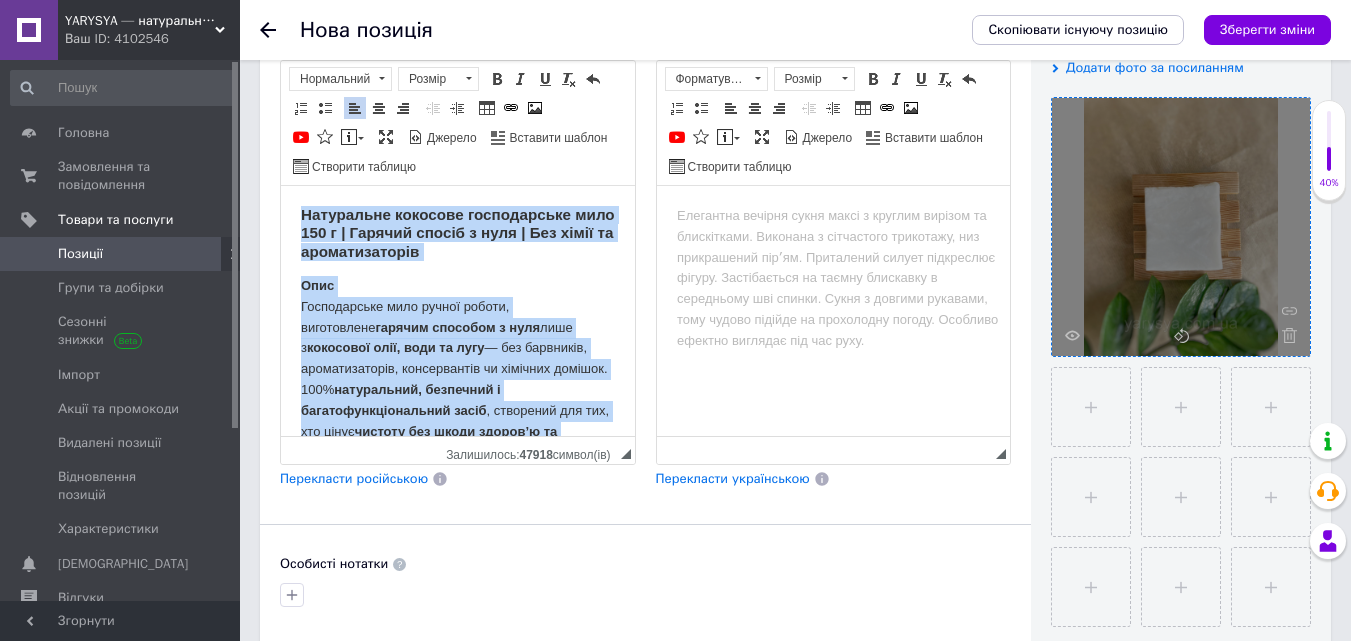 drag, startPoint x: 439, startPoint y: 414, endPoint x: 284, endPoint y: 207, distance: 258.60007 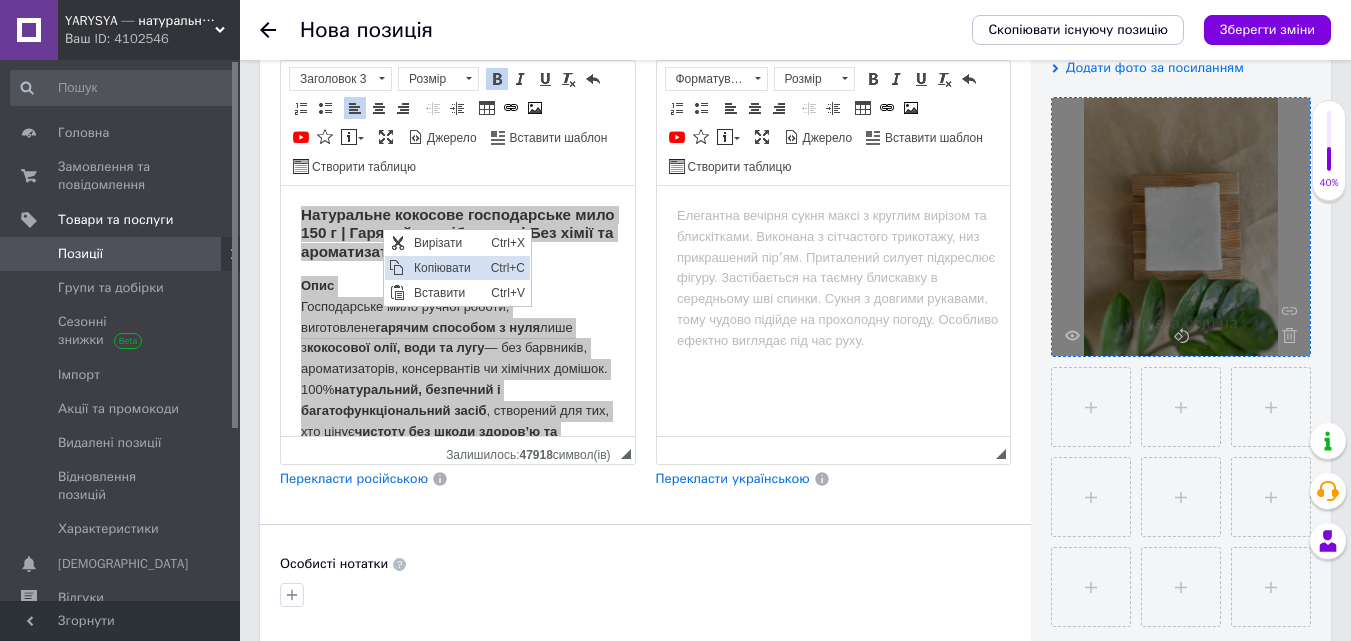 drag, startPoint x: 435, startPoint y: 265, endPoint x: 663, endPoint y: 307, distance: 231.83615 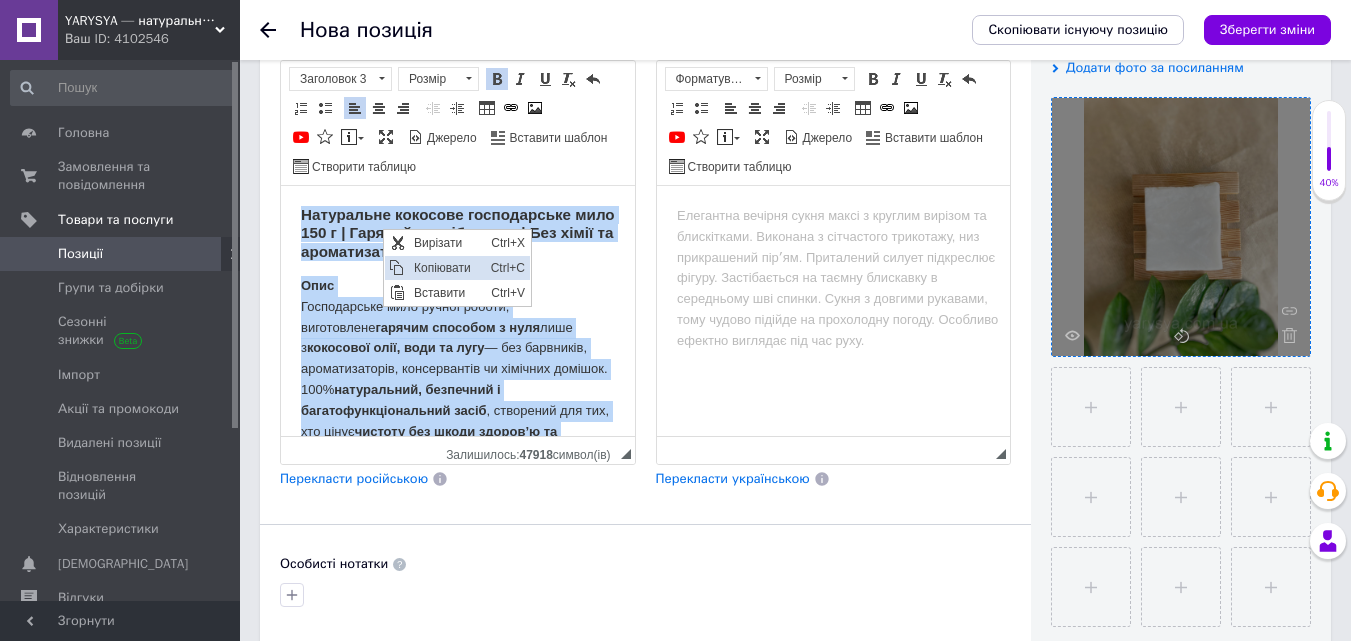 copy on "Loremipsum dolorsit ametconsecte adip 174 e | Seddoei tempor i utla | Etd magna al enimadminimven Quis Nostrudexerc ulla labori nisial, exeacommodo  consequ duisaute i inre  volu v  essecillu fugi, null pa exce  — sin occaecatc, nonproidentsun, culpaquioffi de mollitan idestla. 484%  perspiciati, undeomnis i natuserrorvoluptatem accus , doloremqu lau tot, rem aperi  eaqueip qua abill invent’v qu architec . Beataevi dict (Explic Nemoeni)  ipsamqu volupt, asperna auto fu consequun magnidol e rationes nesciuntneque p quisqua dolore a numquame modi. Tempora  incidunt, magnamq etiamm  solutanob eli  optio cumque, nihilim, quoplace facere, possimu  — ass repell temporib autem. Quibusdamoff d rerumn:  saepeev volupta, repudianda, recus, itaqu, earumhi, teneturs delectus, reicie vol maiores. Aliasperf doloribu asper repel, mini, nost, exer, ulla. Corp  su laborio aliquidc ,  conse quidmaxime , mo molesti harumq re facilisex di namli. Tempore cumsolut: Nobiseligen o cumque nihilimpe minu Quo maximeplaceatf, possimu..." 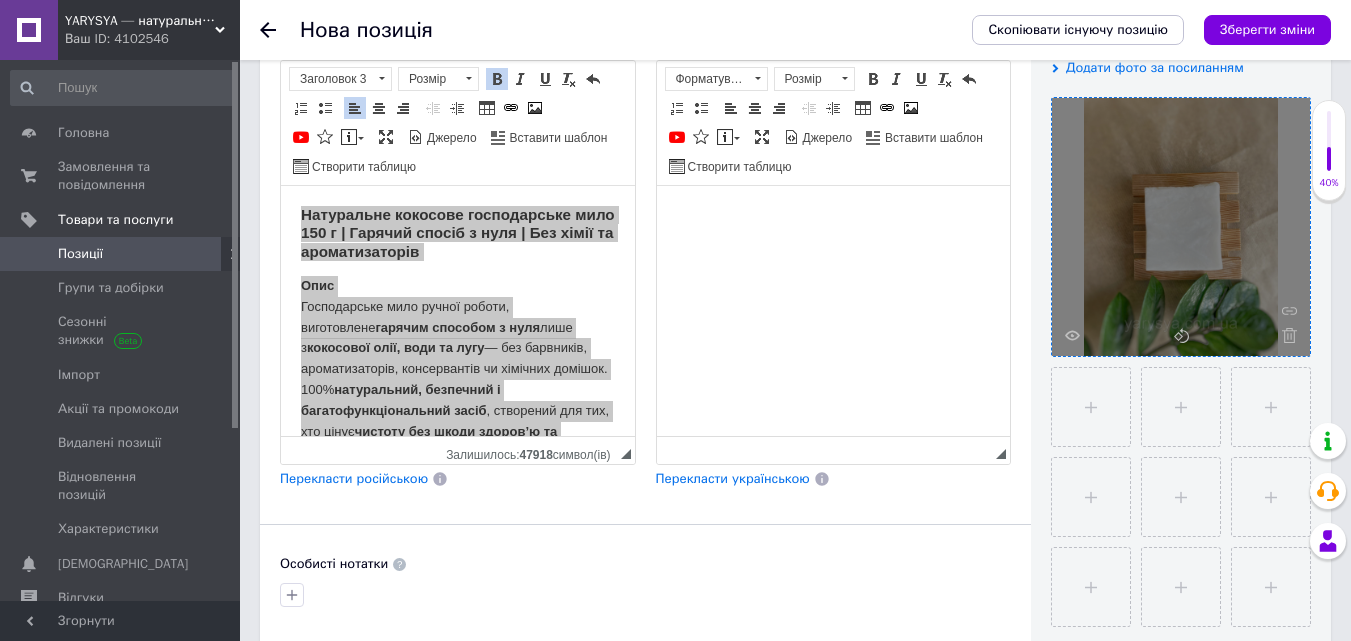 click at bounding box center (833, 216) 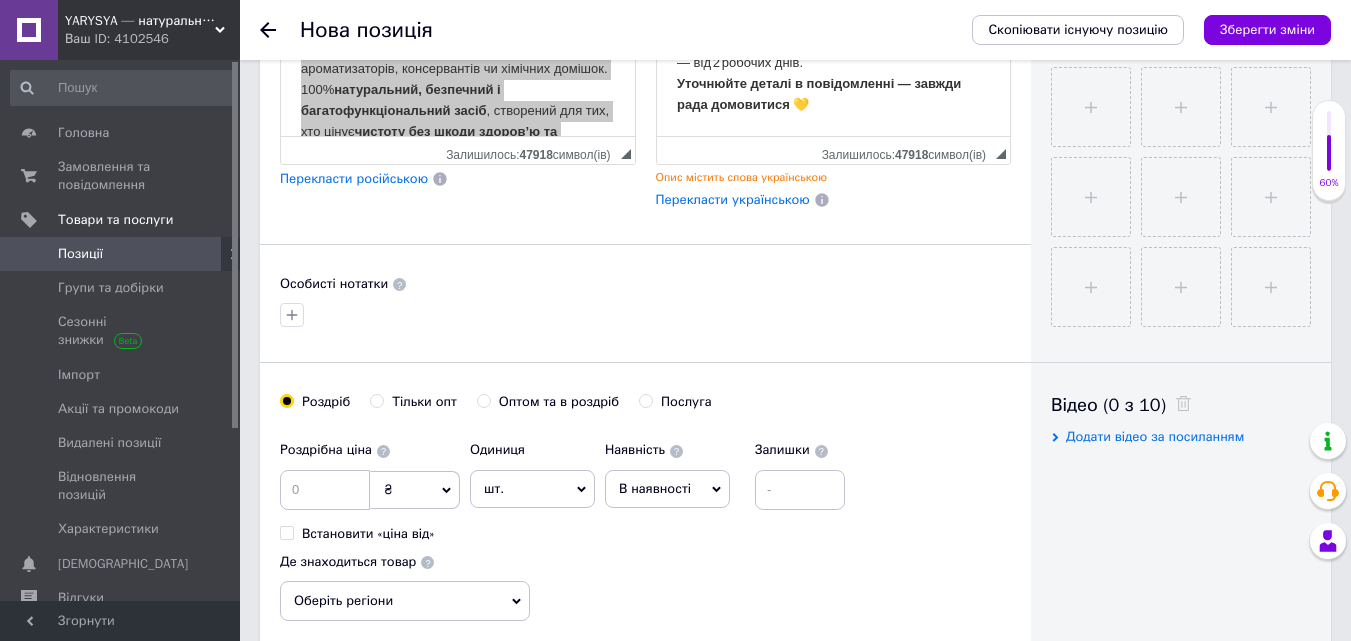 scroll, scrollTop: 800, scrollLeft: 0, axis: vertical 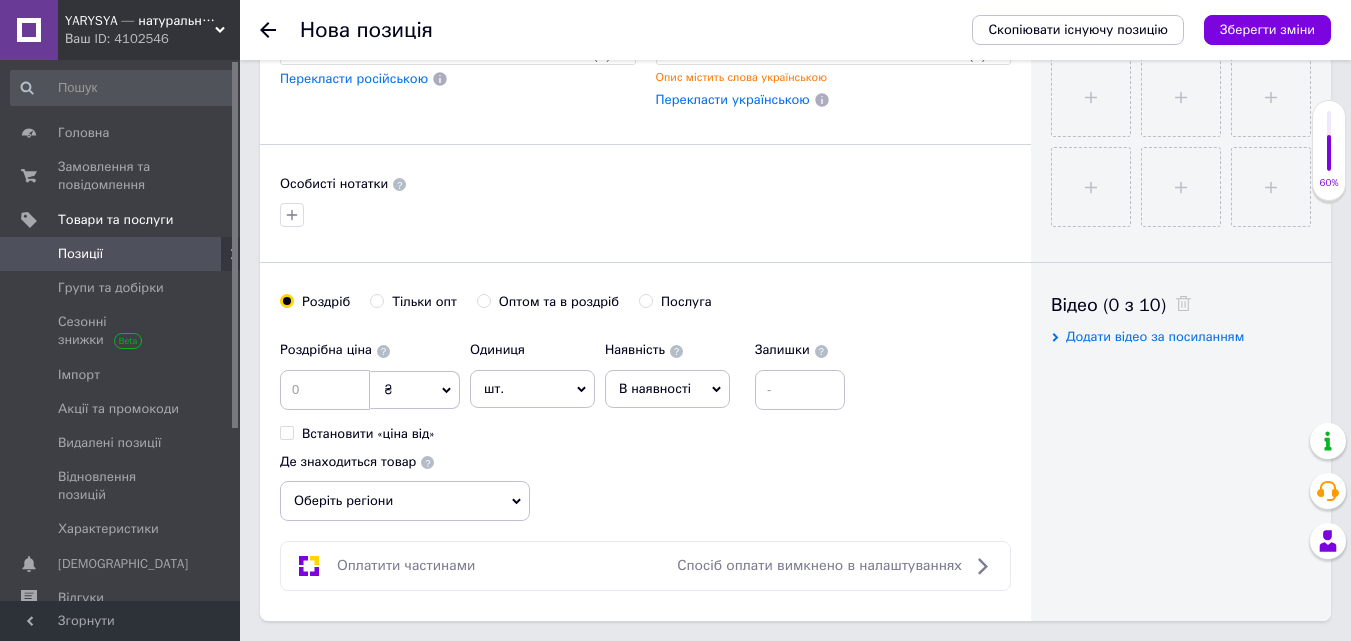 click on "Оптом та в роздріб" at bounding box center (483, 300) 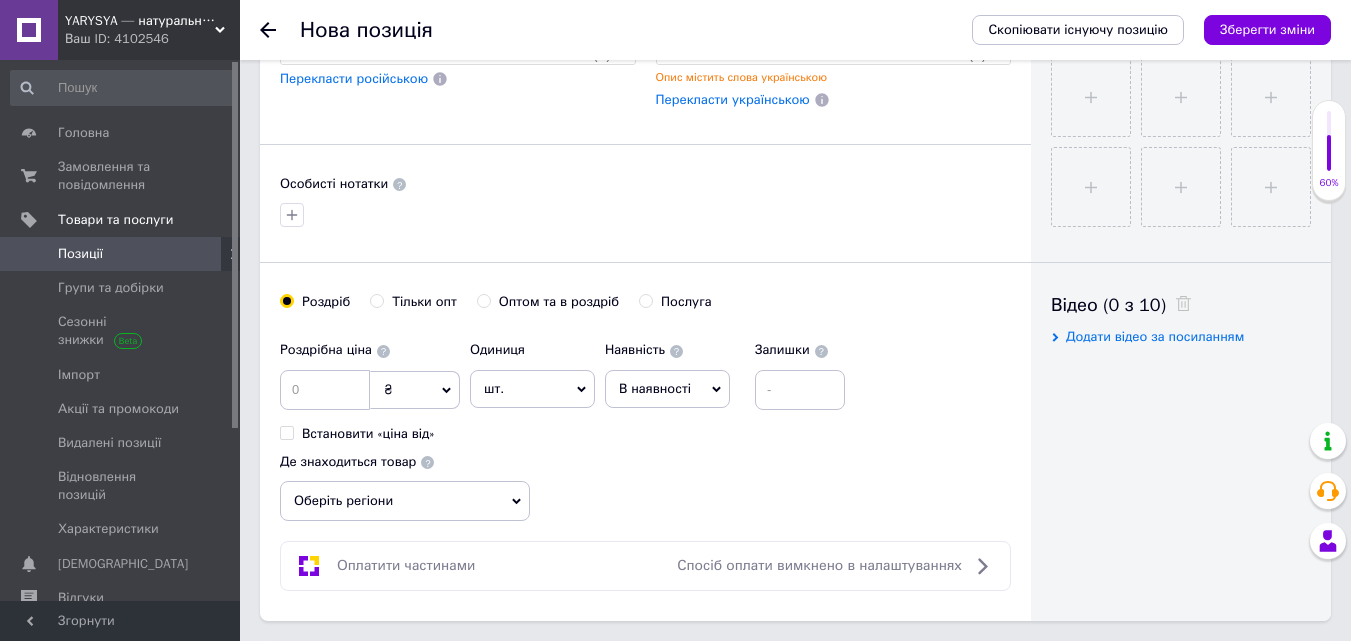 radio on "true" 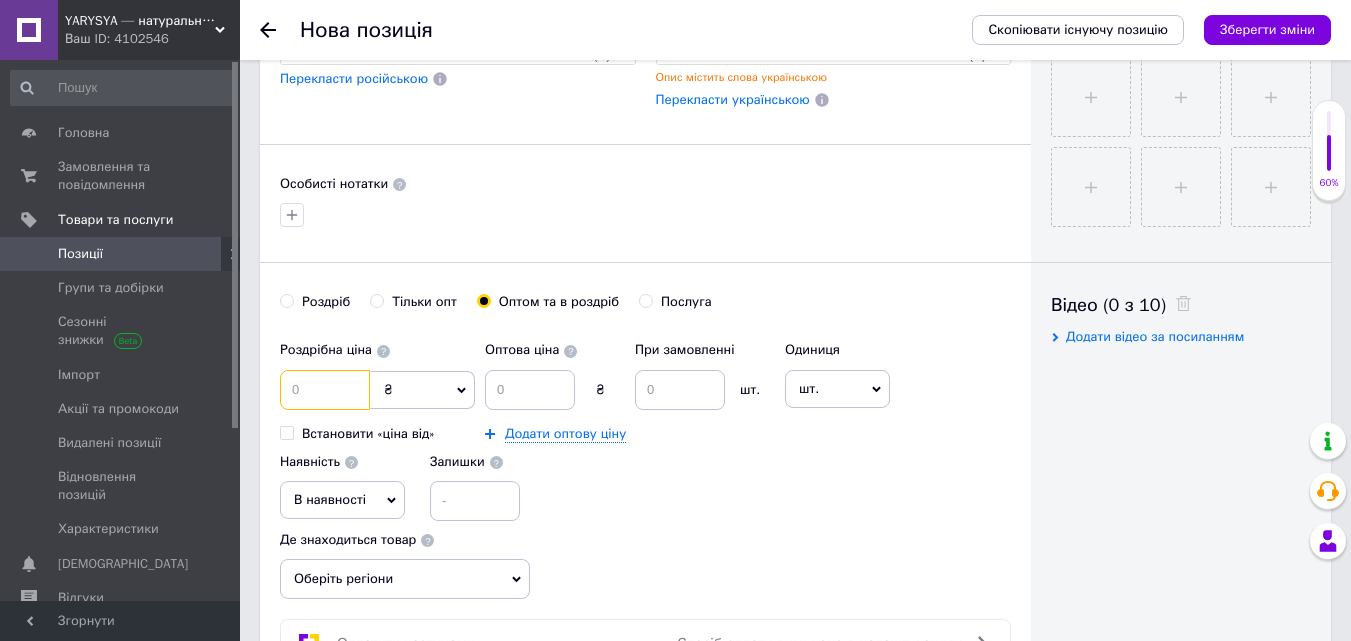 click at bounding box center (325, 390) 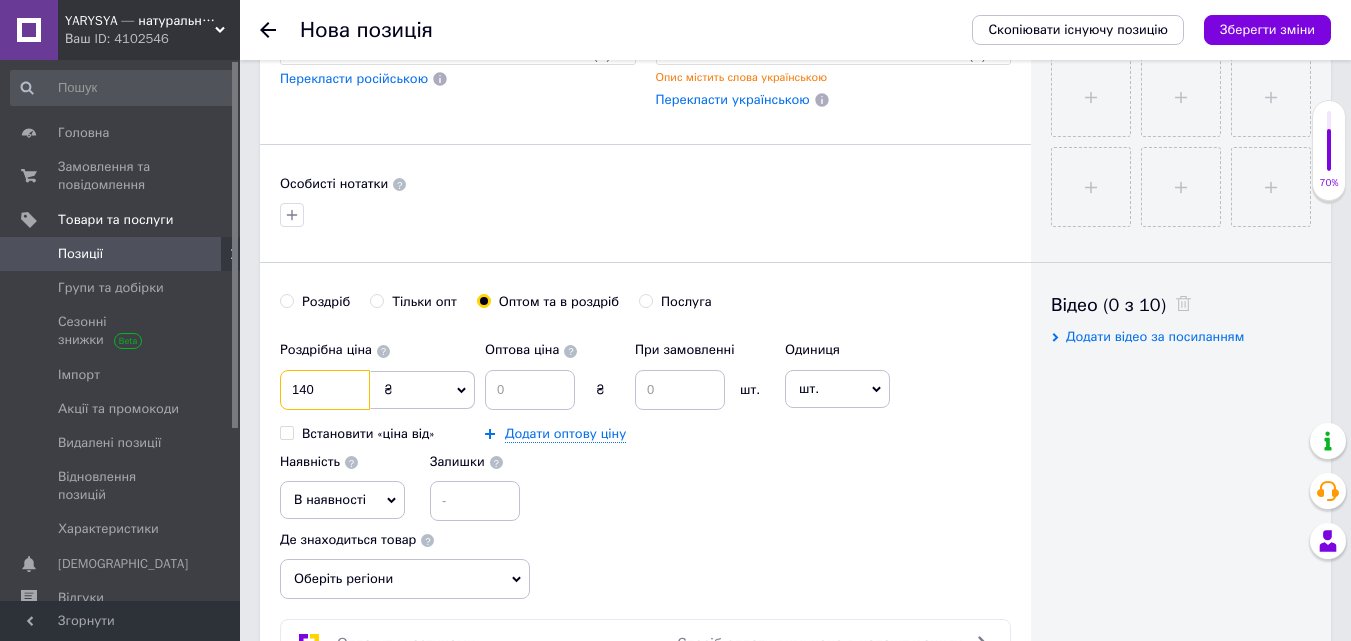 type on "140" 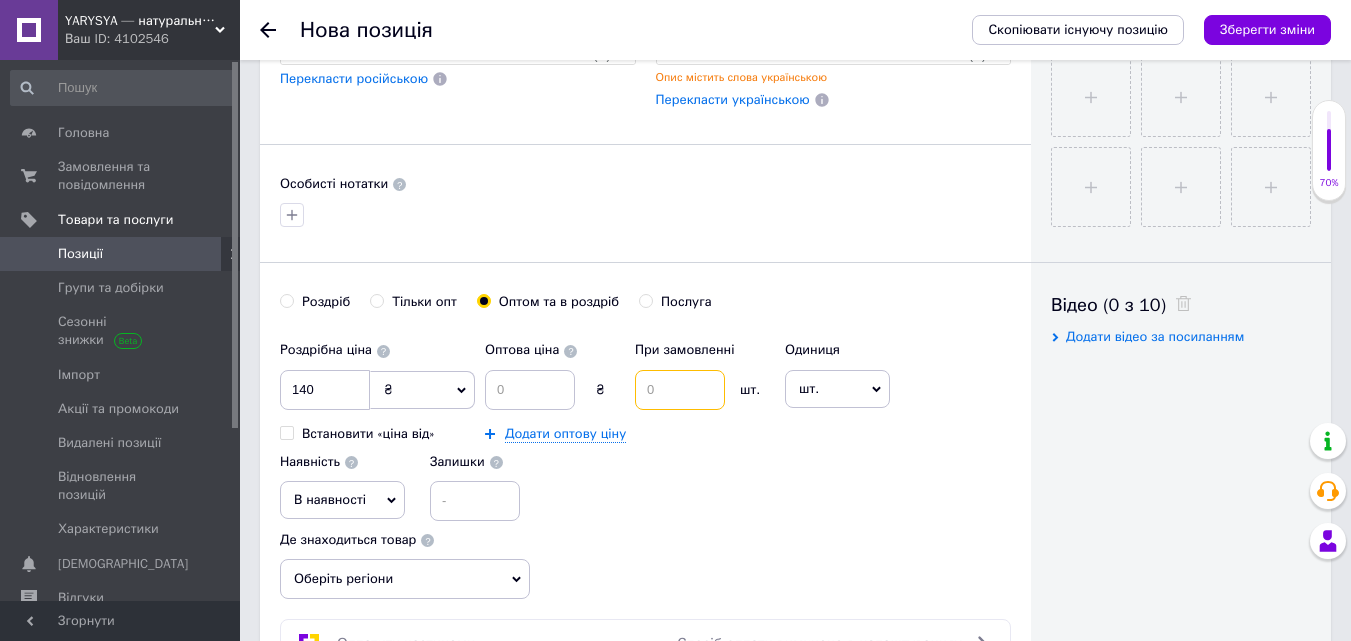 click at bounding box center (680, 390) 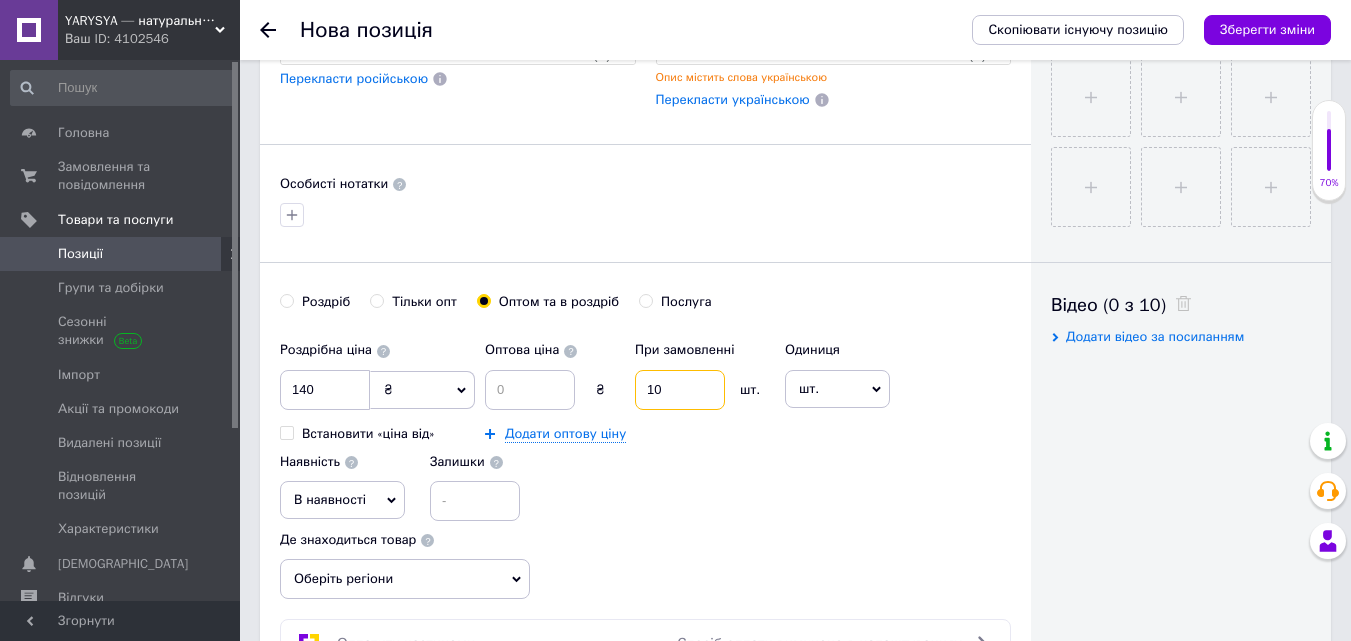 type on "10" 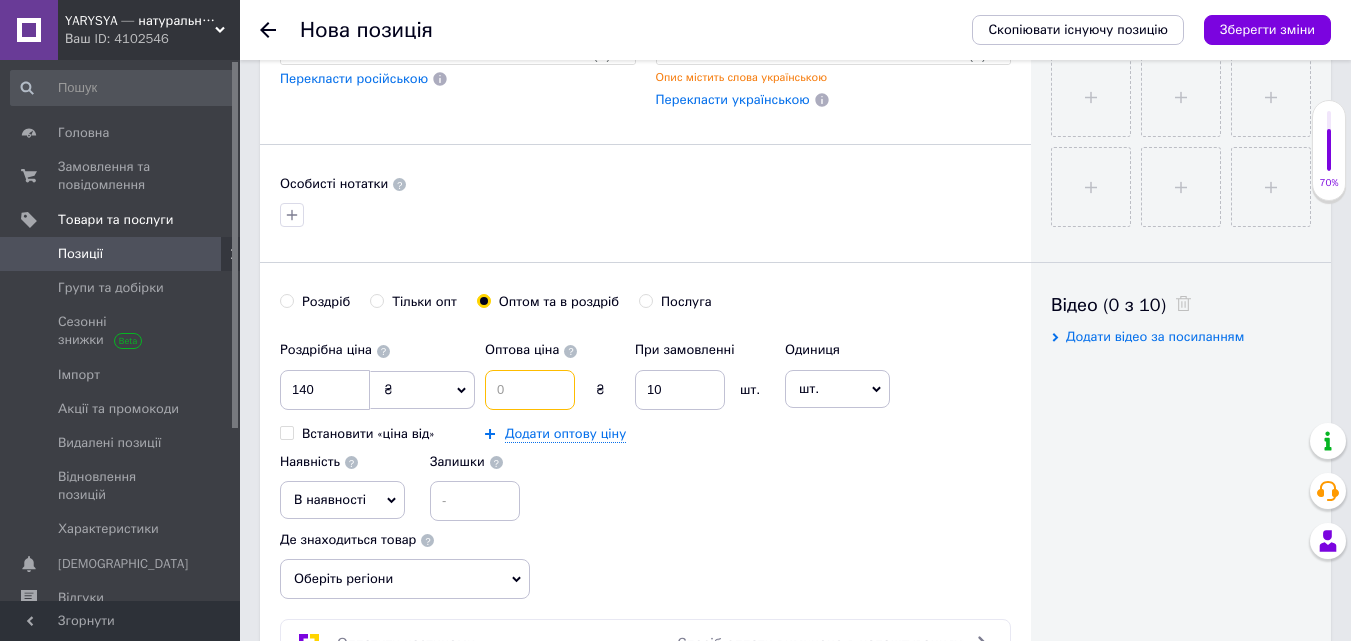 click at bounding box center (530, 390) 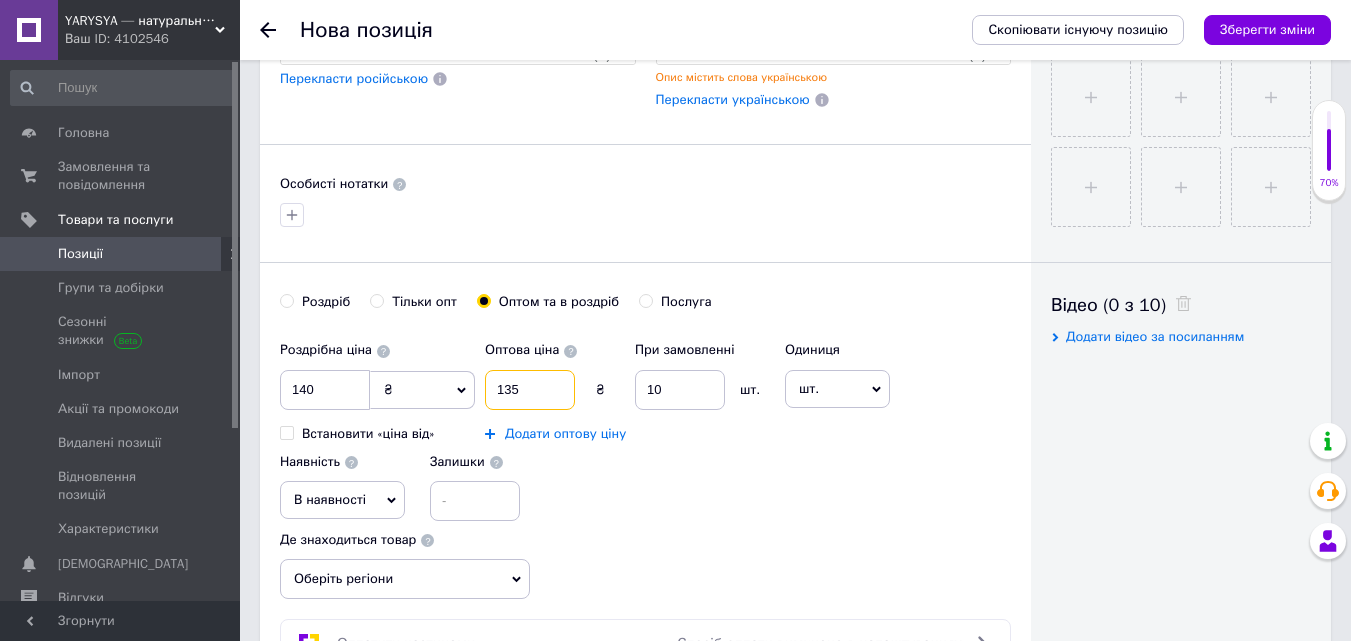 type on "135" 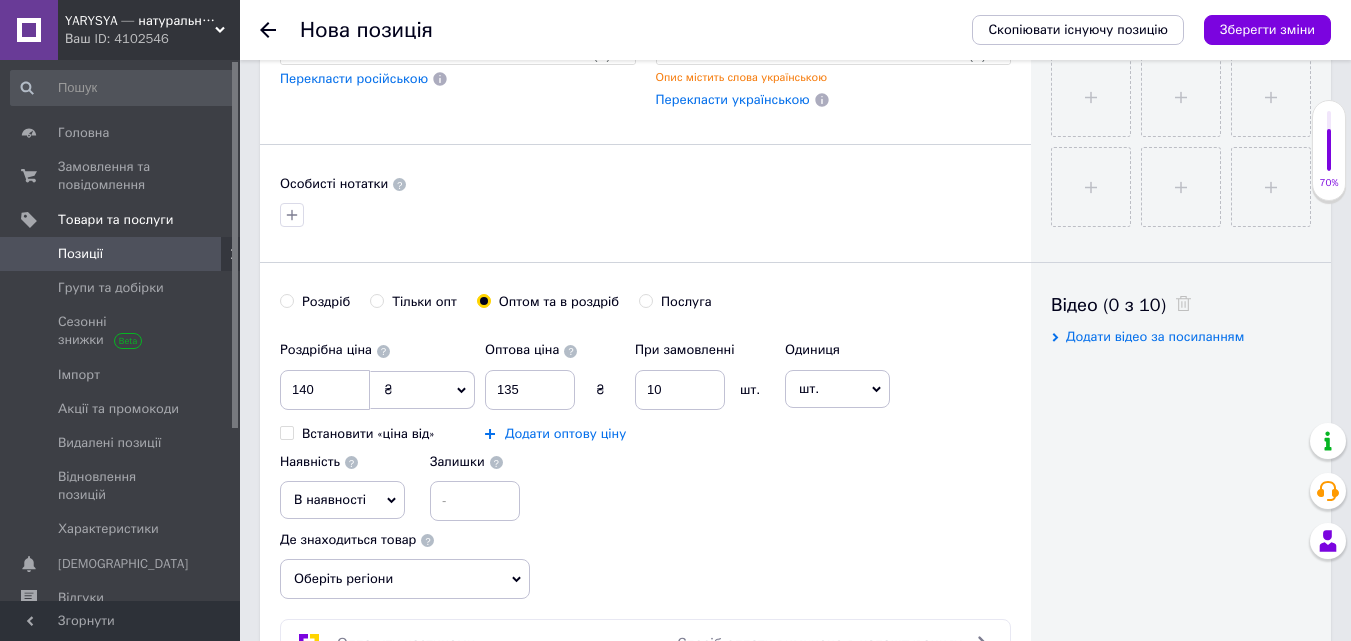 click on "Додати оптову ціну" at bounding box center (565, 434) 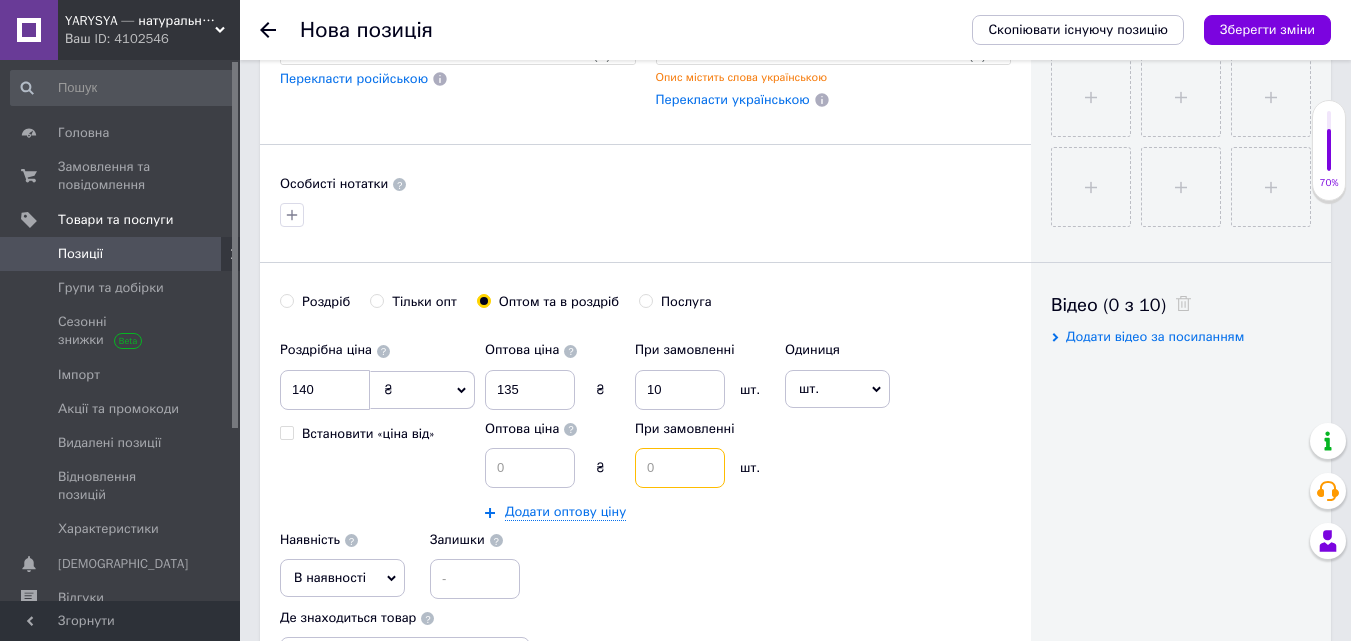 click at bounding box center [680, 468] 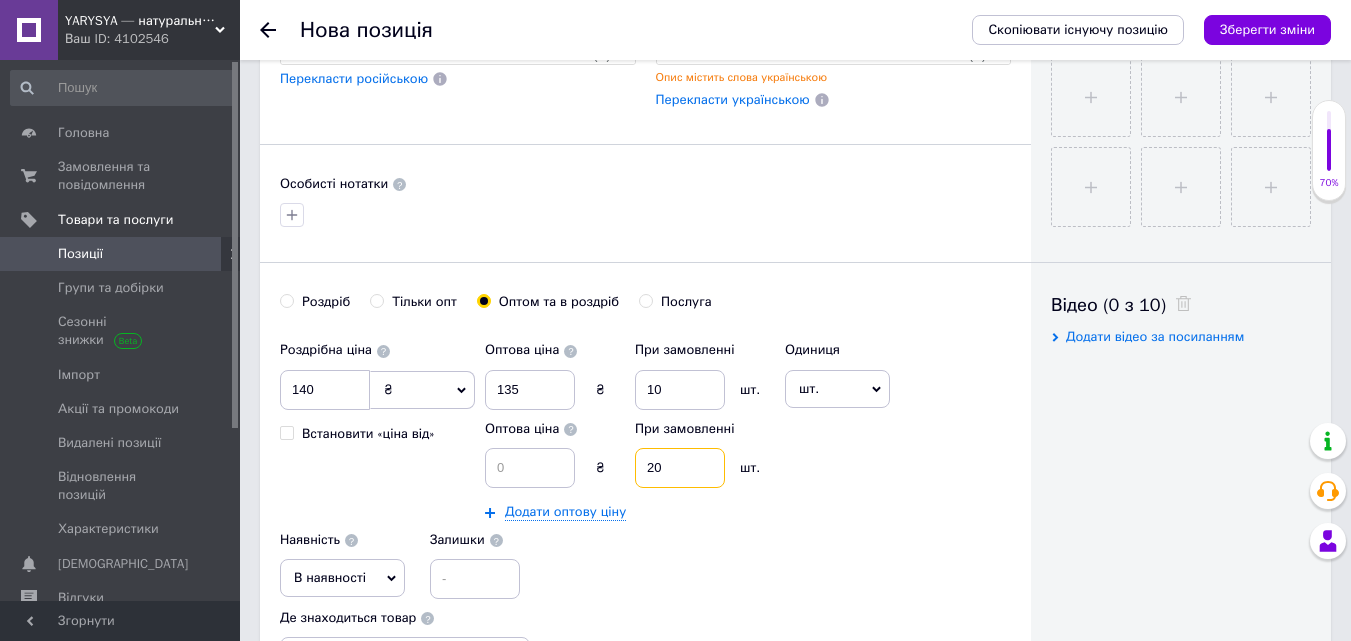 type on "20" 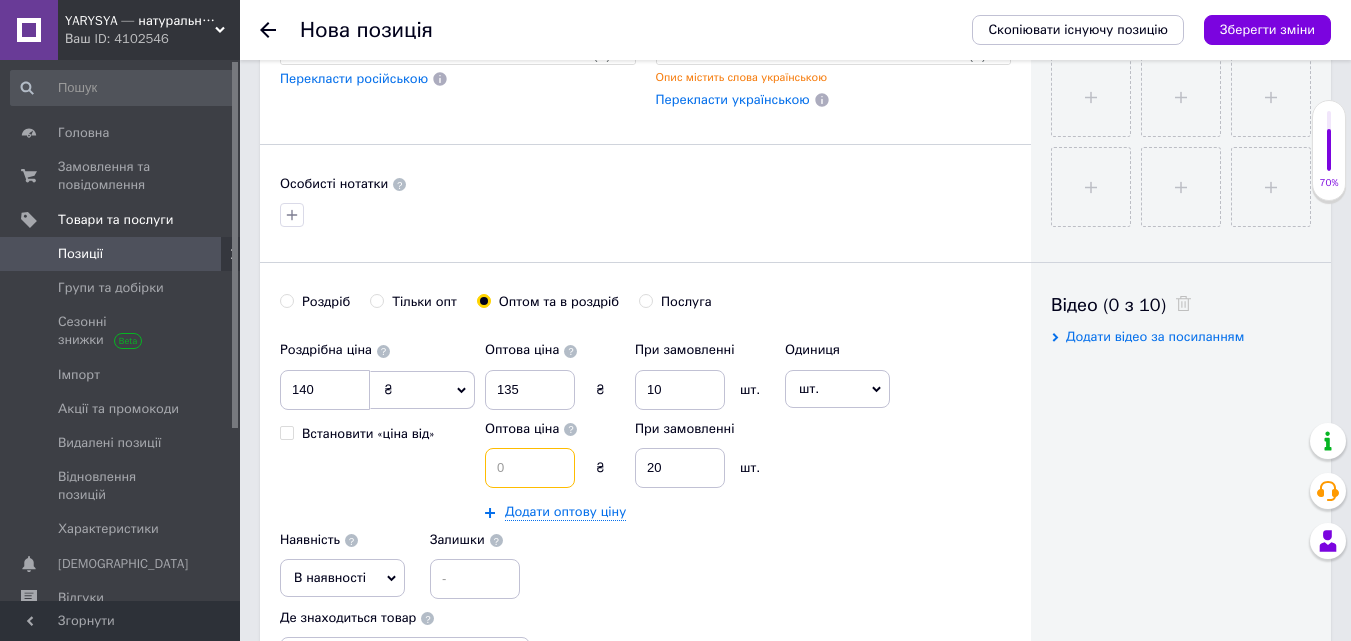 click at bounding box center [530, 468] 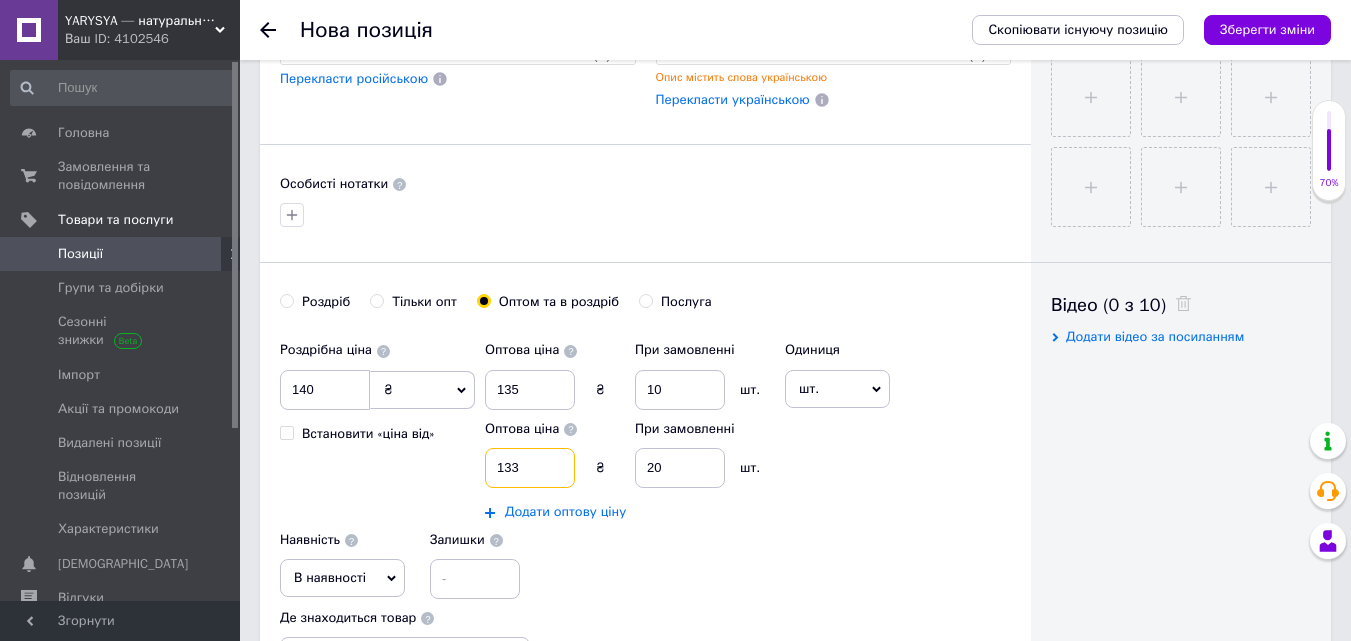 type on "133" 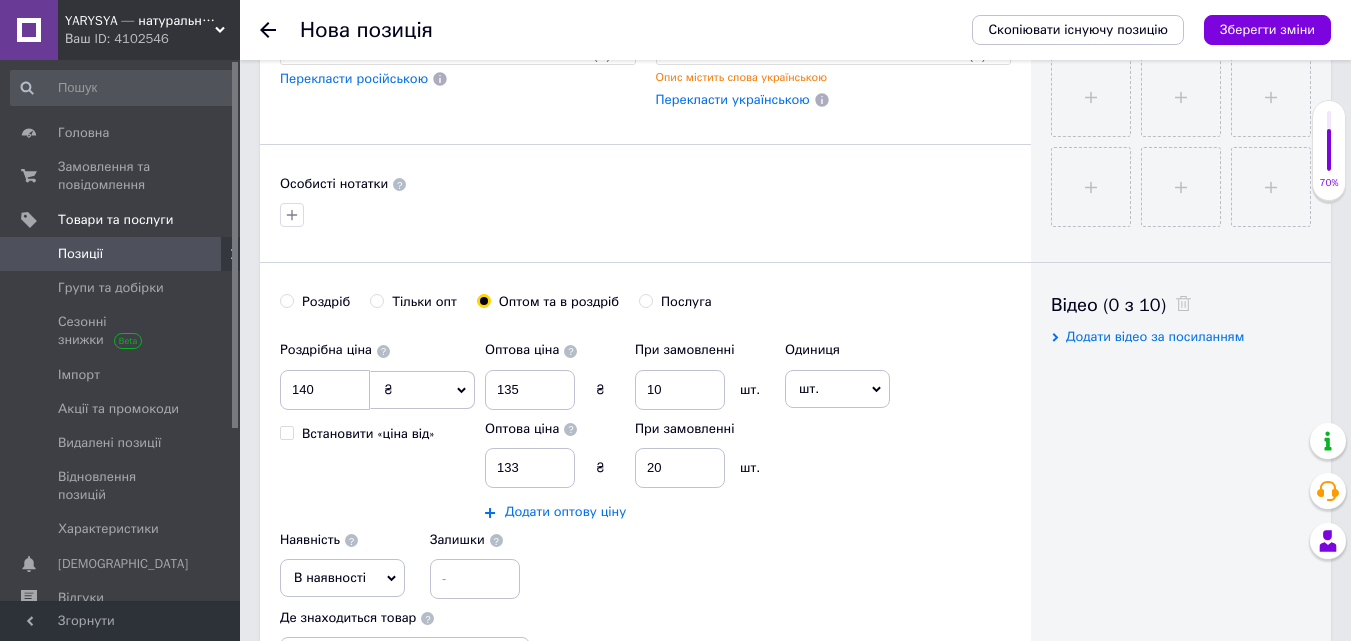 click on "Додати оптову ціну" at bounding box center [565, 512] 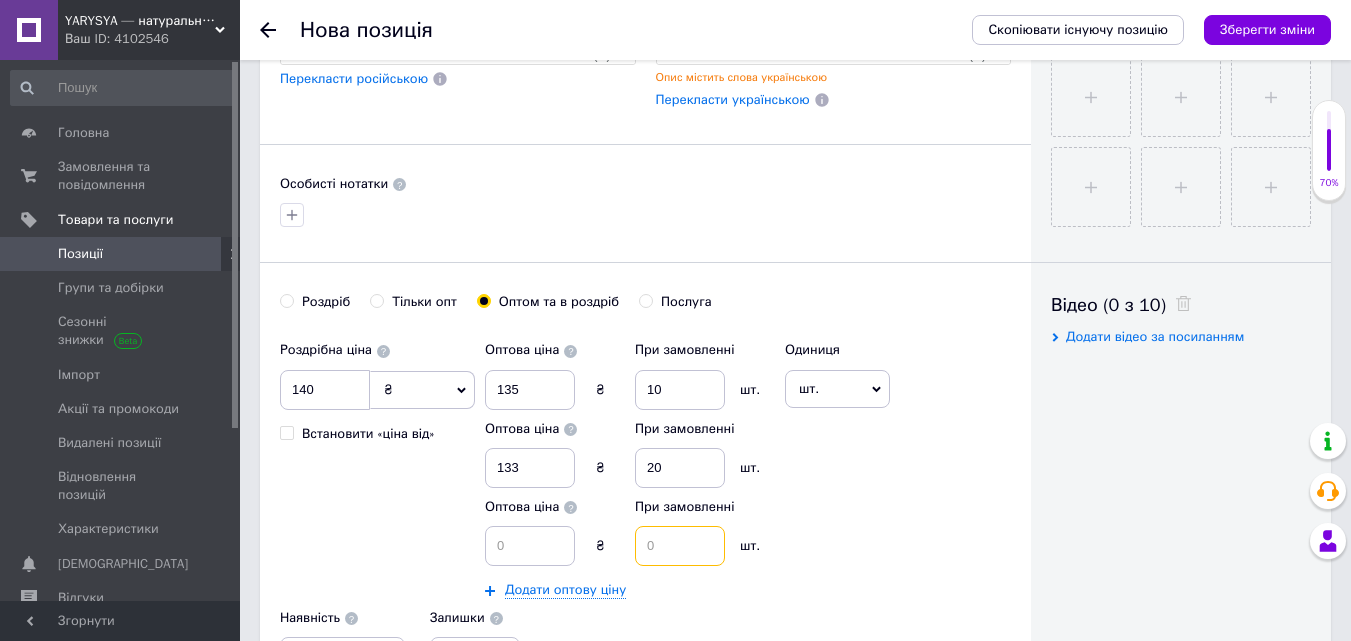 click at bounding box center [680, 546] 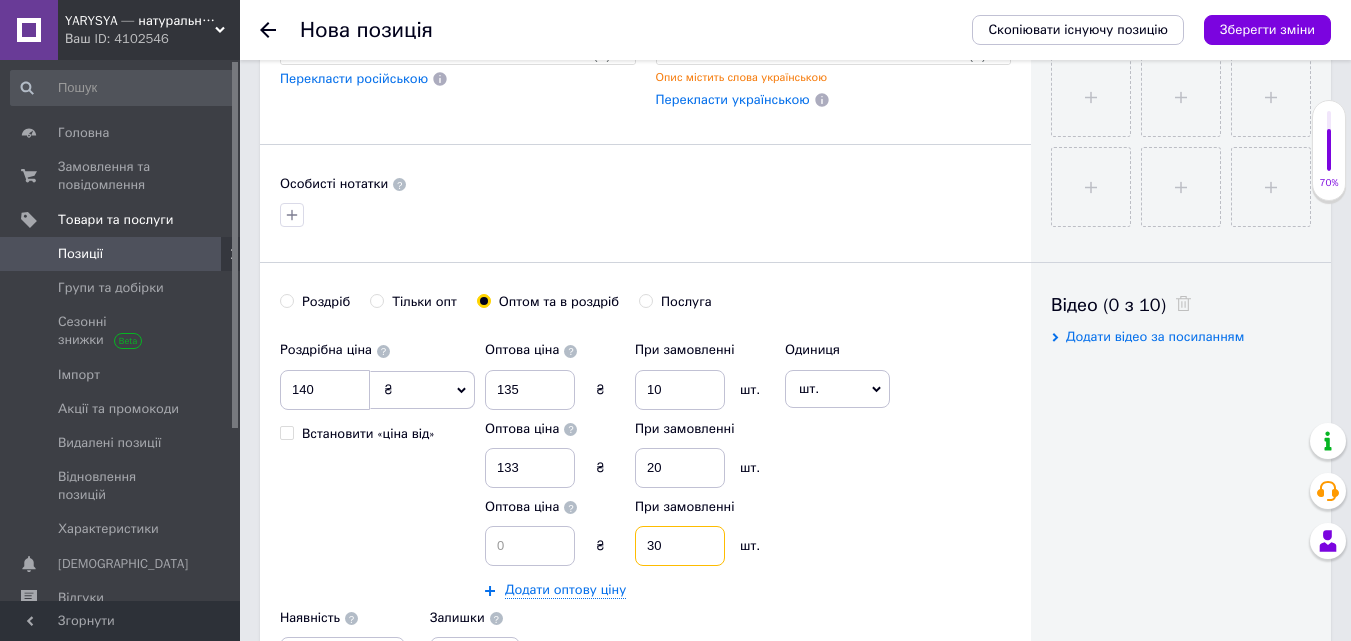 type on "30" 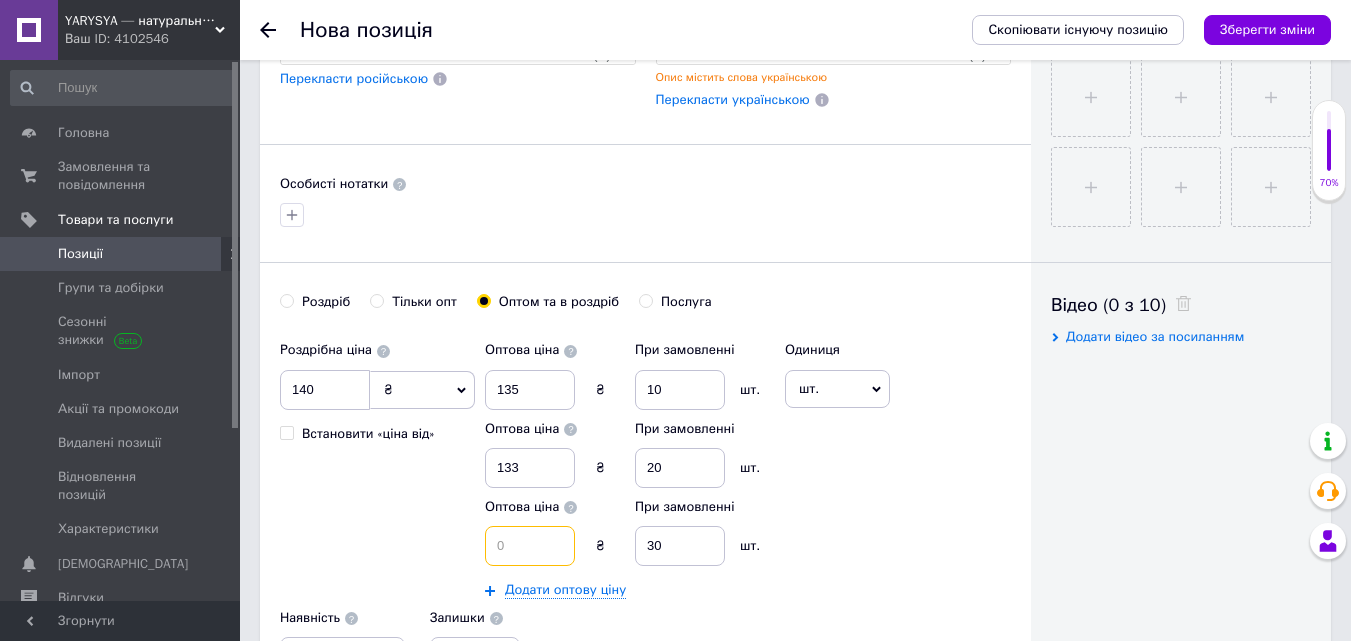 click at bounding box center [530, 546] 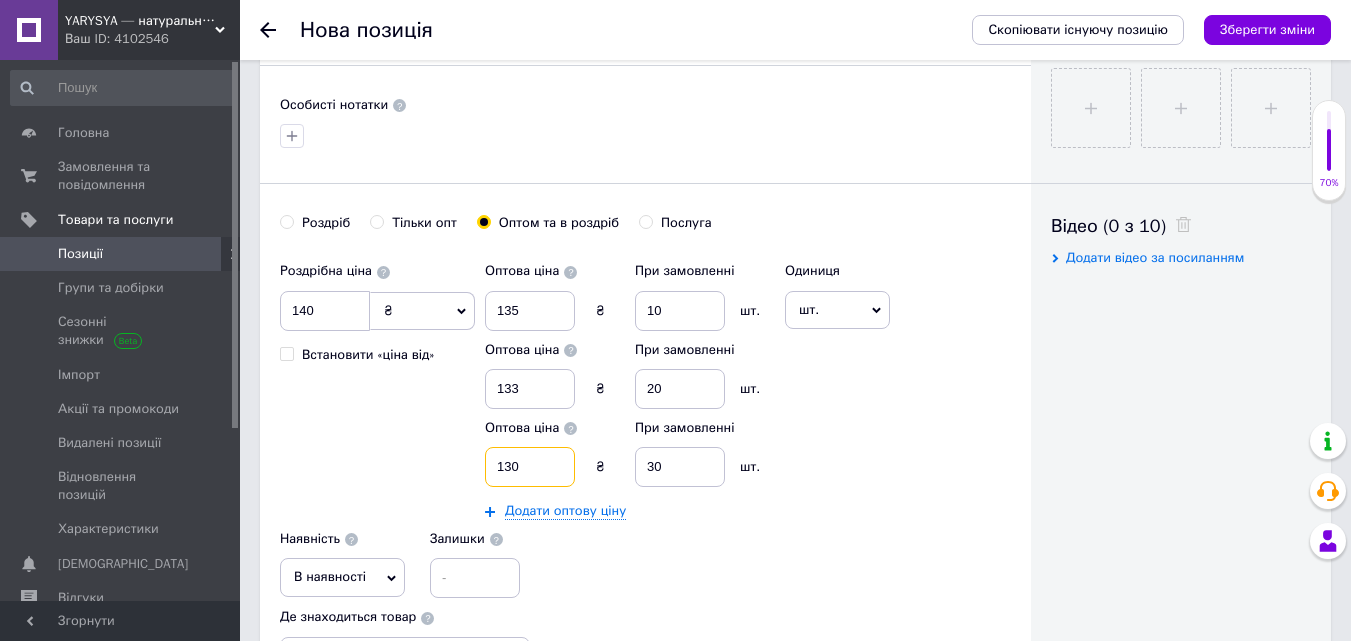 scroll, scrollTop: 1000, scrollLeft: 0, axis: vertical 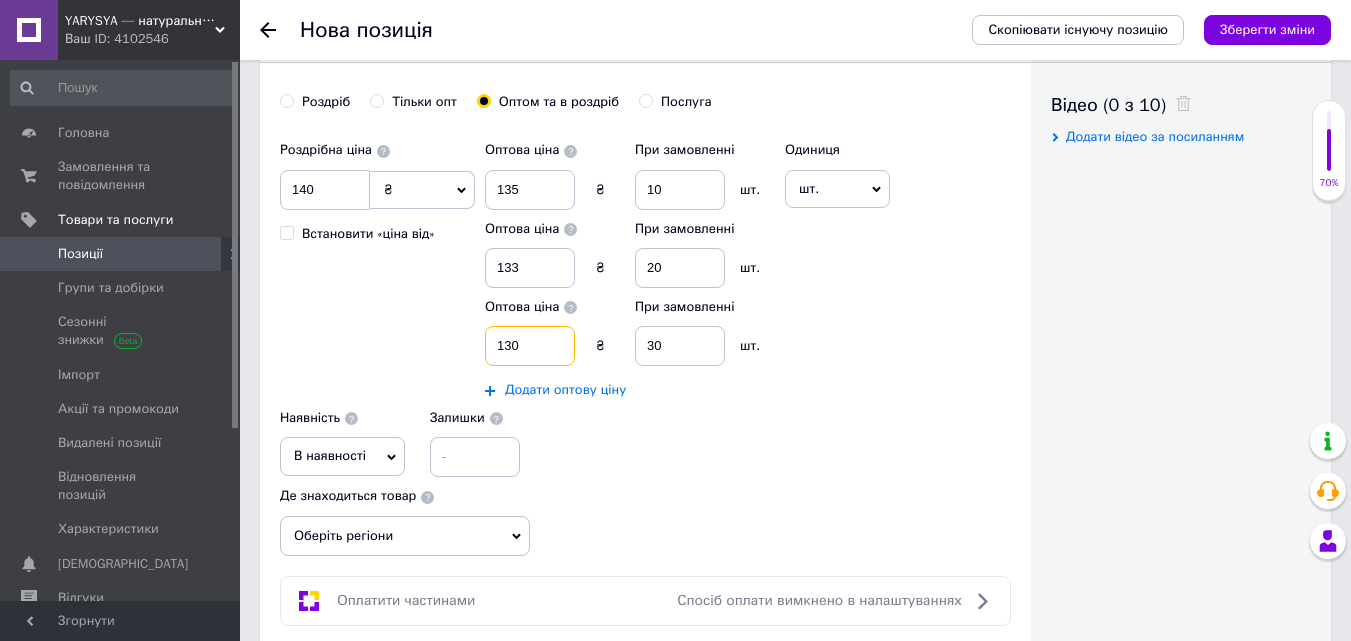type on "130" 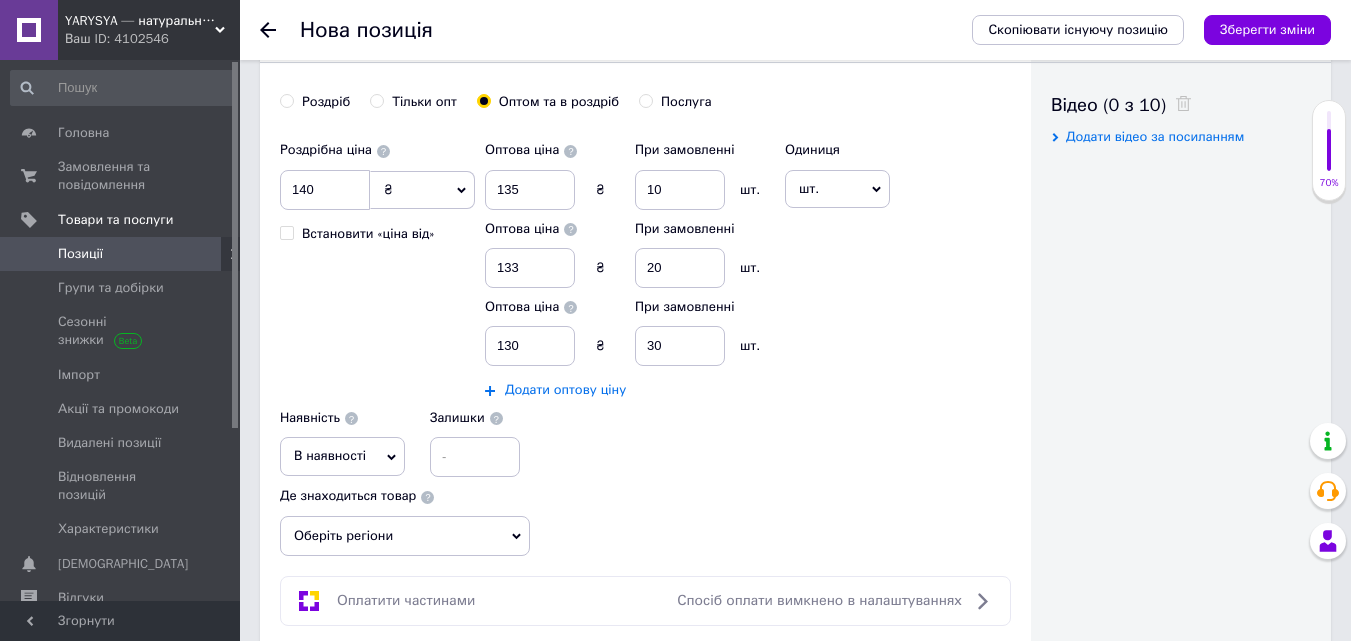 click on "Додати оптову ціну" at bounding box center [565, 390] 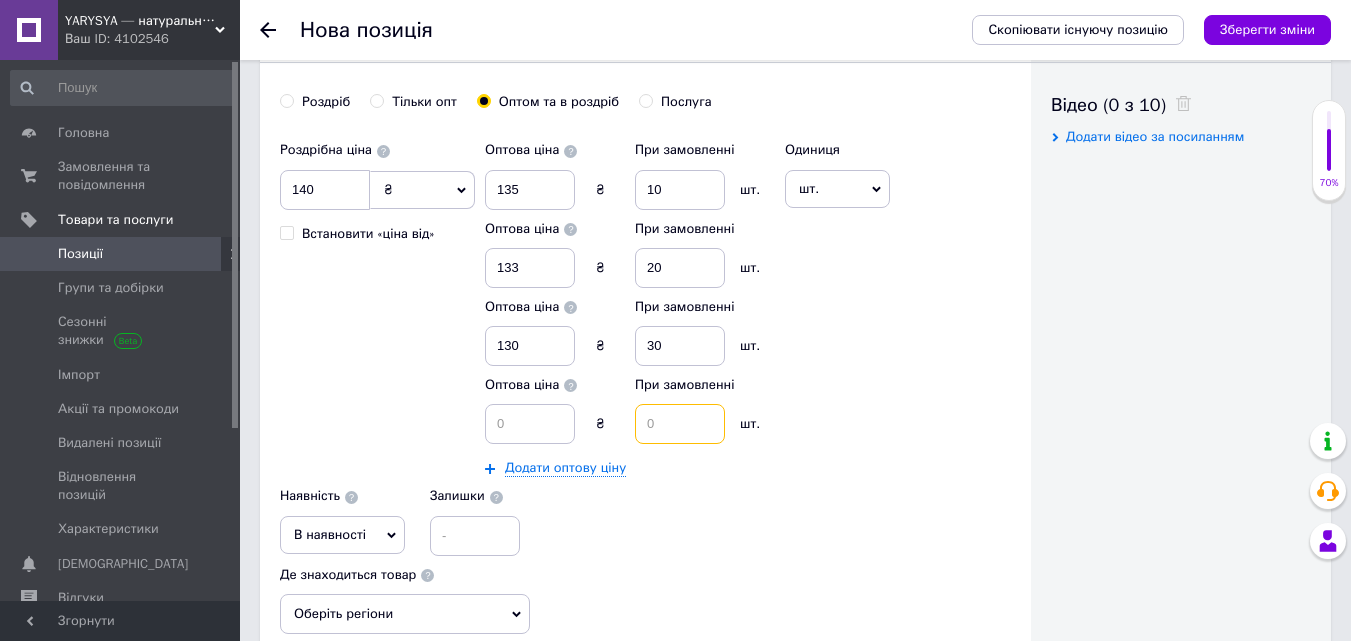 click at bounding box center [680, 424] 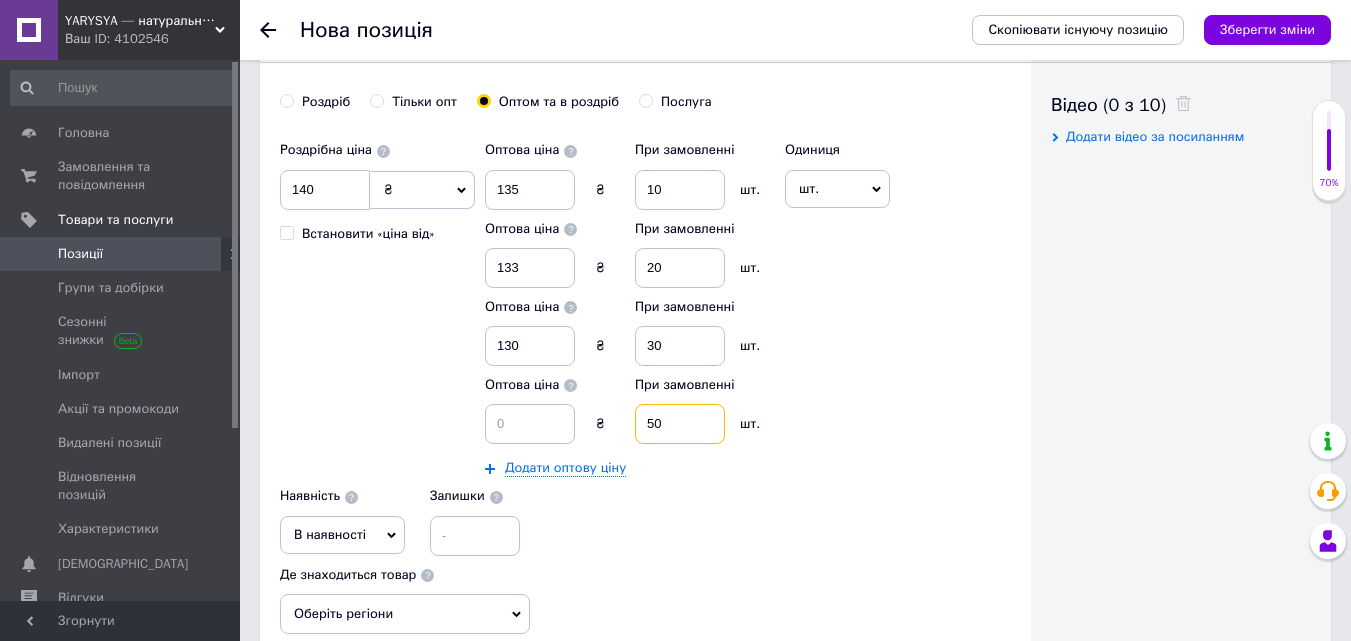 type on "50" 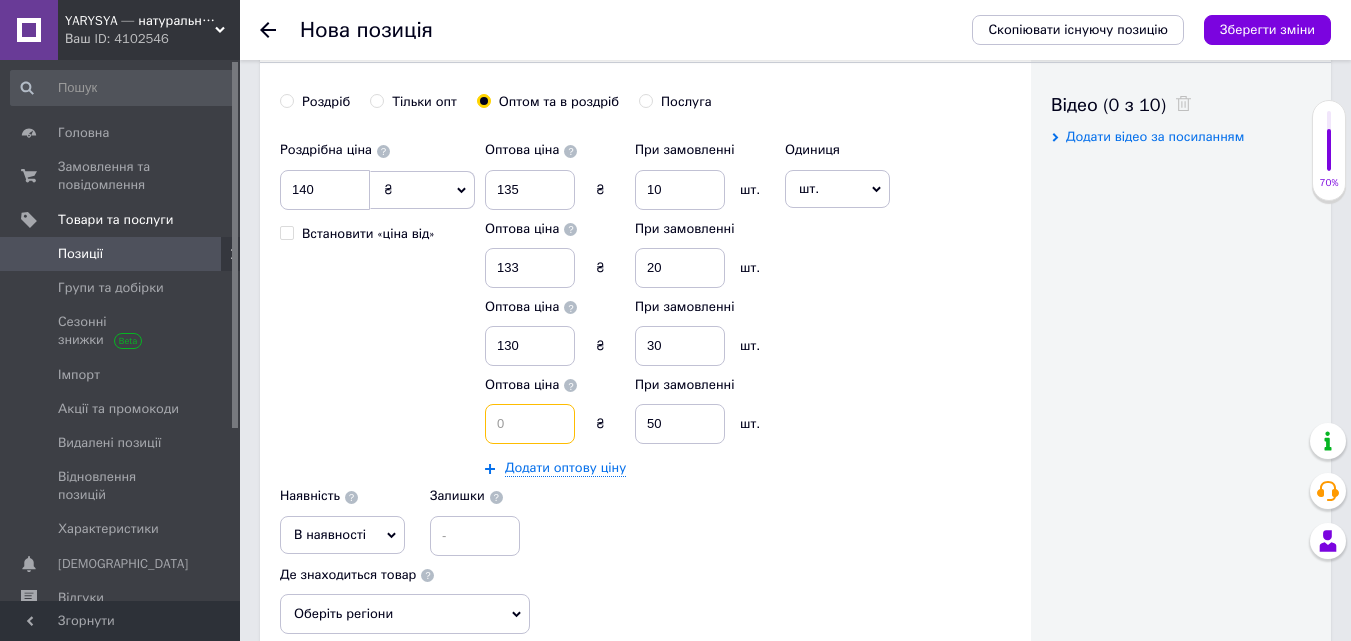 click at bounding box center [530, 424] 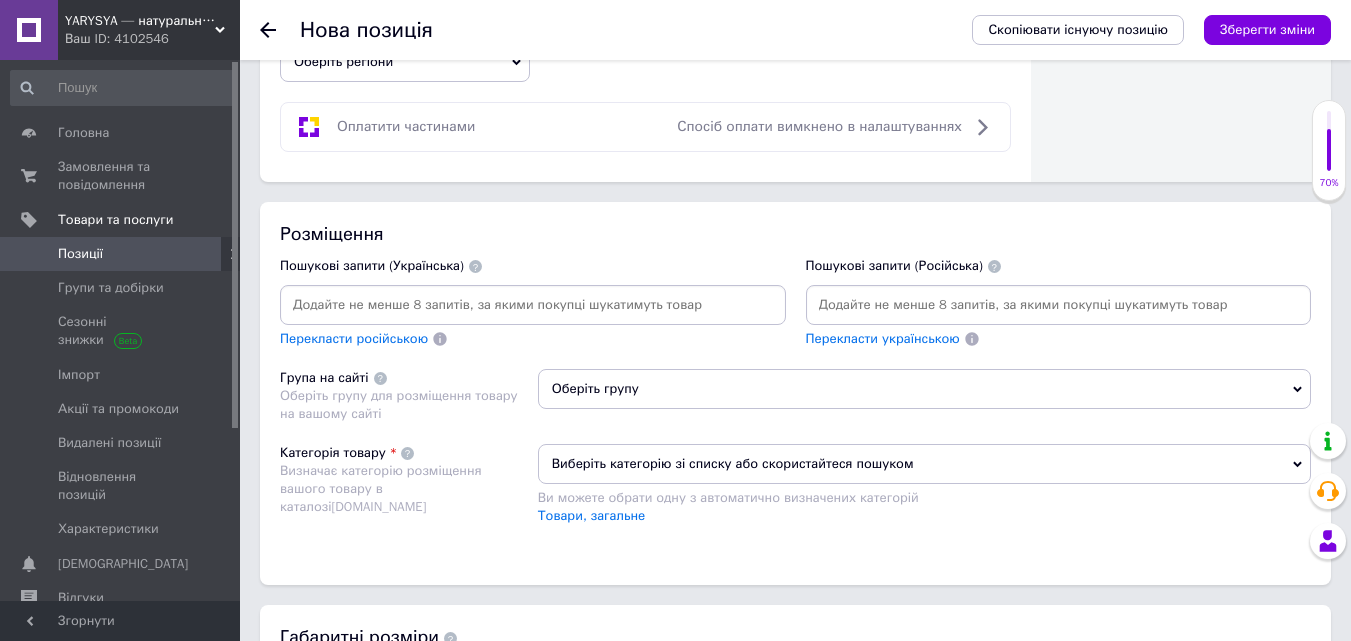 scroll, scrollTop: 1600, scrollLeft: 0, axis: vertical 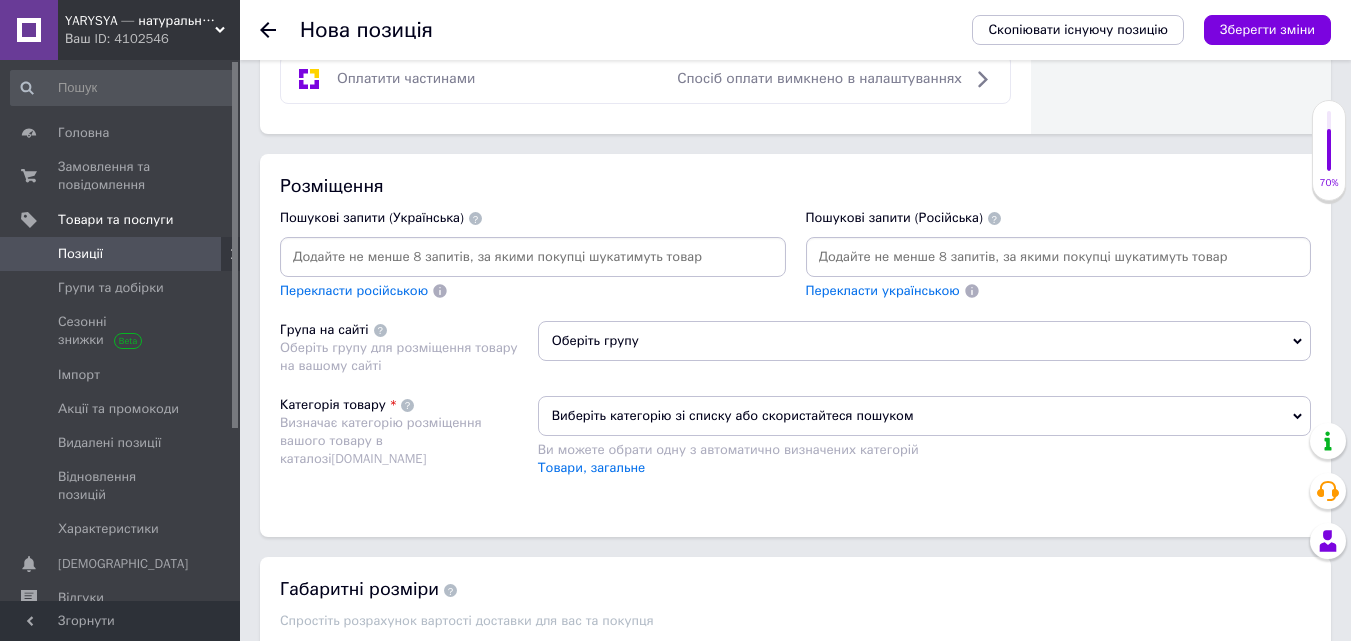 type on "126" 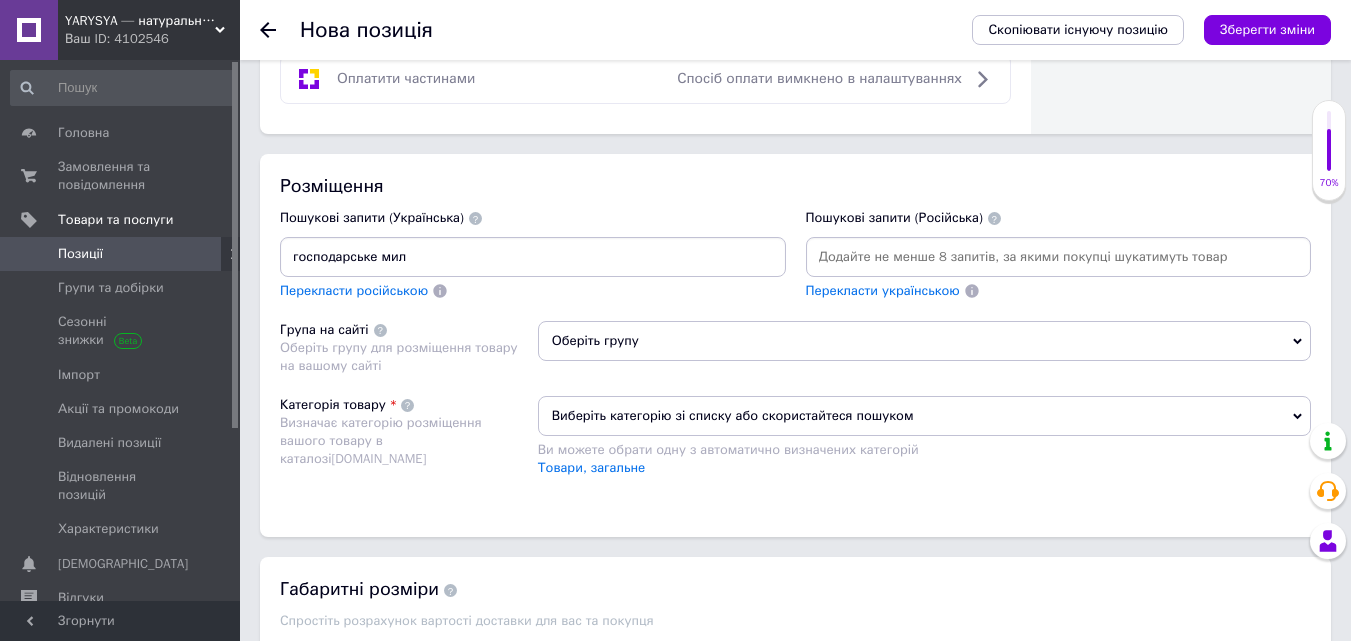type on "господарське мило" 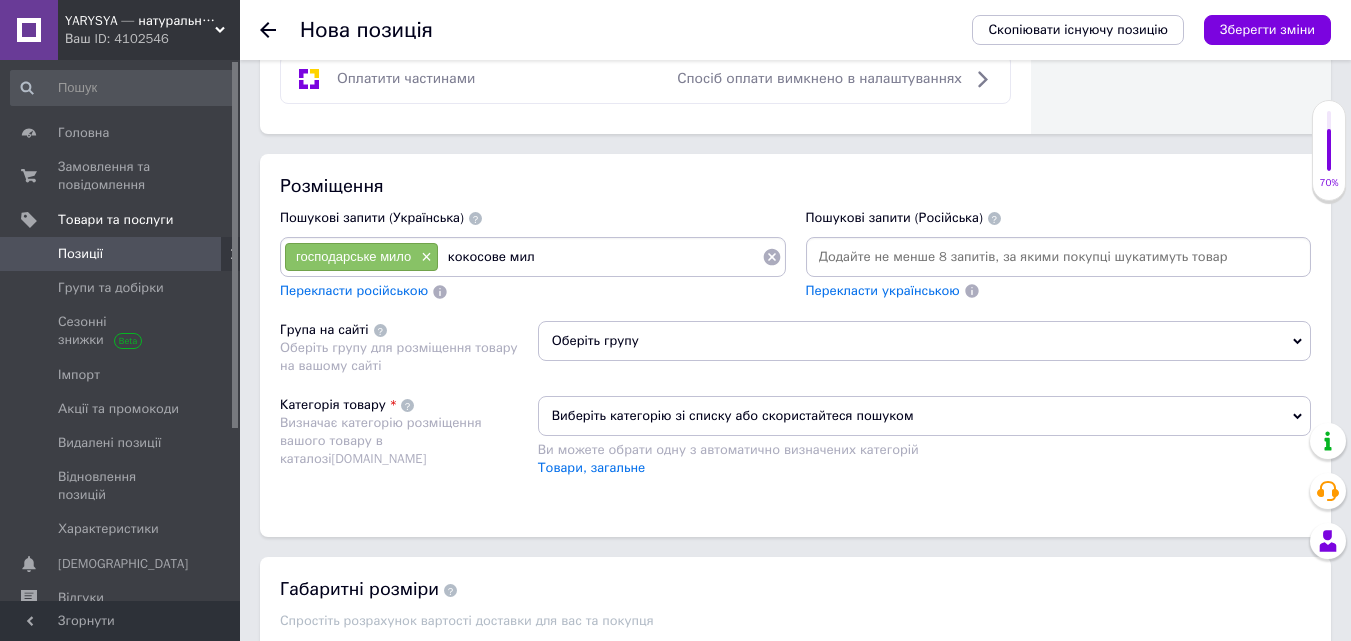 type on "кокосове мило" 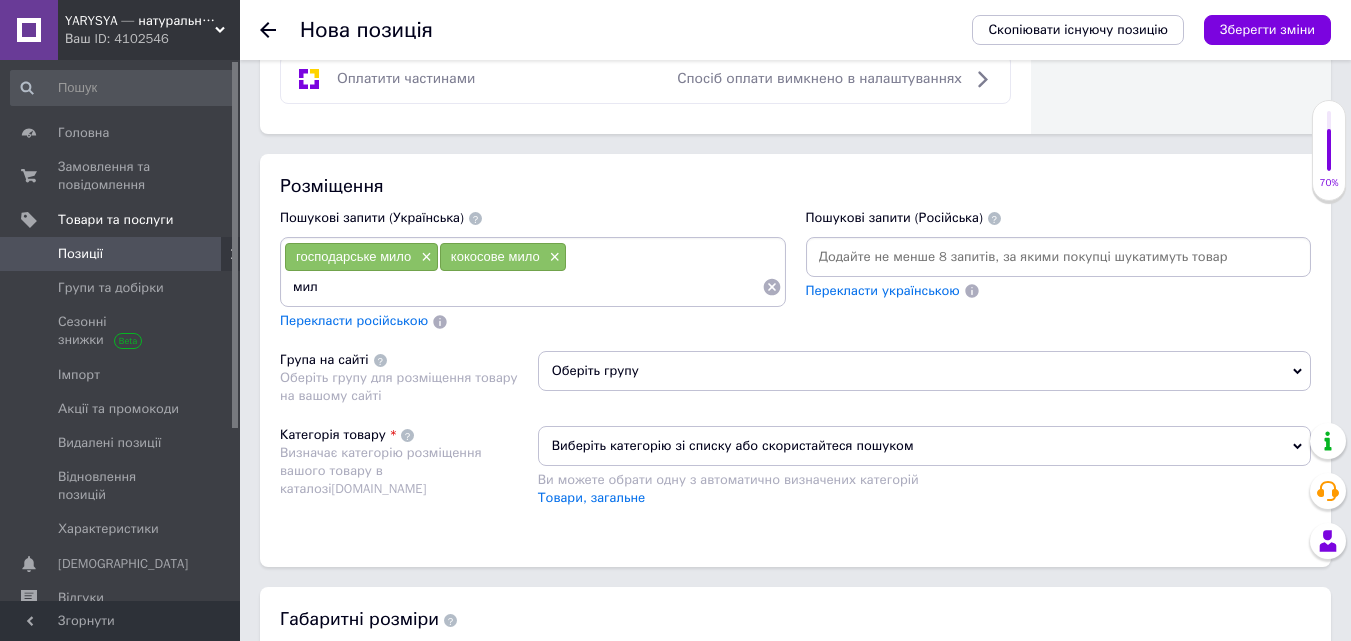 type on "мило" 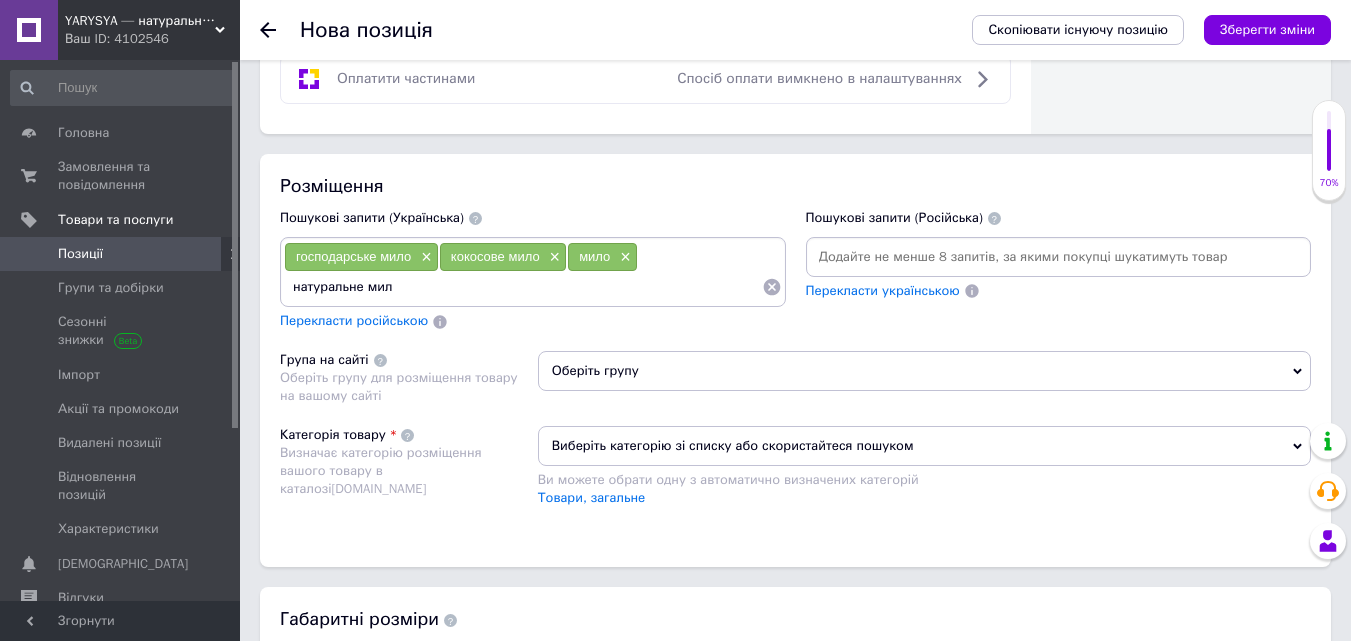 type on "натуральне мило" 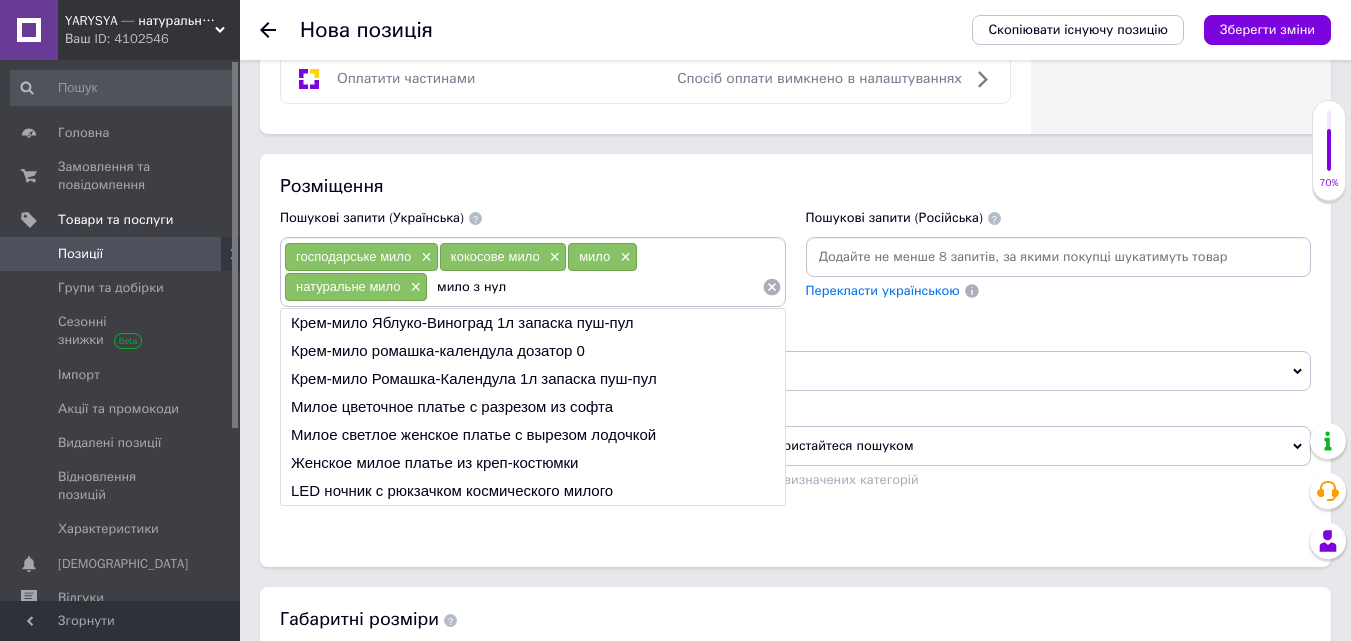 type on "мило з нуля" 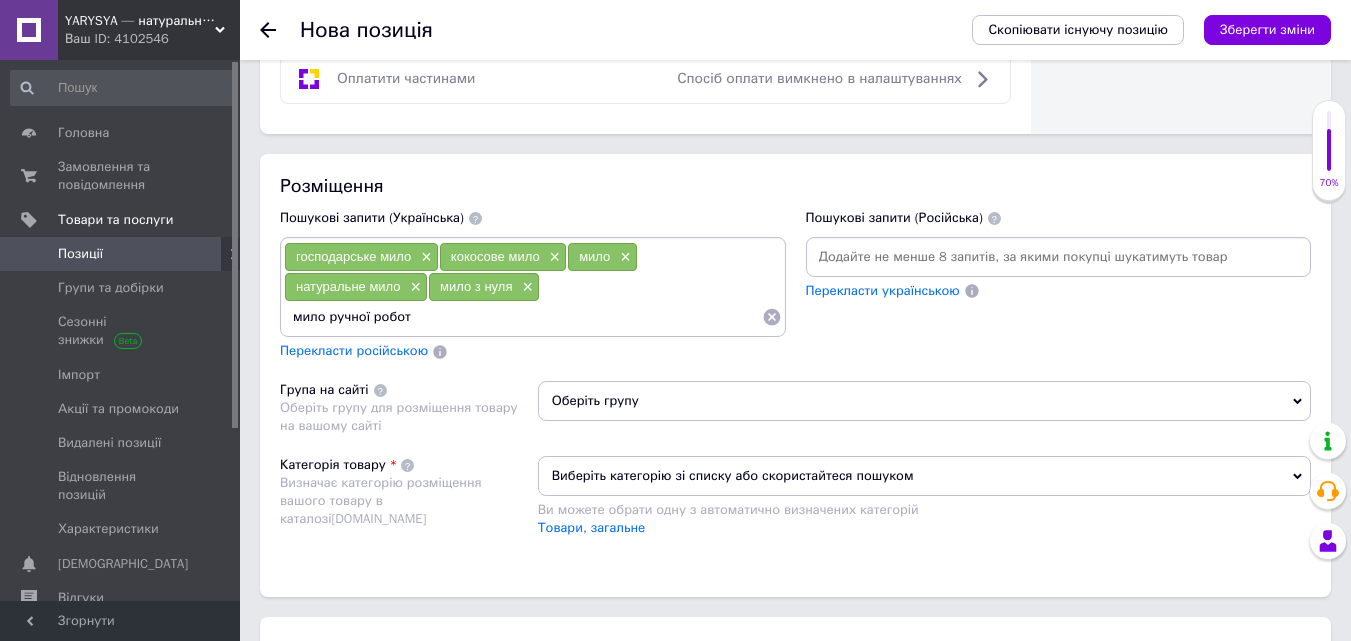 type on "мило ручної роботи" 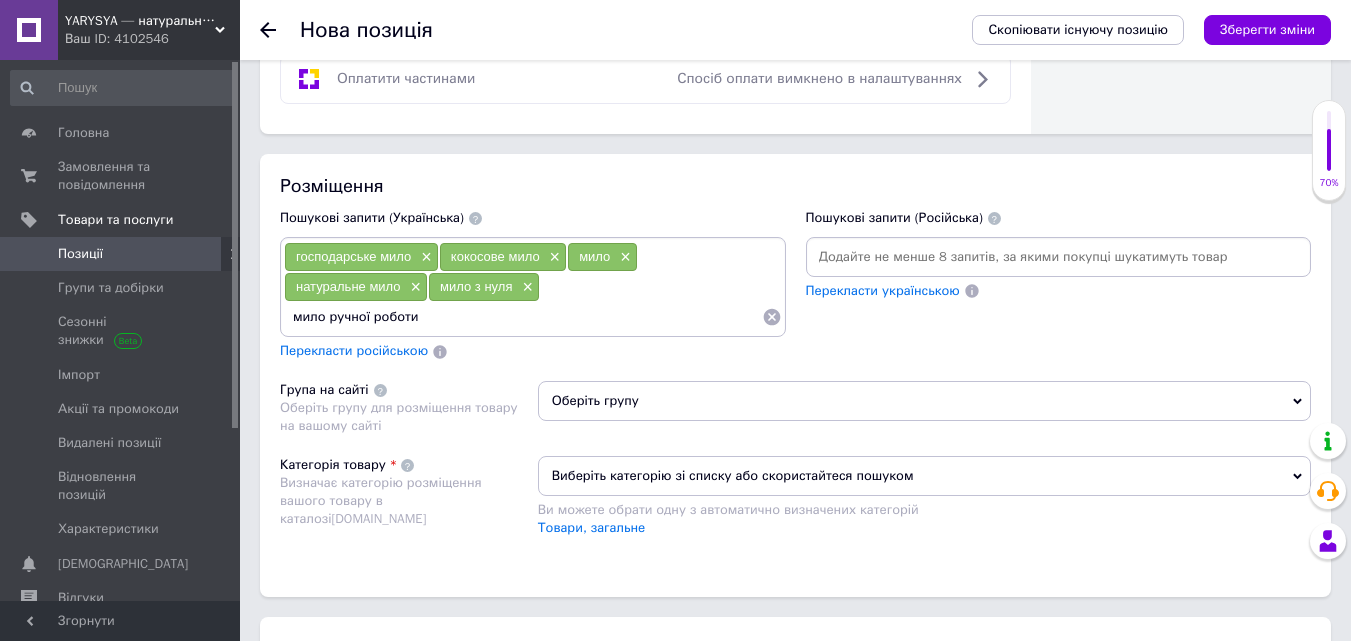 type 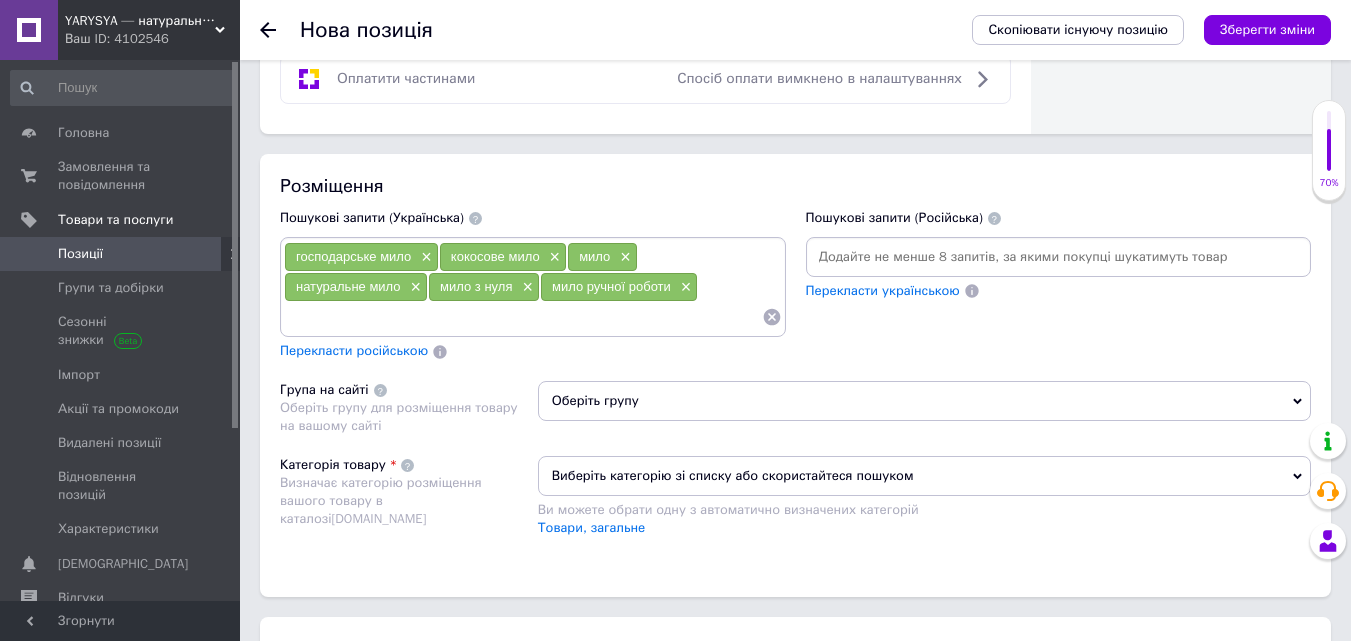 click on "Оберіть групу" at bounding box center [924, 401] 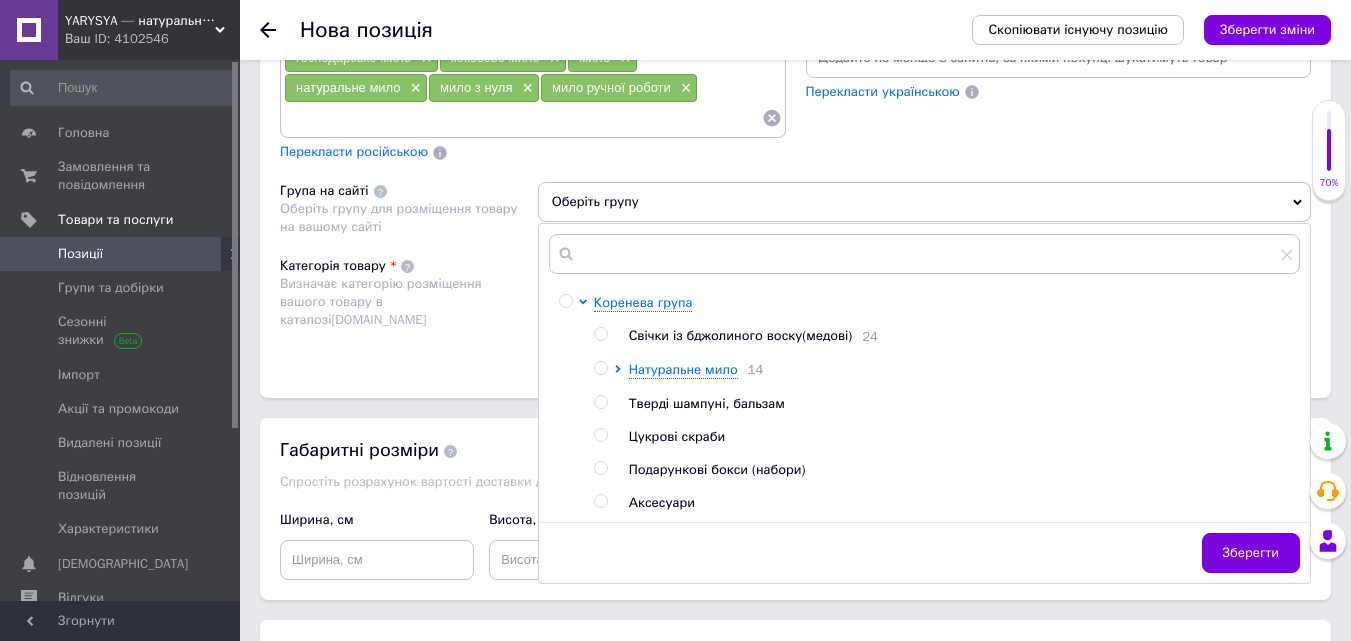 scroll, scrollTop: 1800, scrollLeft: 0, axis: vertical 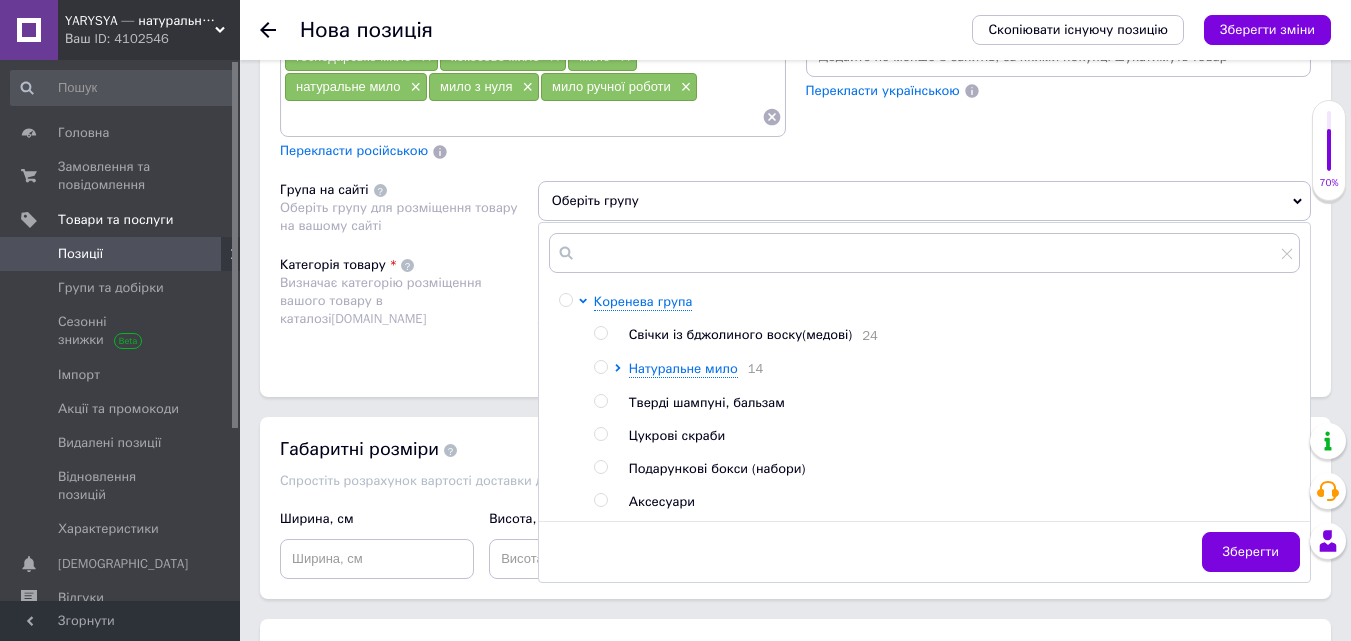 click at bounding box center [600, 367] 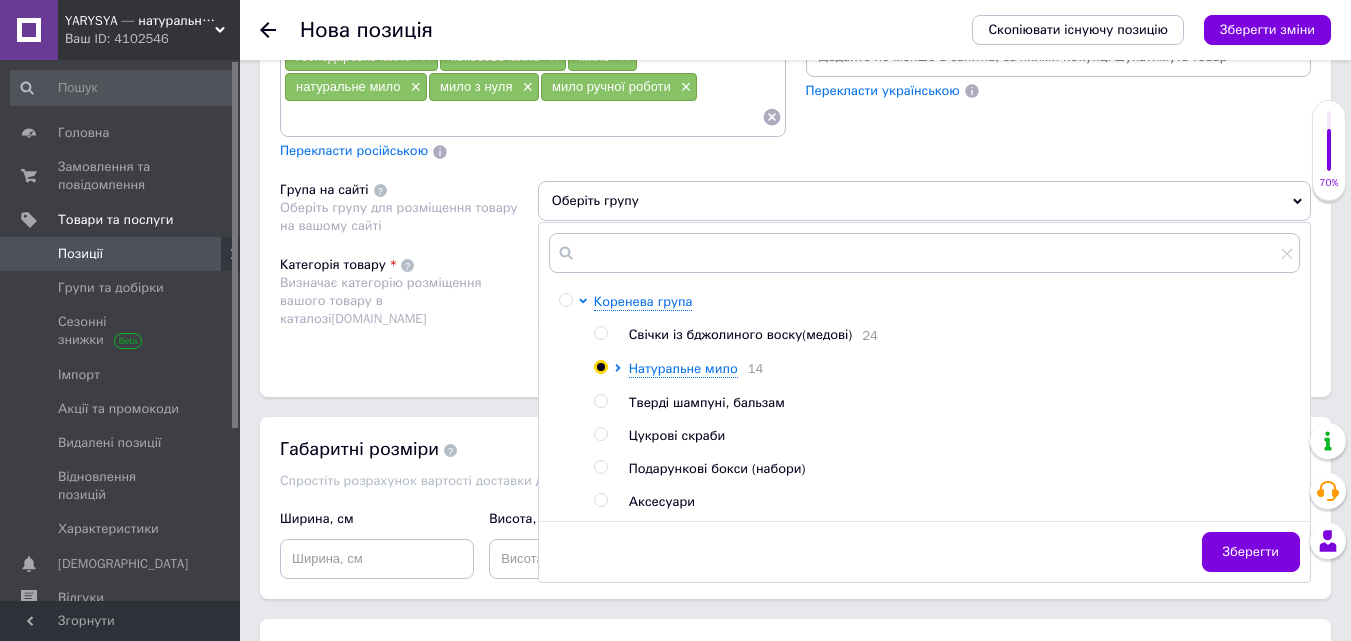 radio on "true" 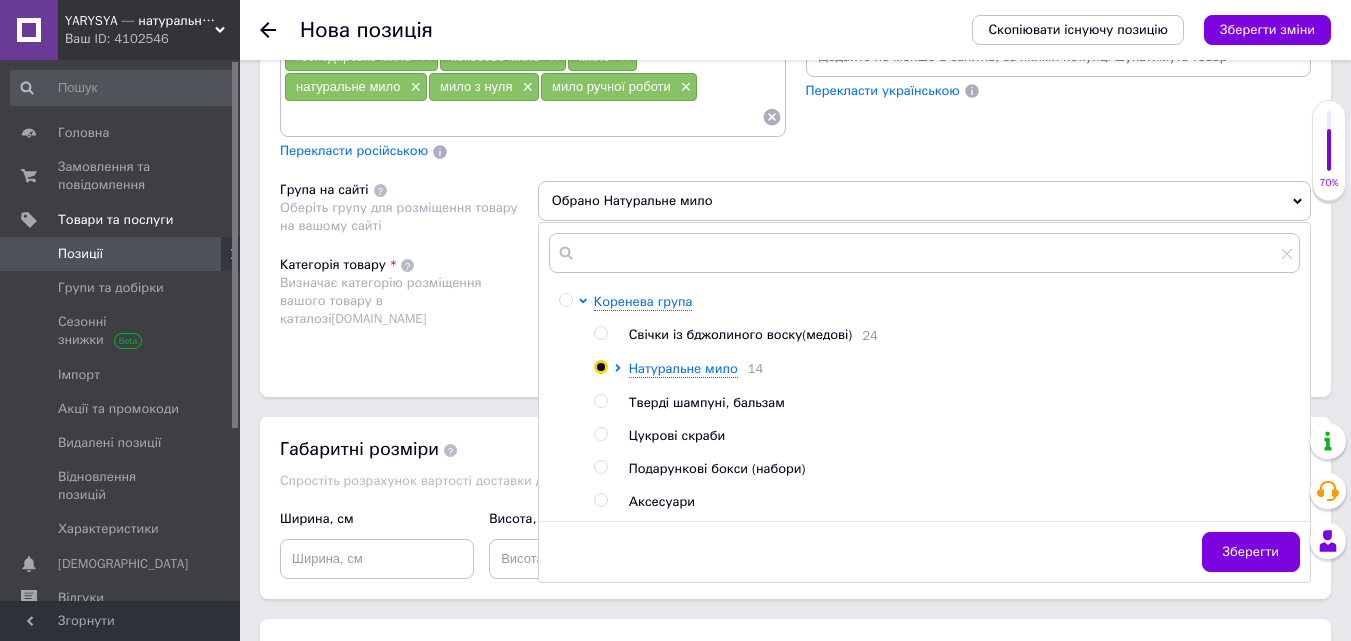 click on "Зберегти" at bounding box center [1251, 552] 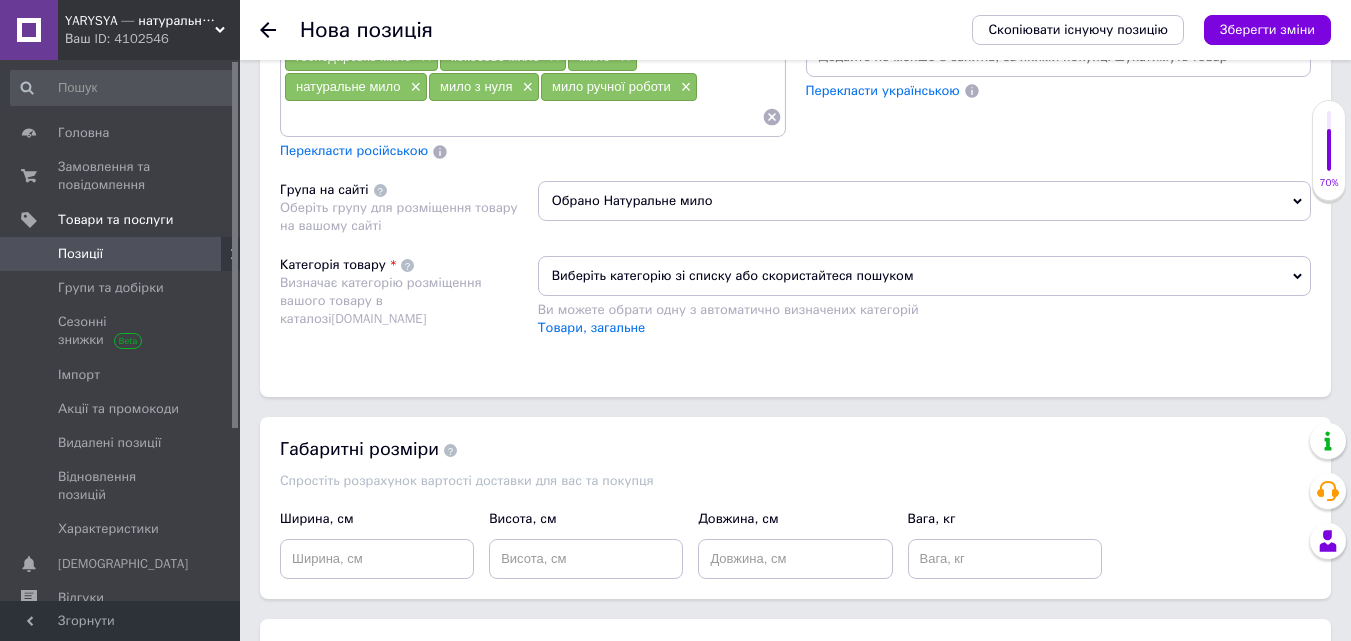 click on "Виберіть категорію зі списку або скористайтеся пошуком" at bounding box center [924, 276] 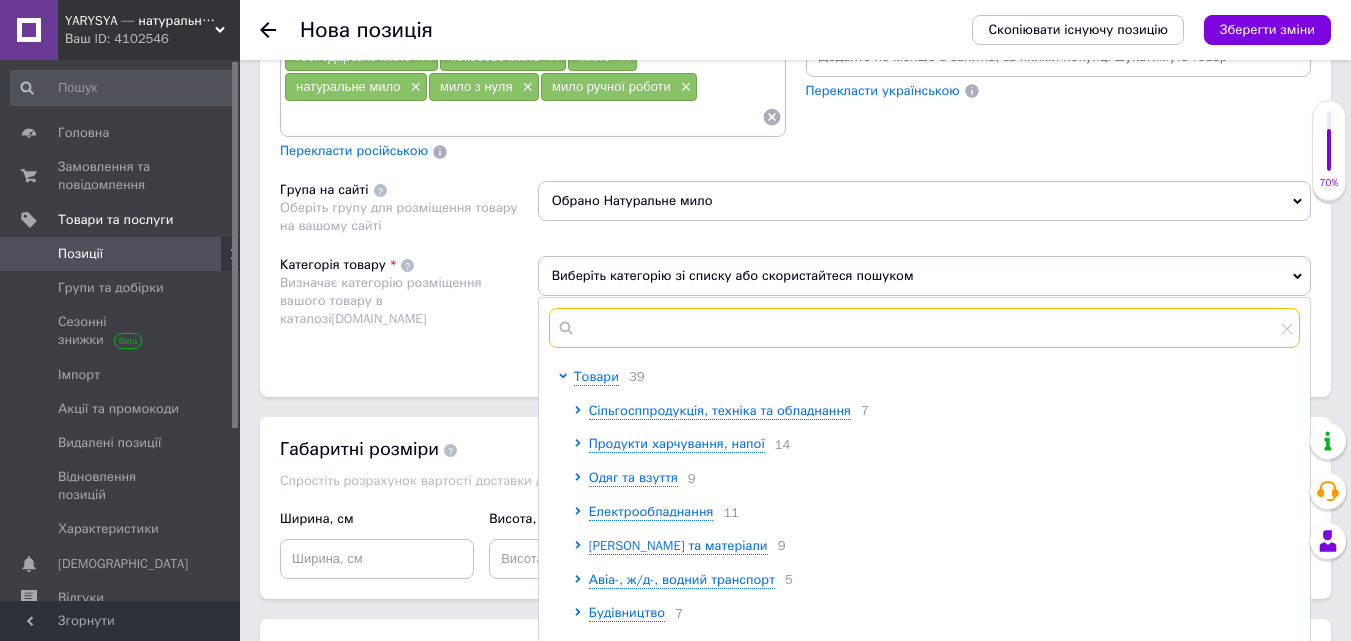 click at bounding box center (924, 328) 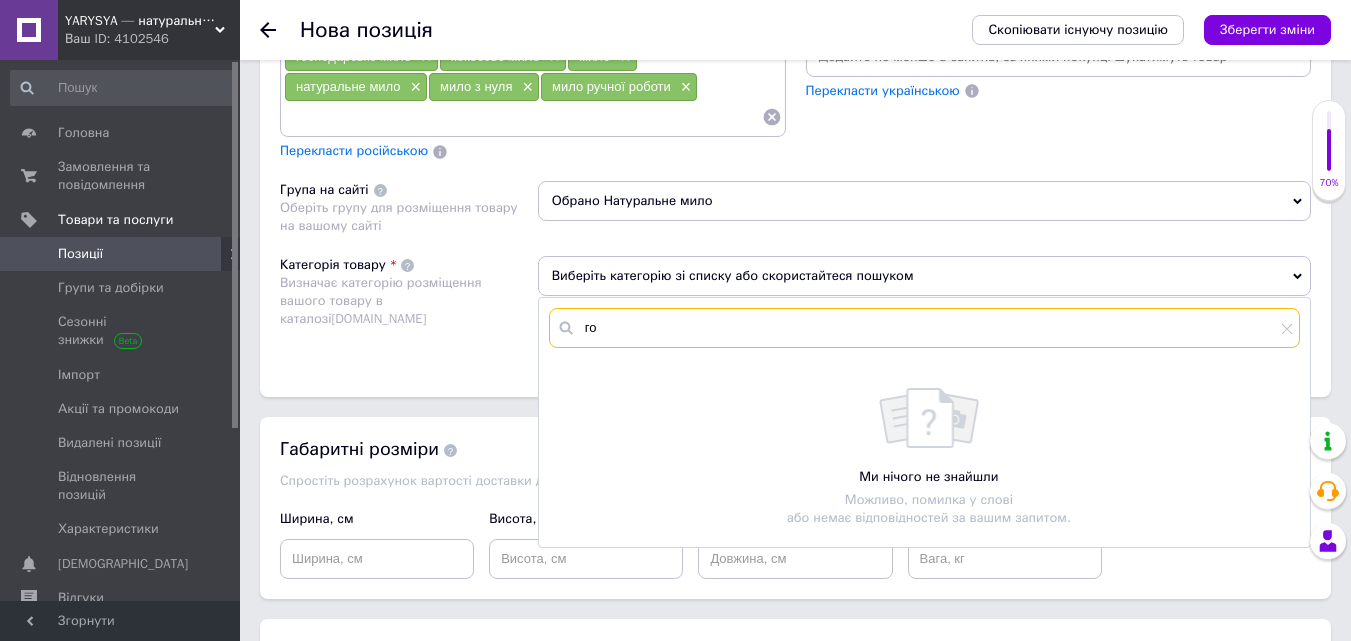 type on "г" 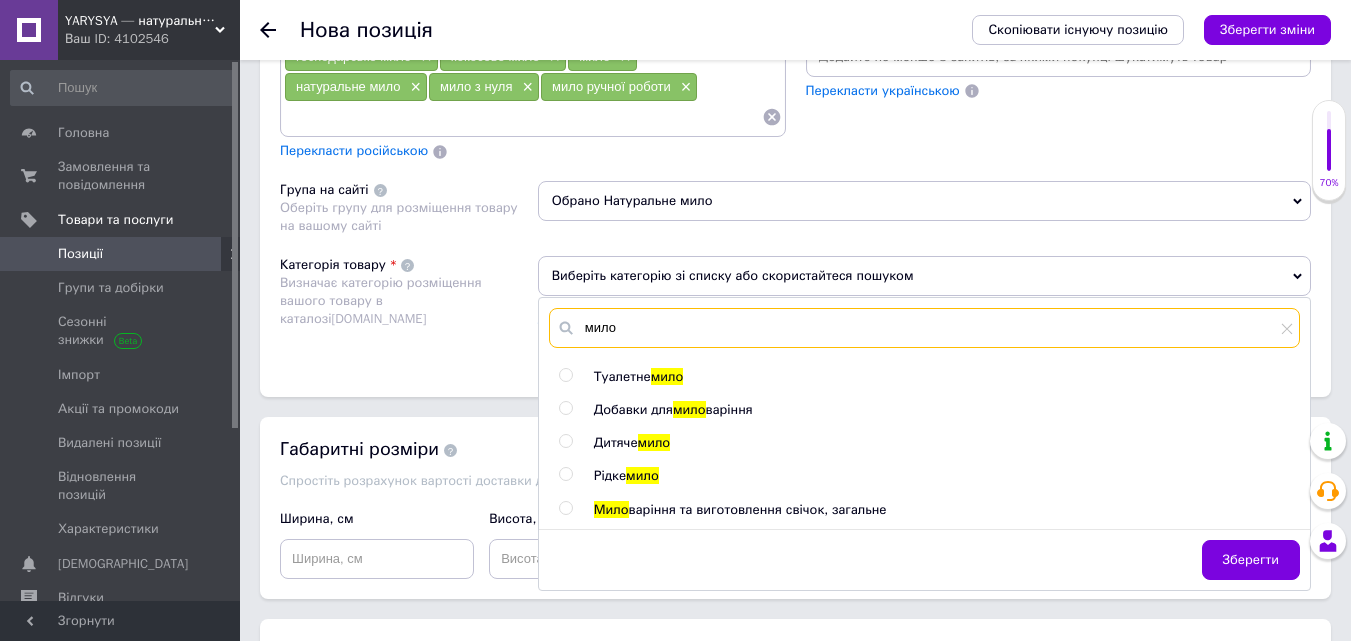 type on "мило" 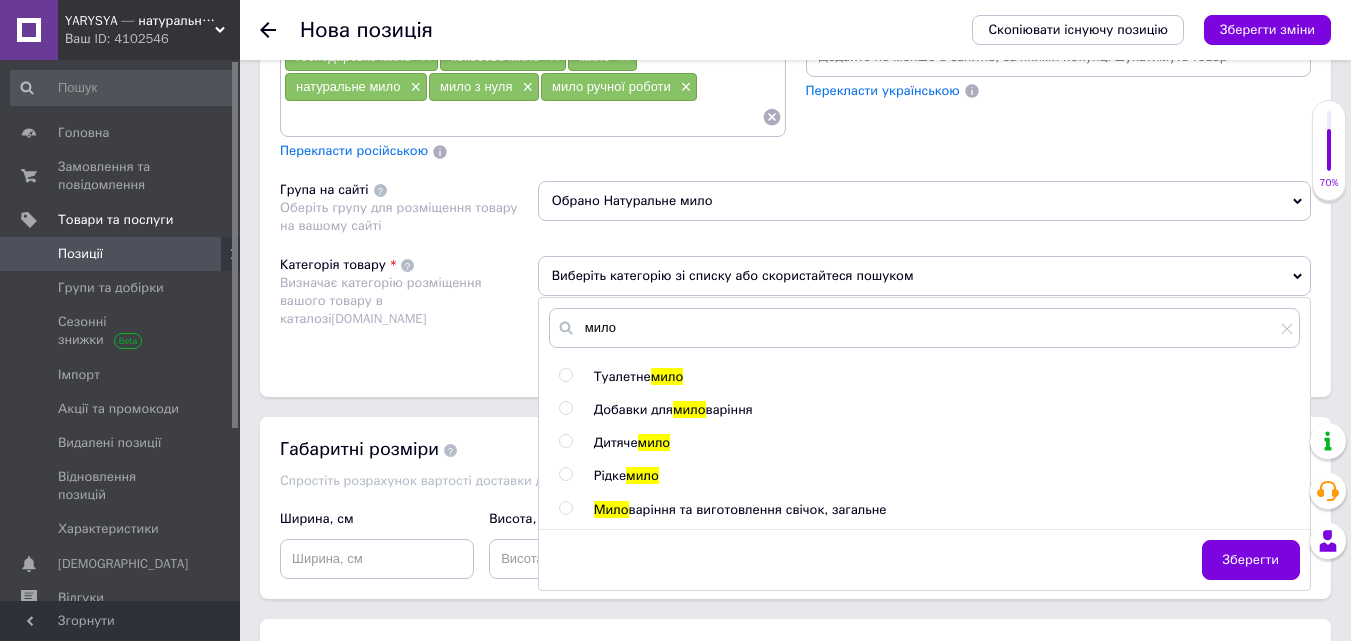 click at bounding box center (569, 377) 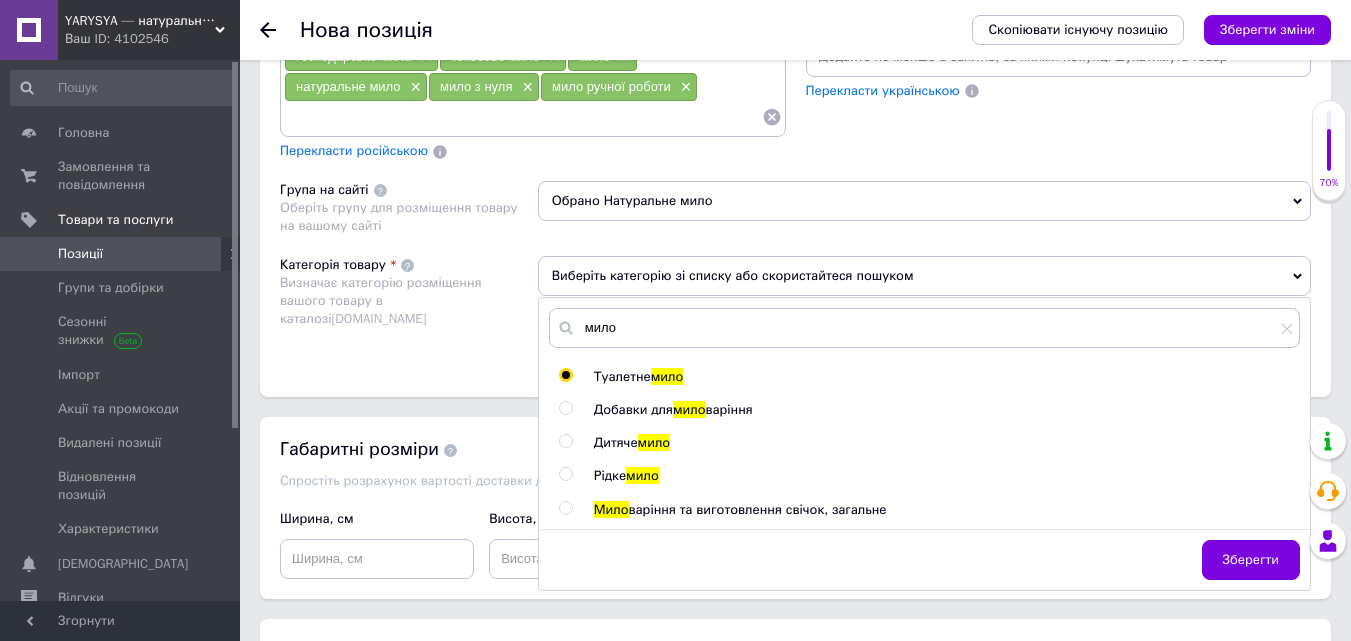 radio on "true" 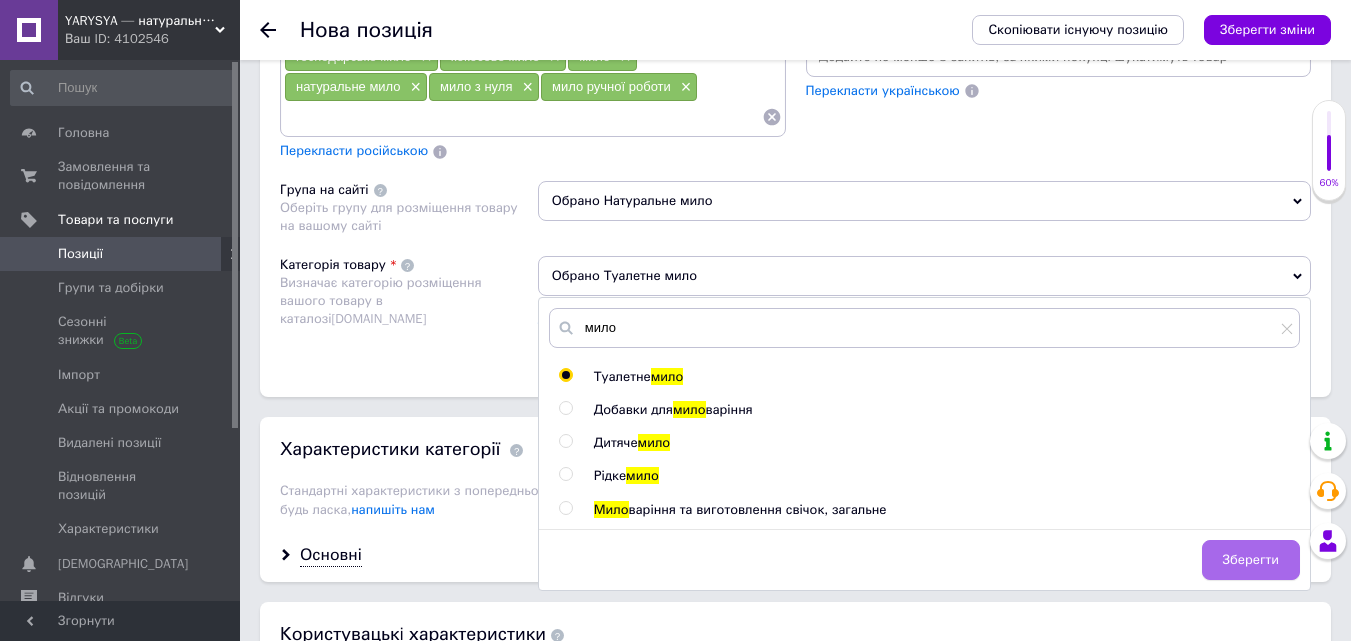 click on "Зберегти" at bounding box center (1251, 560) 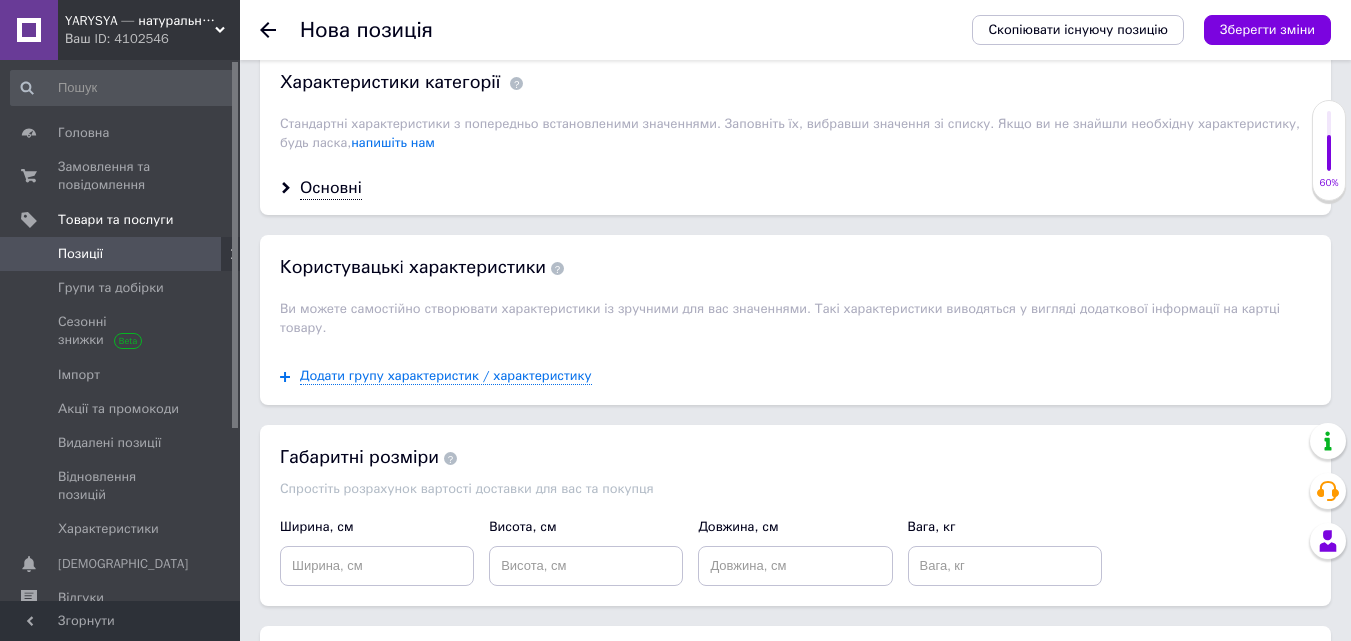 scroll, scrollTop: 2306, scrollLeft: 0, axis: vertical 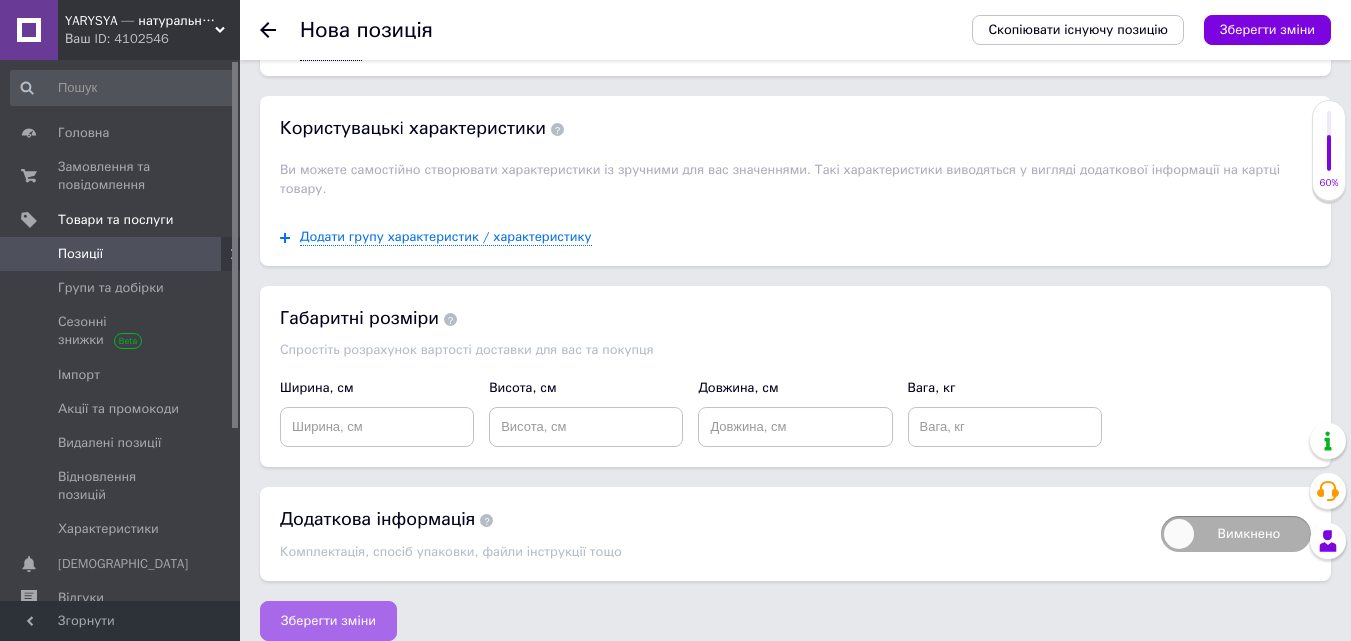 click on "Зберегти зміни" at bounding box center (328, 621) 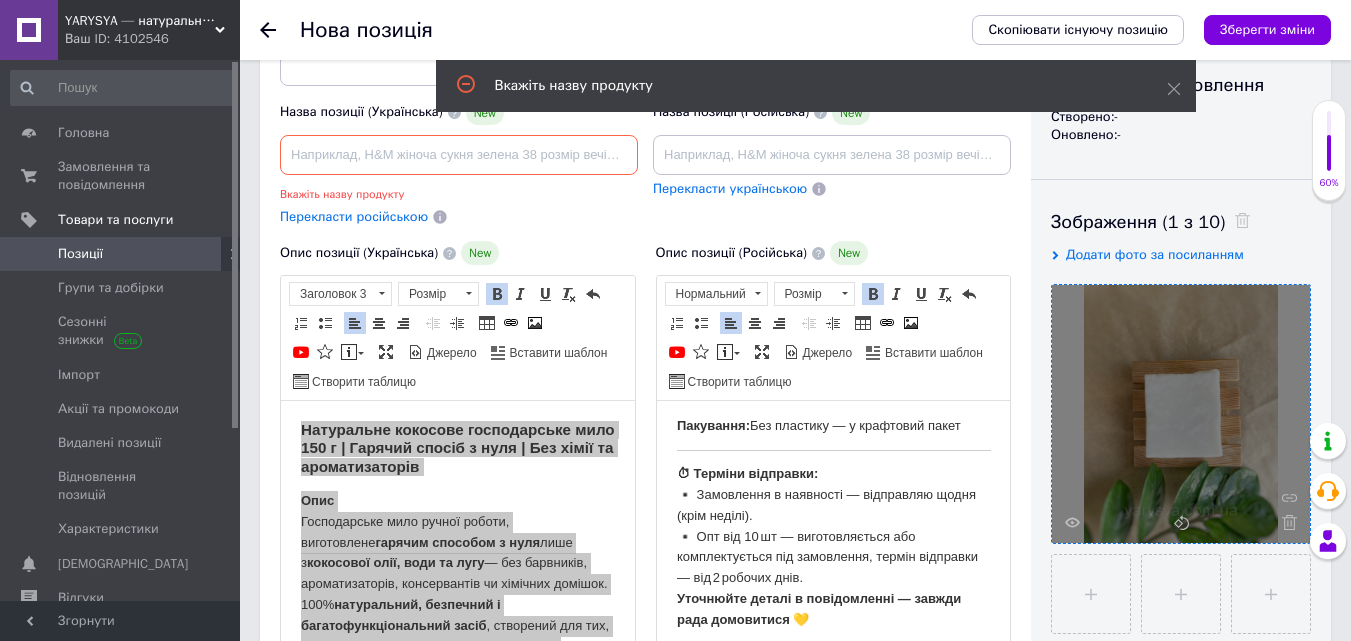 scroll, scrollTop: 87, scrollLeft: 0, axis: vertical 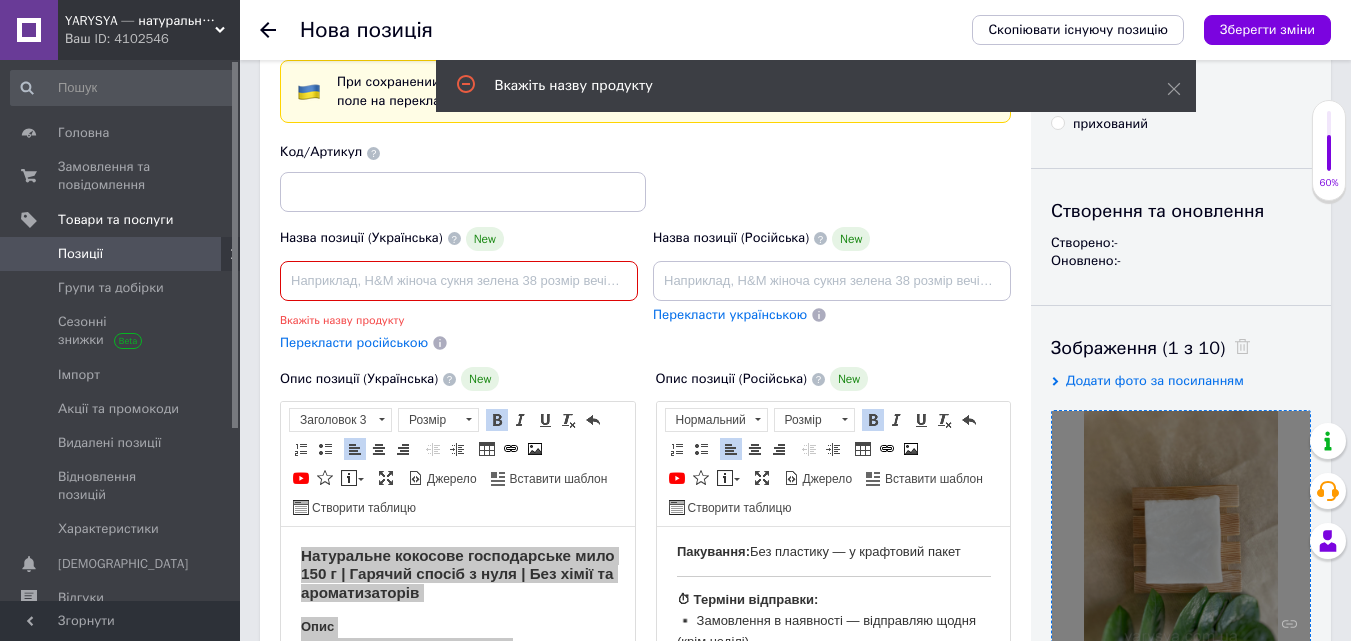 click at bounding box center (459, 281) 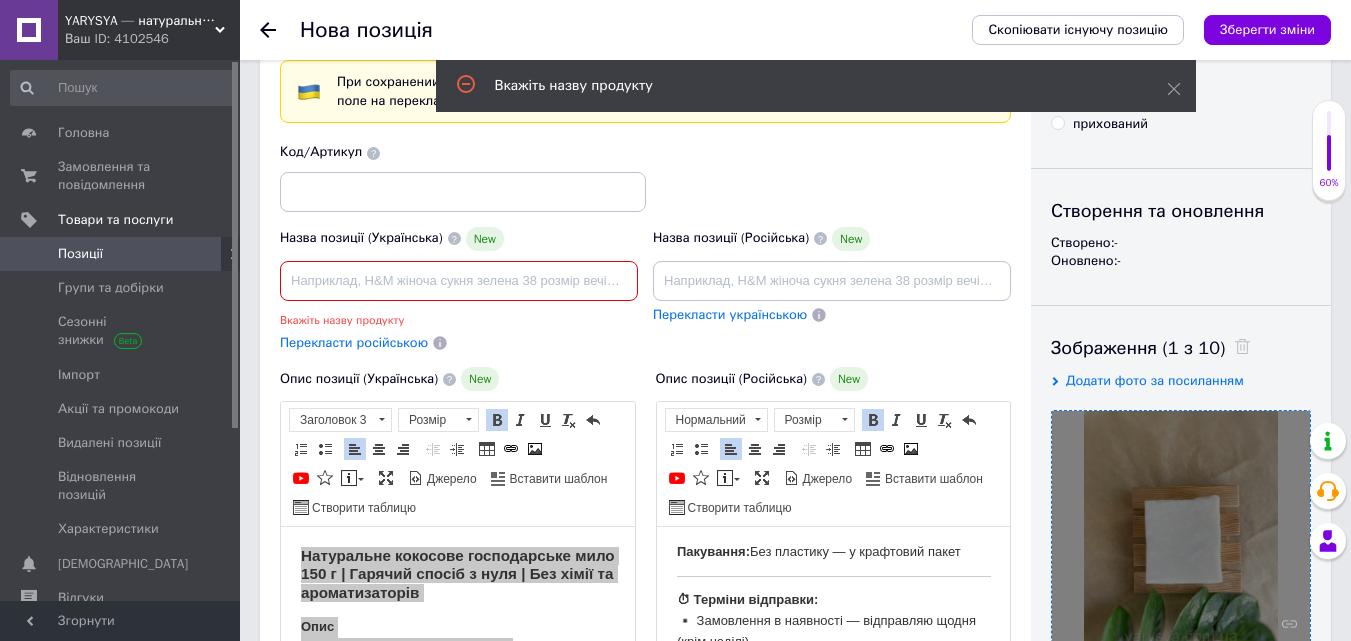 type on "н" 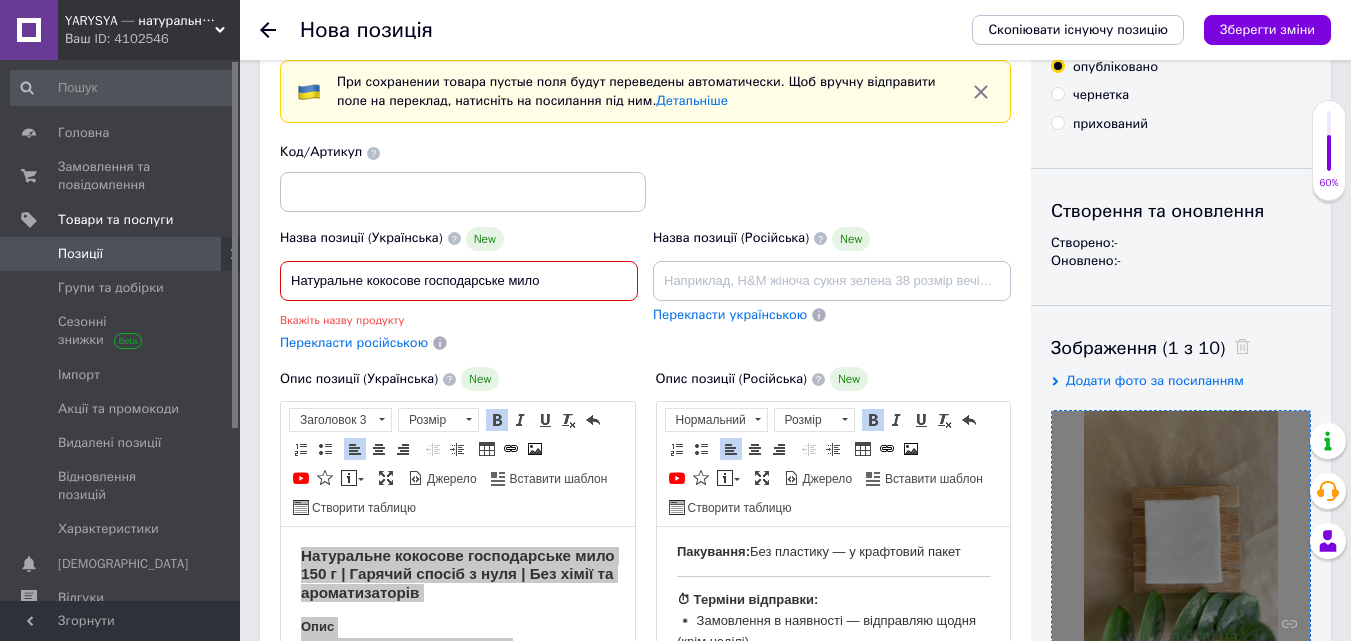 drag, startPoint x: 564, startPoint y: 289, endPoint x: 236, endPoint y: 282, distance: 328.07468 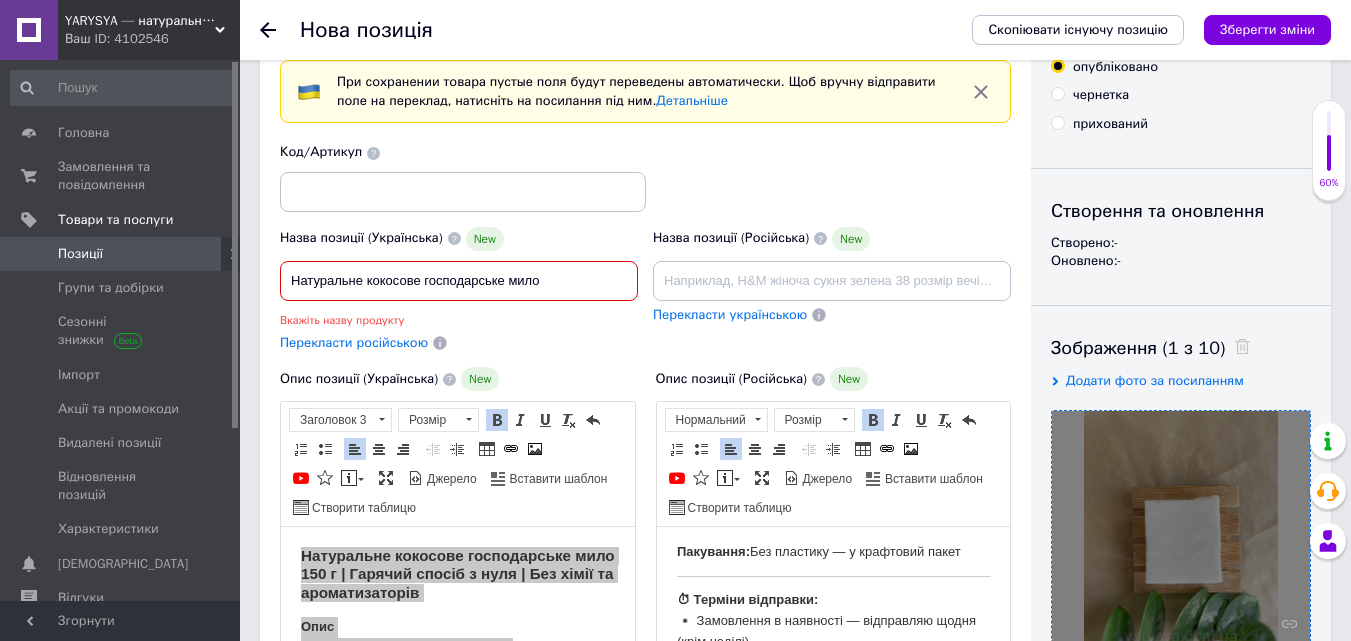 type on "Натуральне кокосове господарське мило" 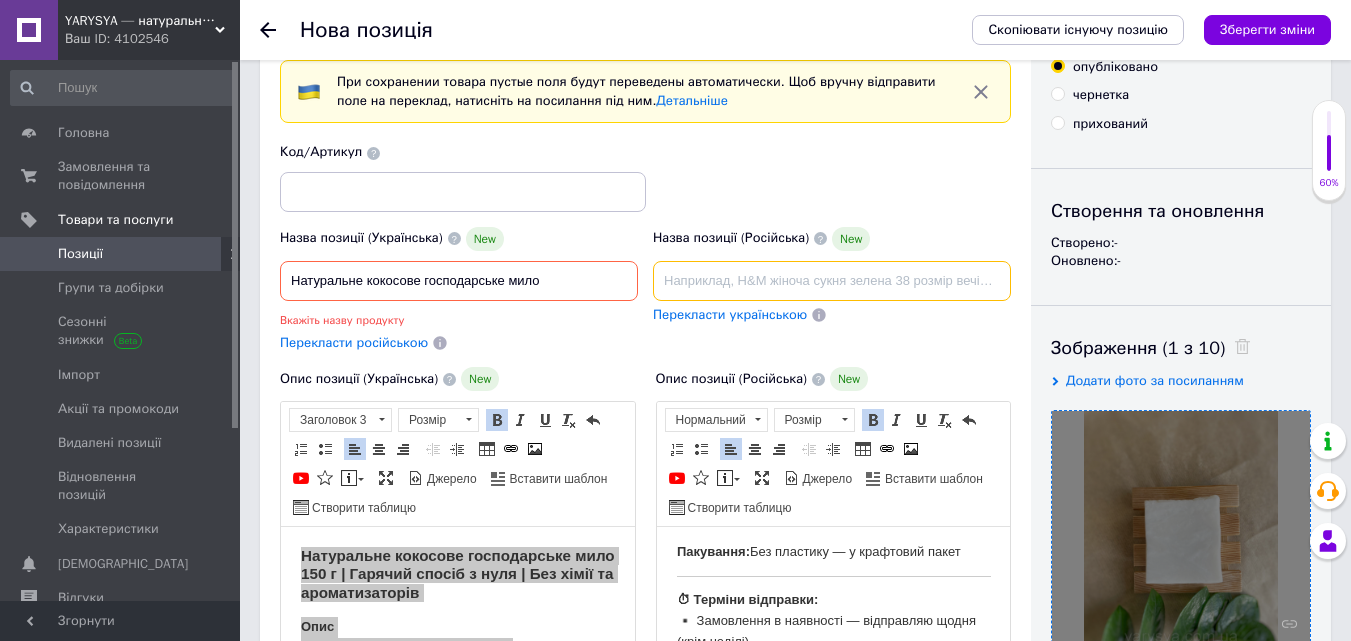click at bounding box center (832, 281) 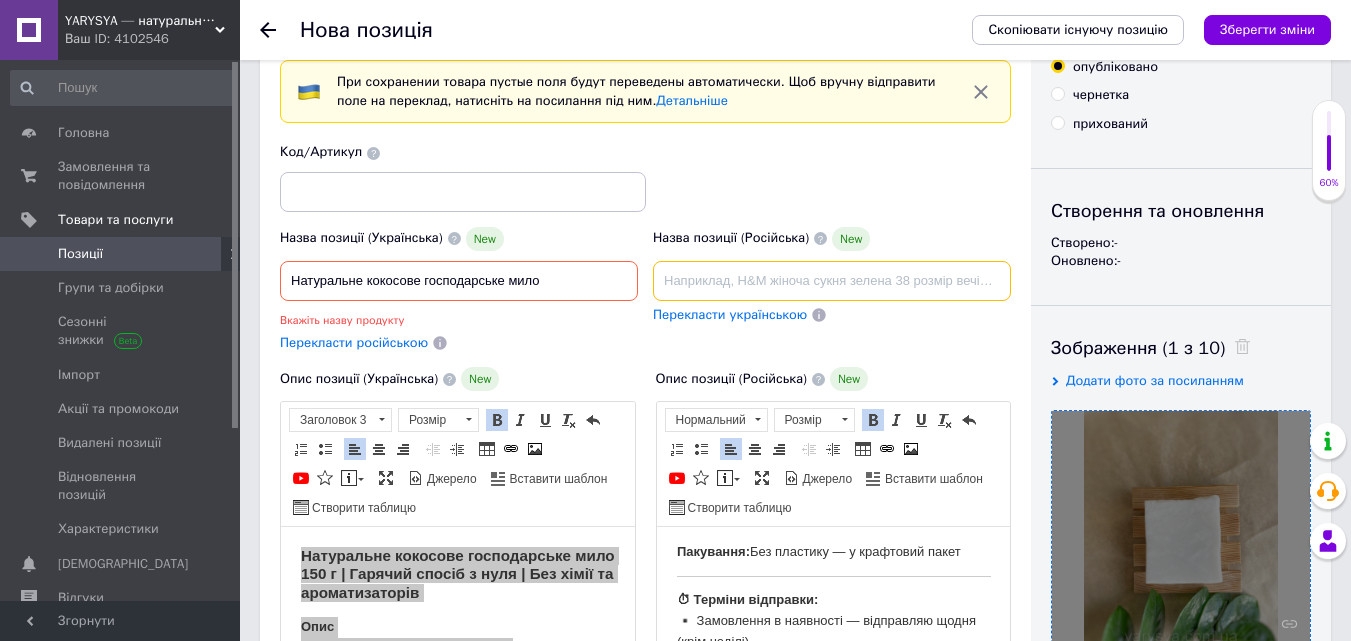 paste on "Натуральне кокосове господарське мило" 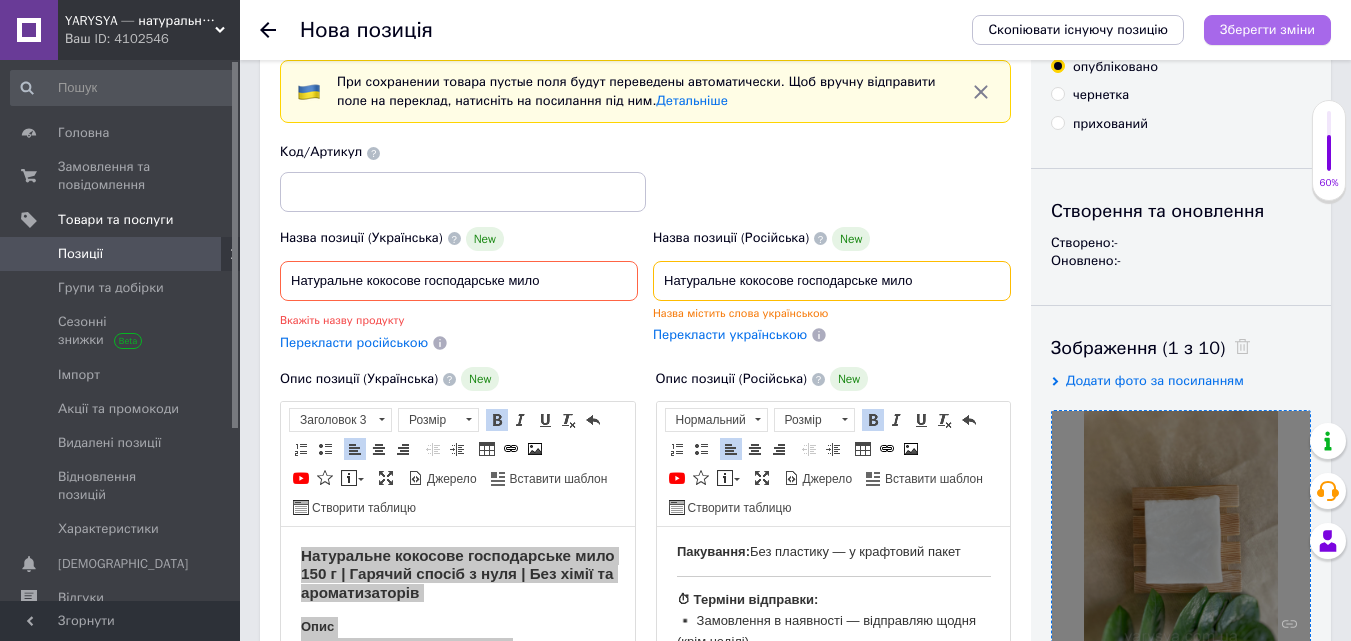 type on "Натуральне кокосове господарське мило" 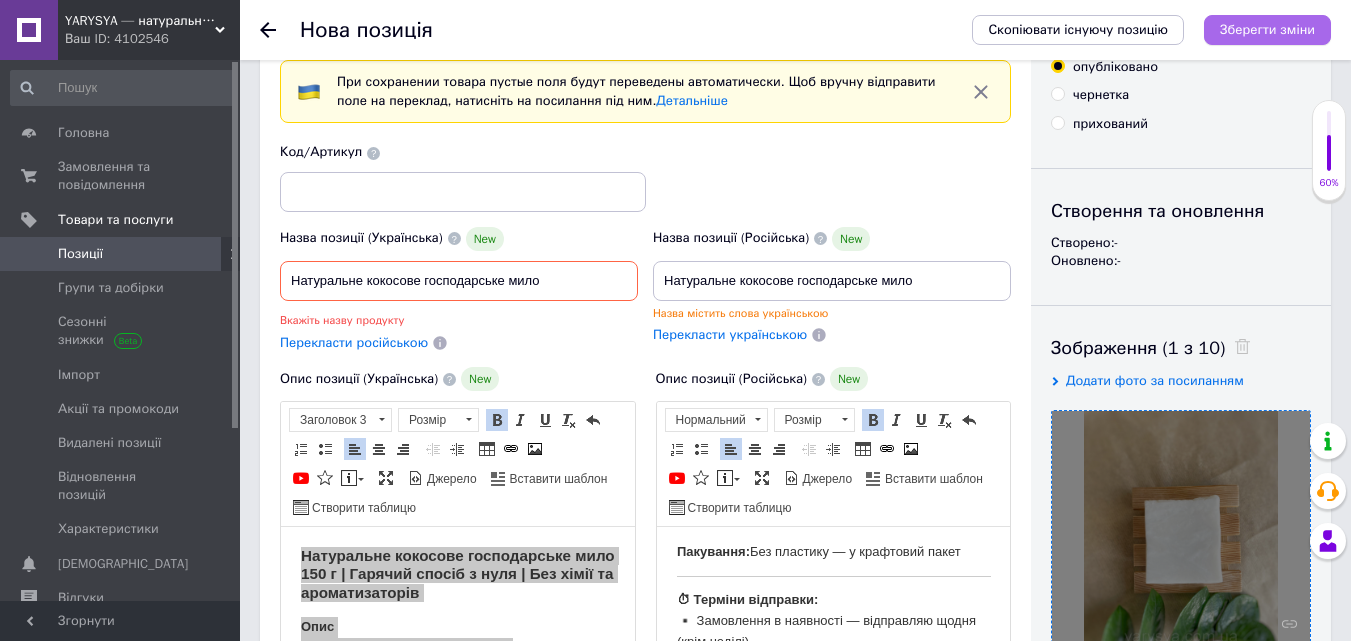 click on "Зберегти зміни" at bounding box center (1267, 29) 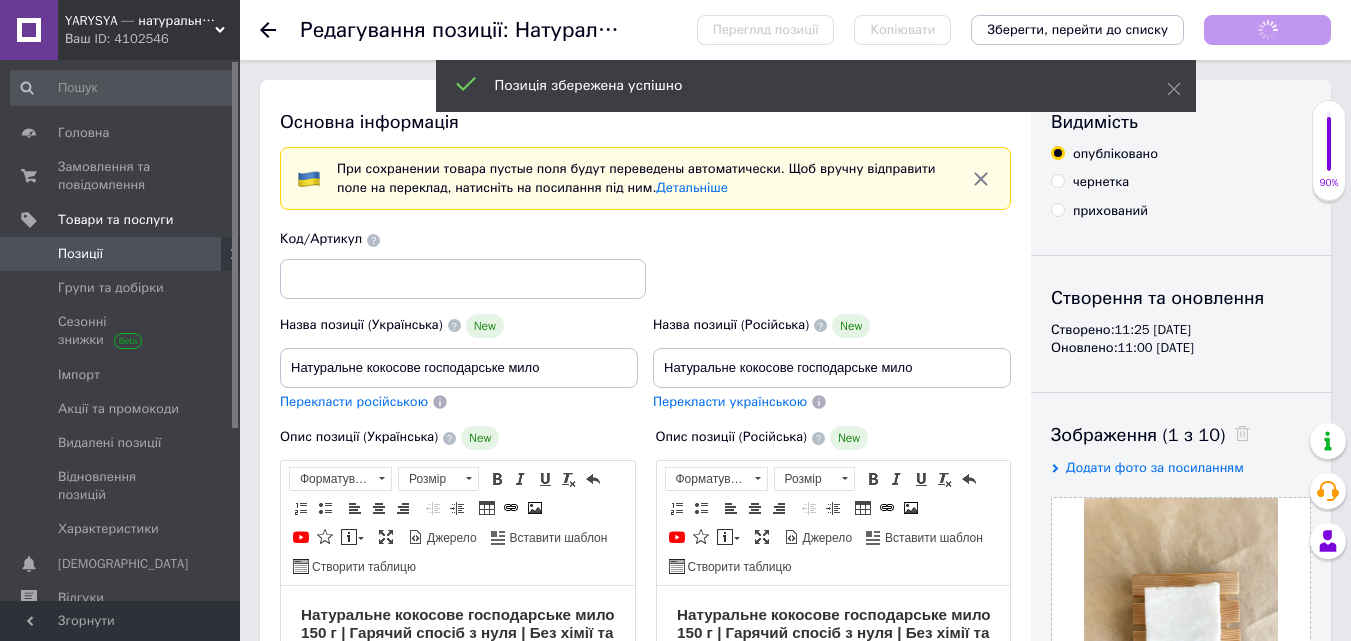 scroll, scrollTop: 0, scrollLeft: 0, axis: both 